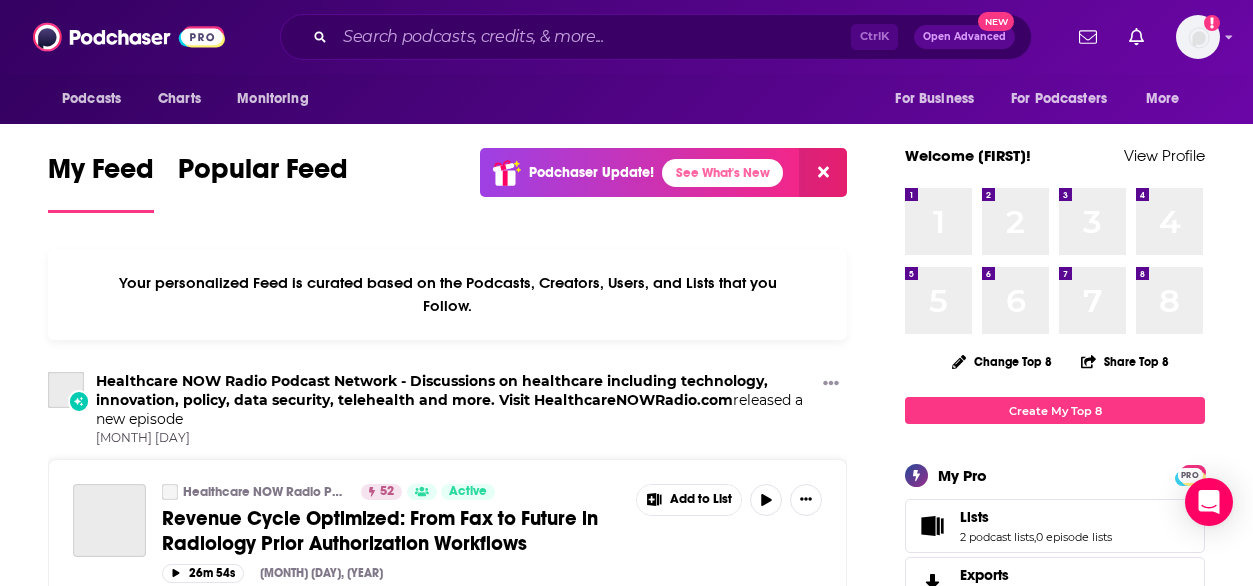 scroll, scrollTop: 0, scrollLeft: 0, axis: both 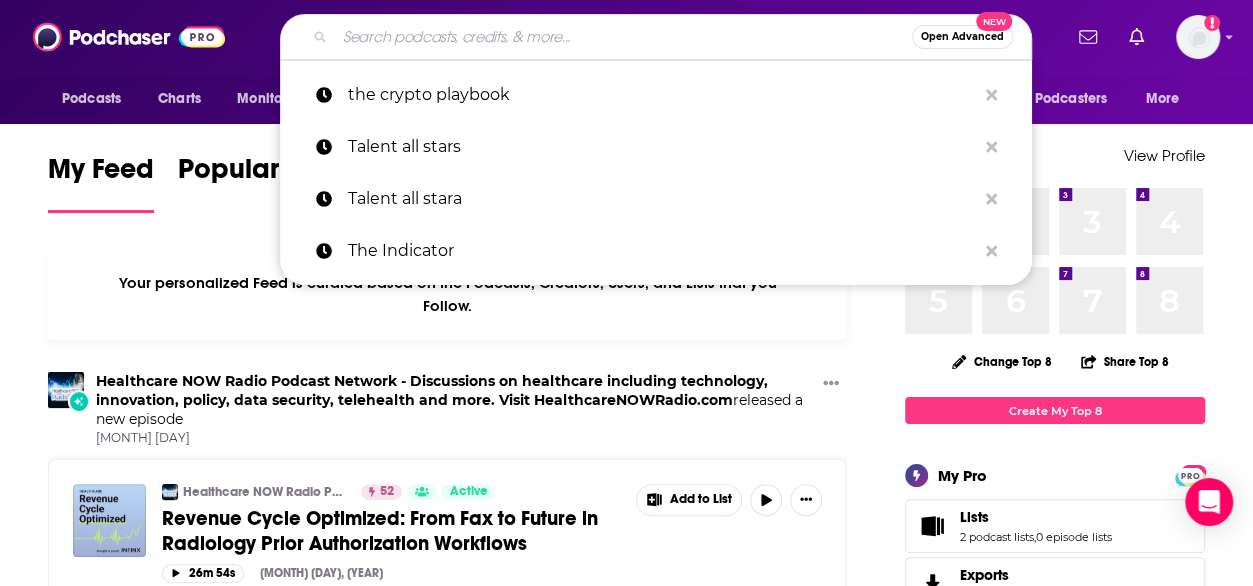 click at bounding box center [623, 37] 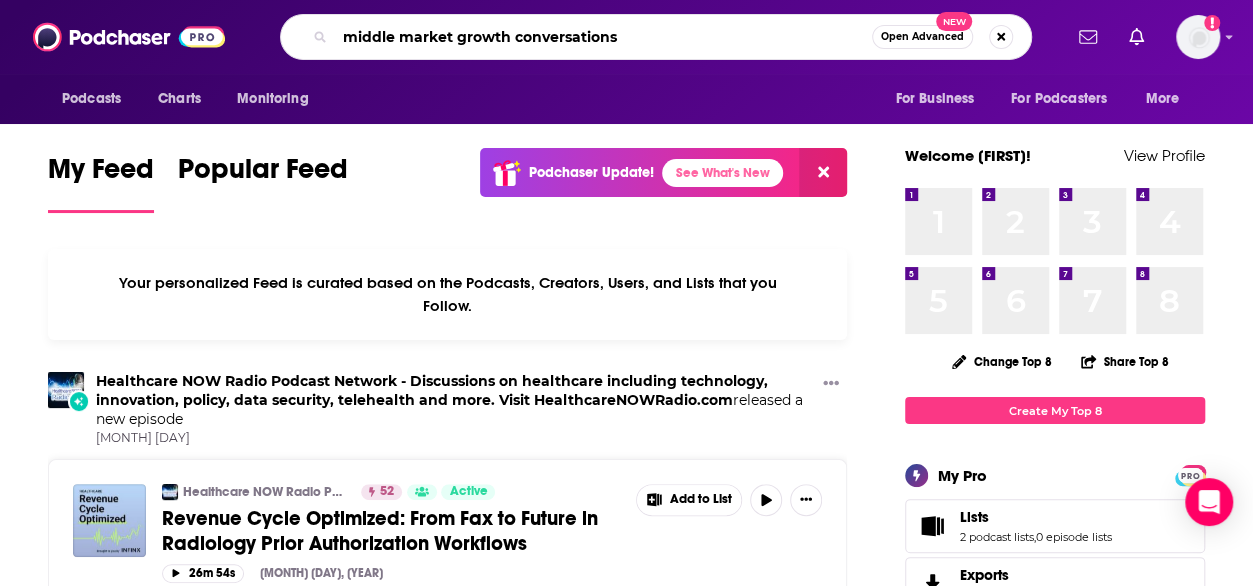 type on "middle market growth conversations" 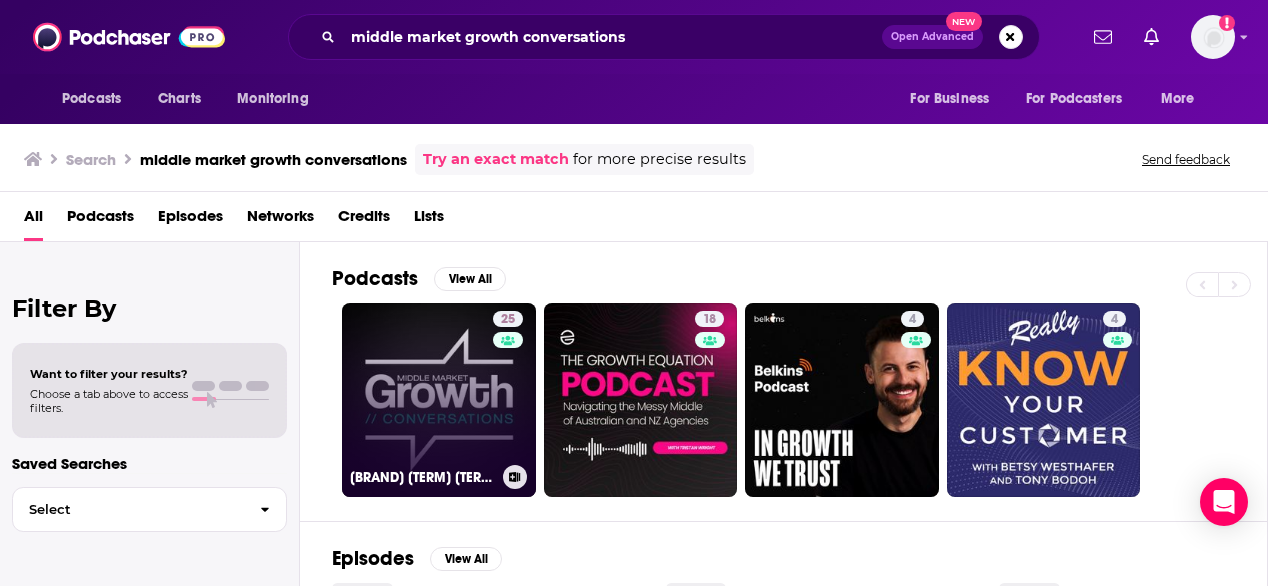 click on "25 Middle Market Growth Conversations" at bounding box center [439, 400] 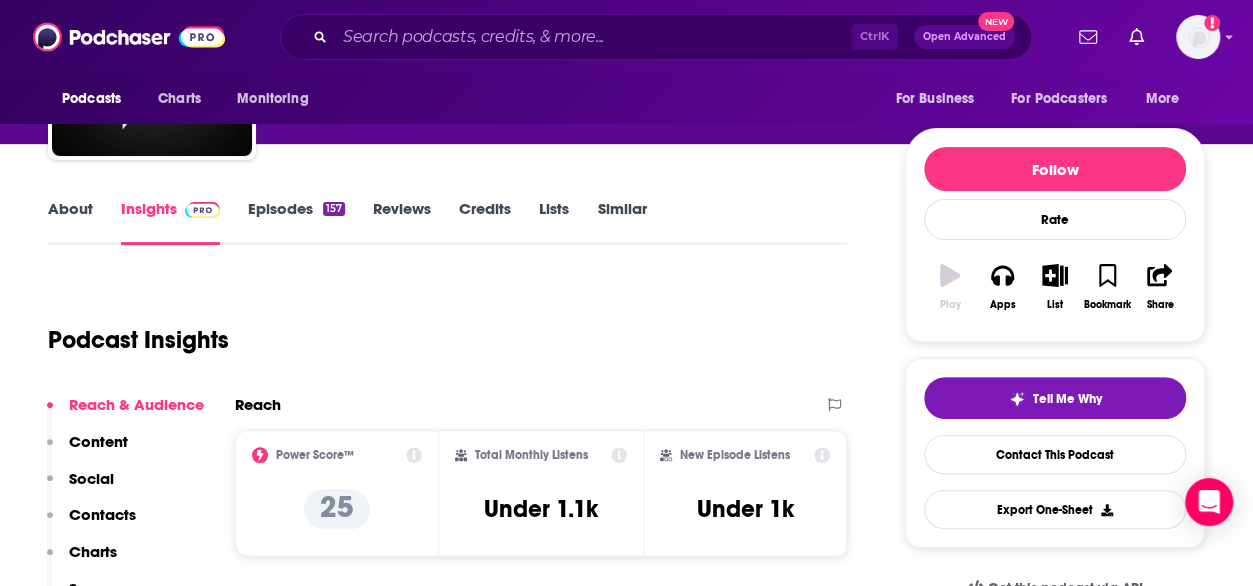 scroll, scrollTop: 0, scrollLeft: 0, axis: both 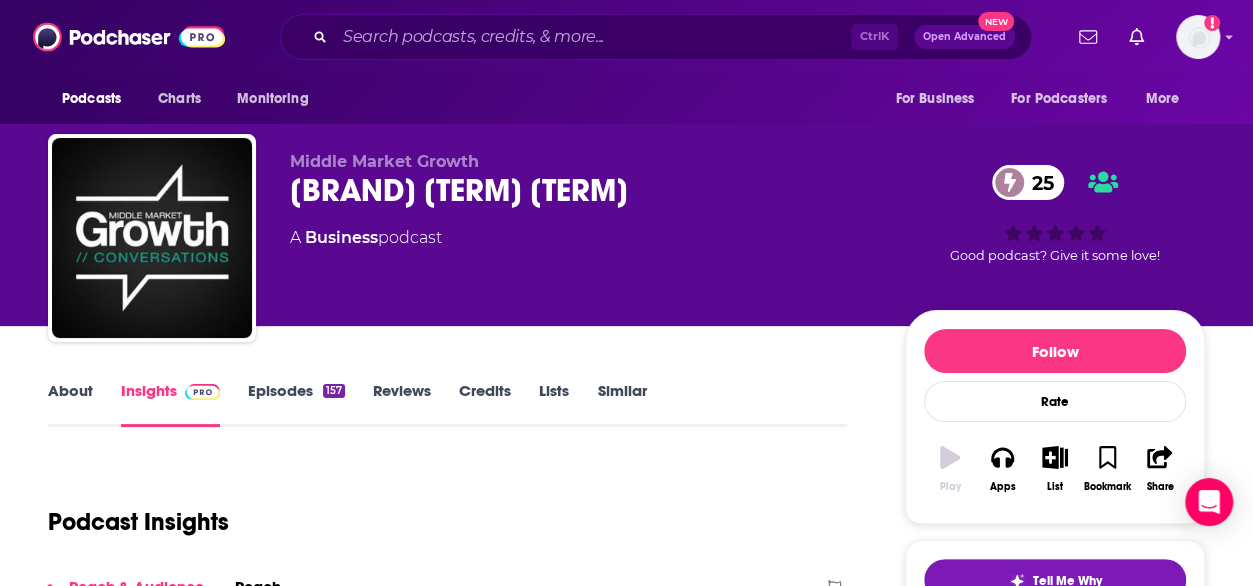 click on "About" at bounding box center (70, 404) 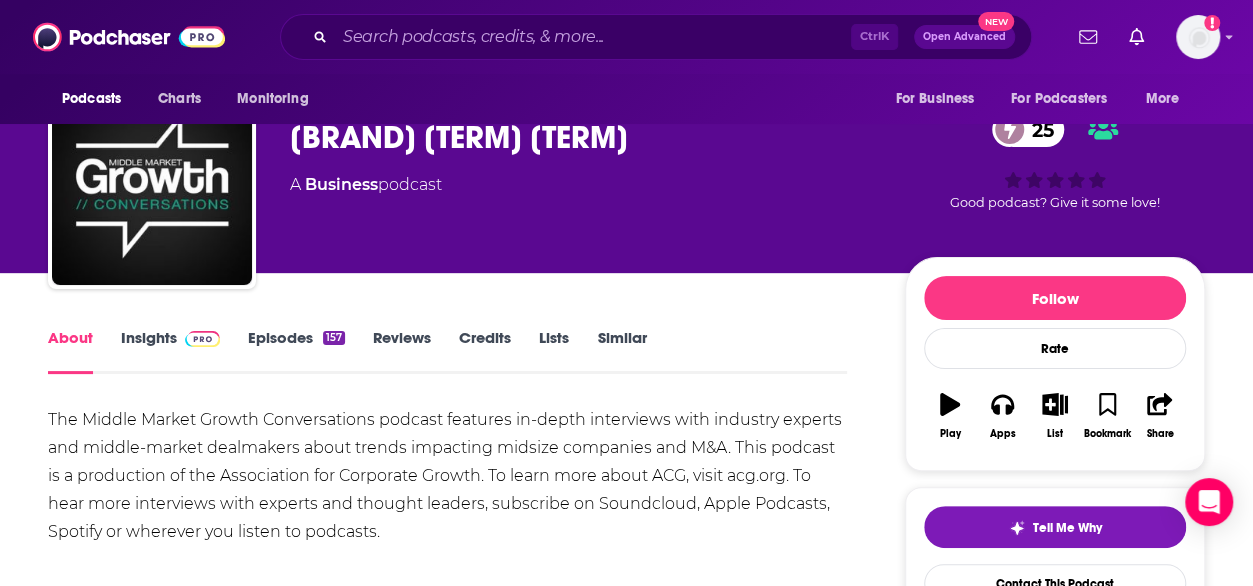scroll, scrollTop: 54, scrollLeft: 0, axis: vertical 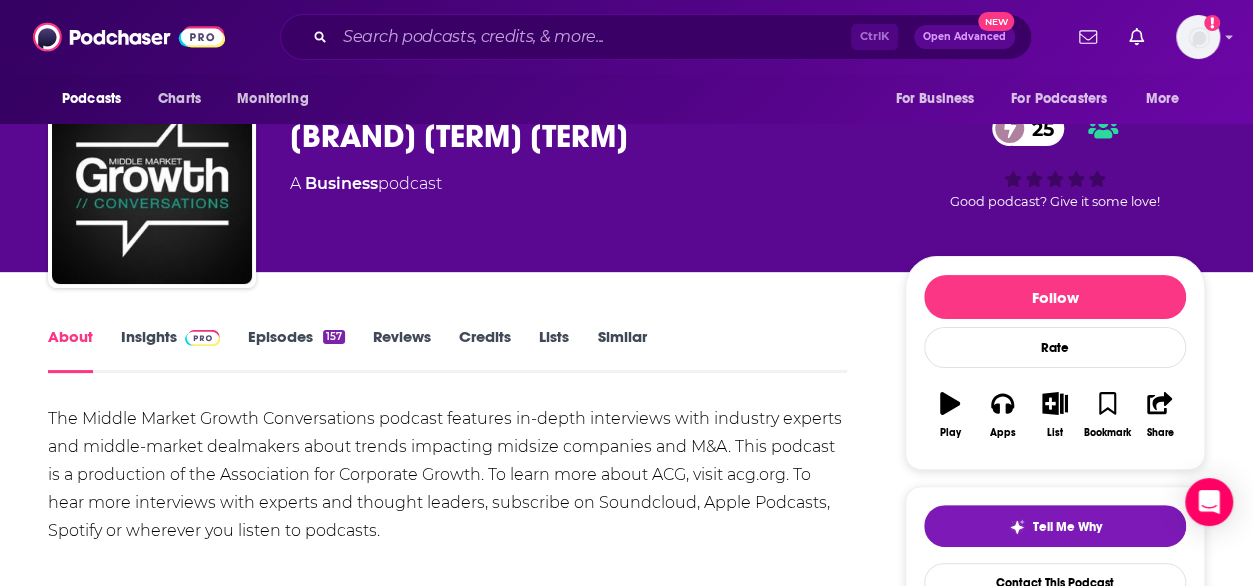 click on "Episodes 157" at bounding box center [296, 350] 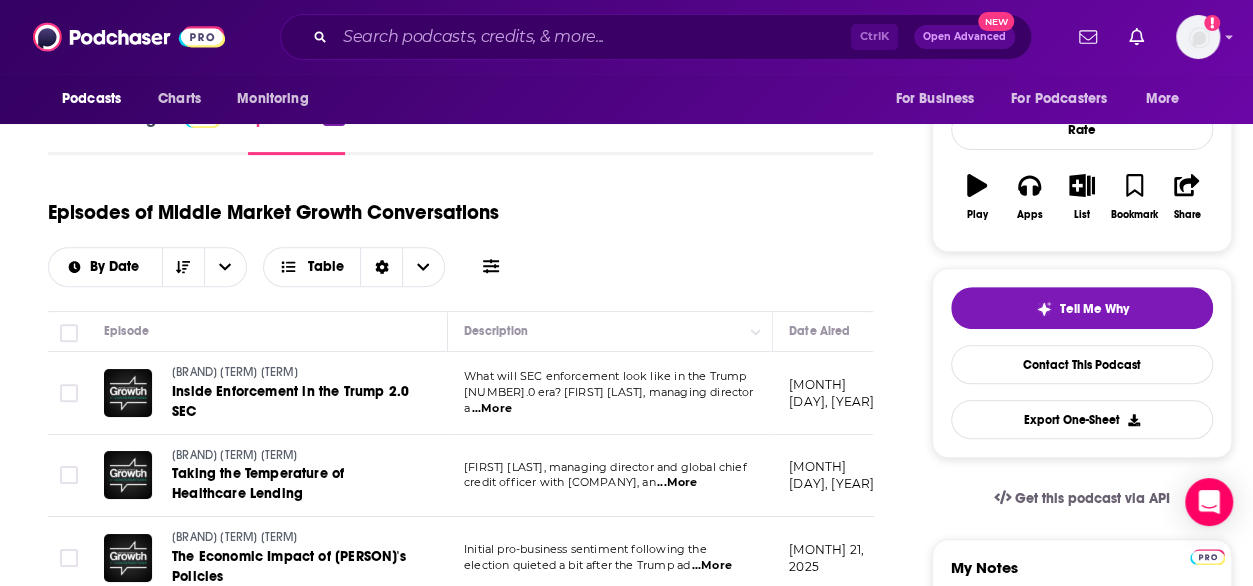 scroll, scrollTop: 222, scrollLeft: 0, axis: vertical 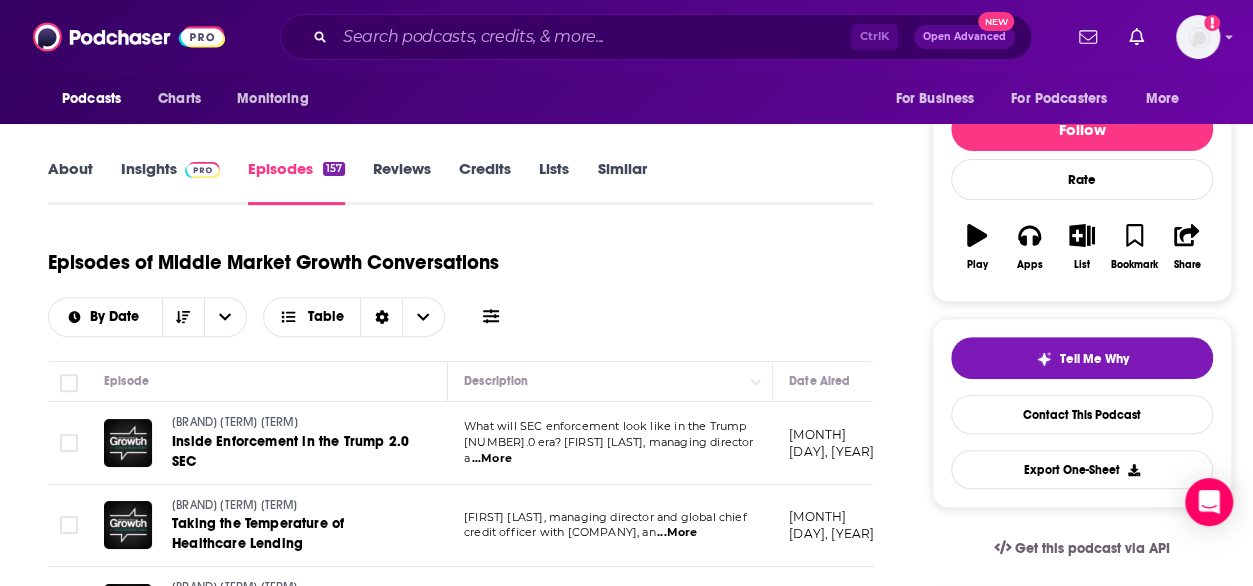click on "Insights" at bounding box center (170, 182) 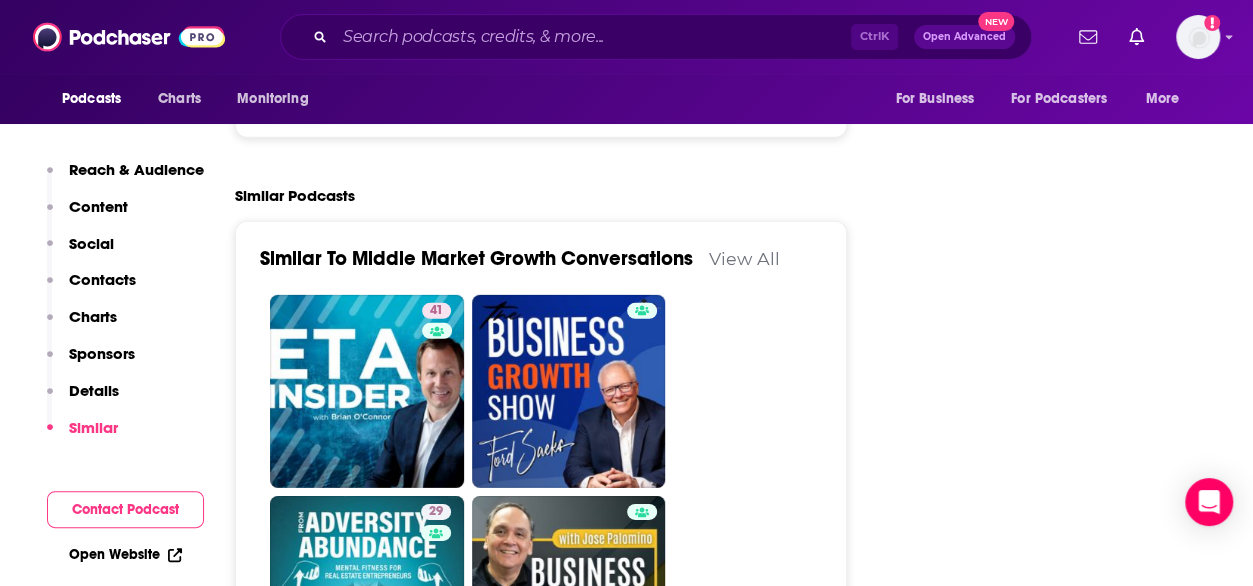 scroll, scrollTop: 2903, scrollLeft: 0, axis: vertical 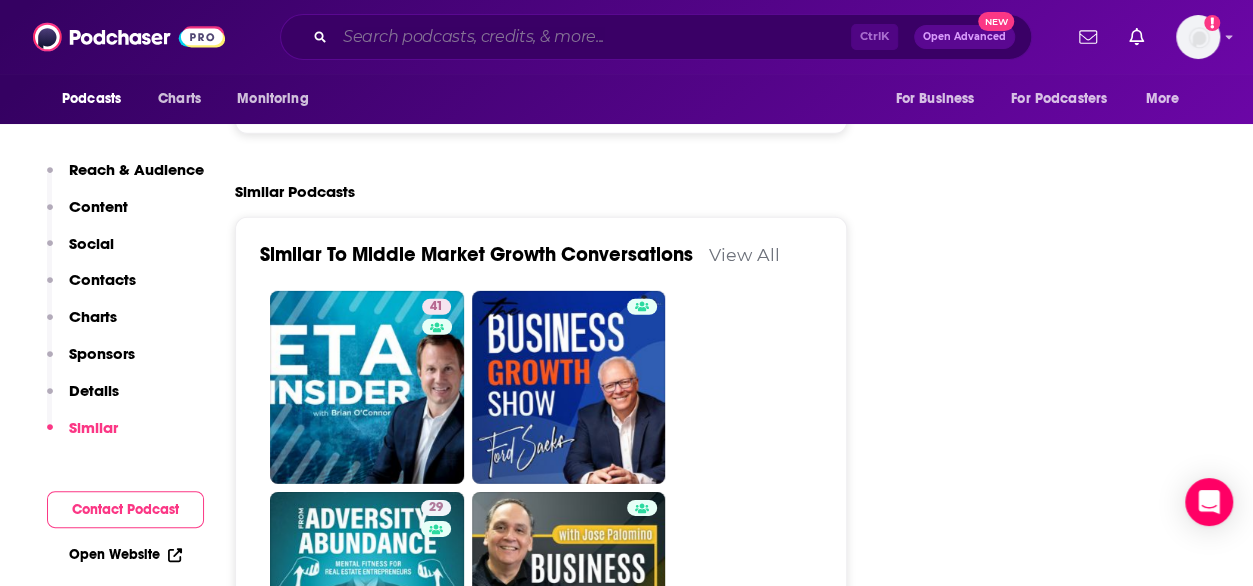 click at bounding box center (593, 37) 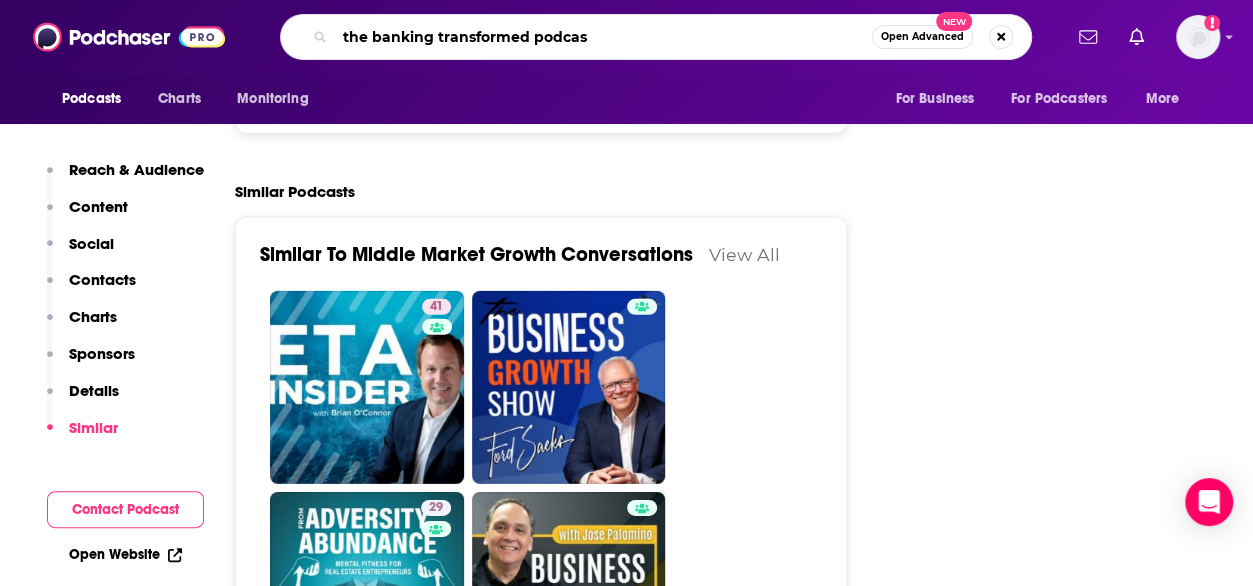 type on "the banking transformed podcast" 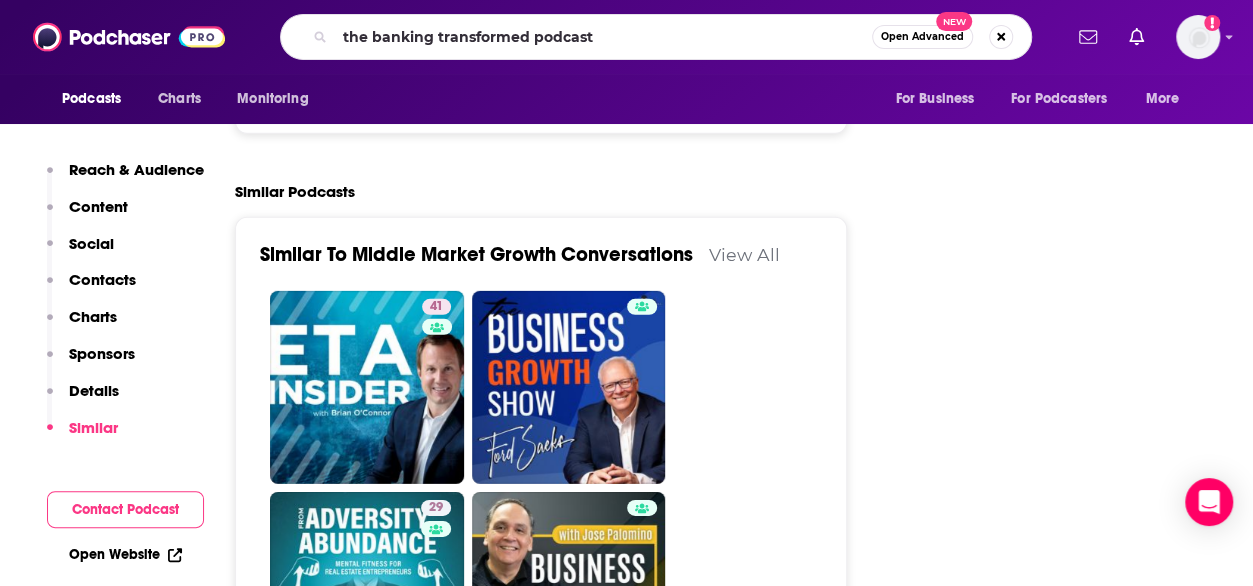 scroll, scrollTop: 0, scrollLeft: 0, axis: both 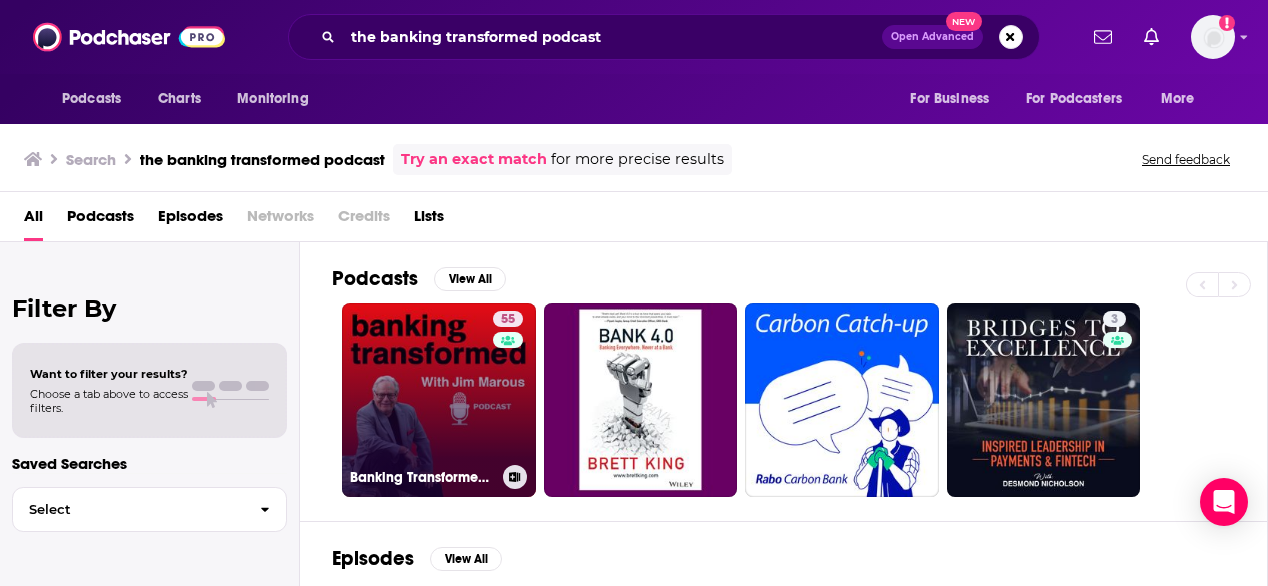 click on "55 Banking Transformed with Jim Marous" at bounding box center [439, 400] 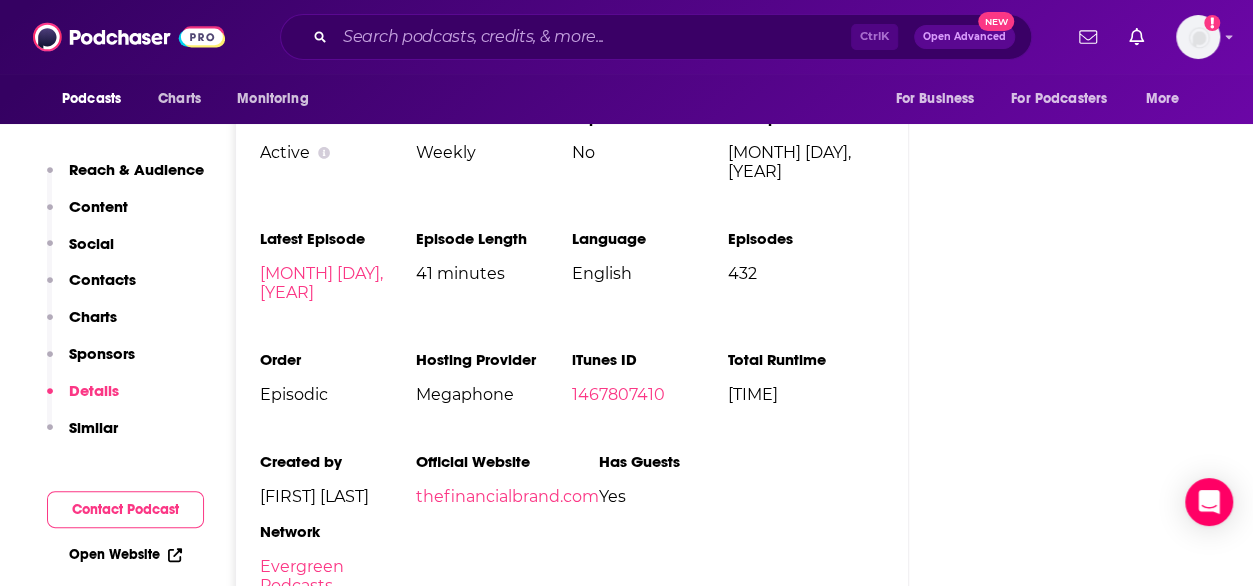 scroll, scrollTop: 3220, scrollLeft: 0, axis: vertical 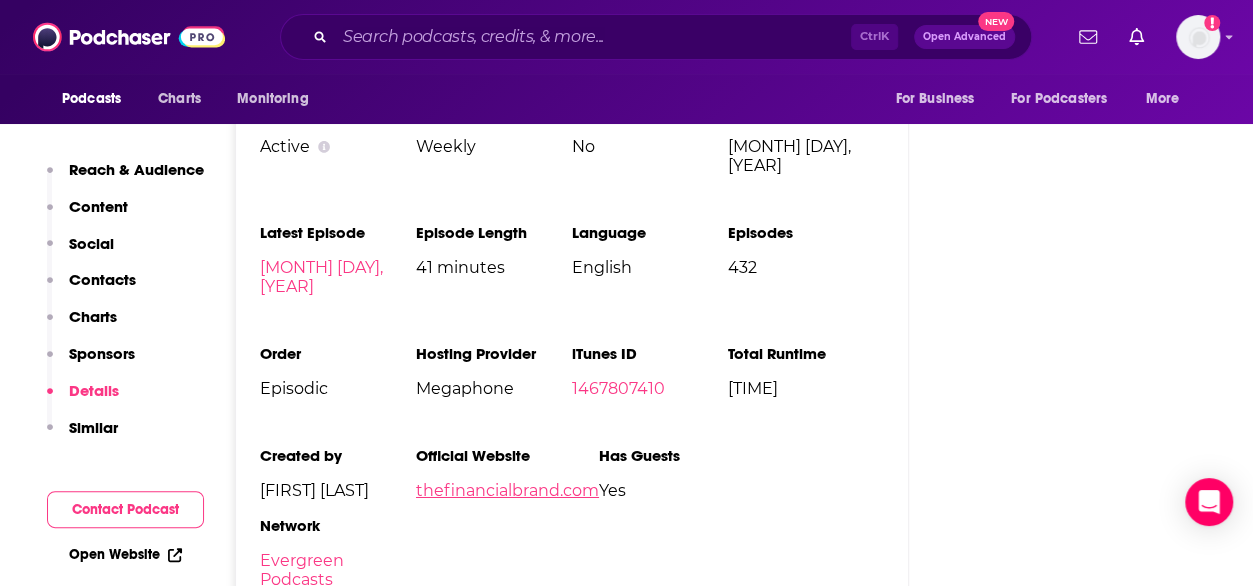 click on "thefinancialbrand.com" at bounding box center [507, 490] 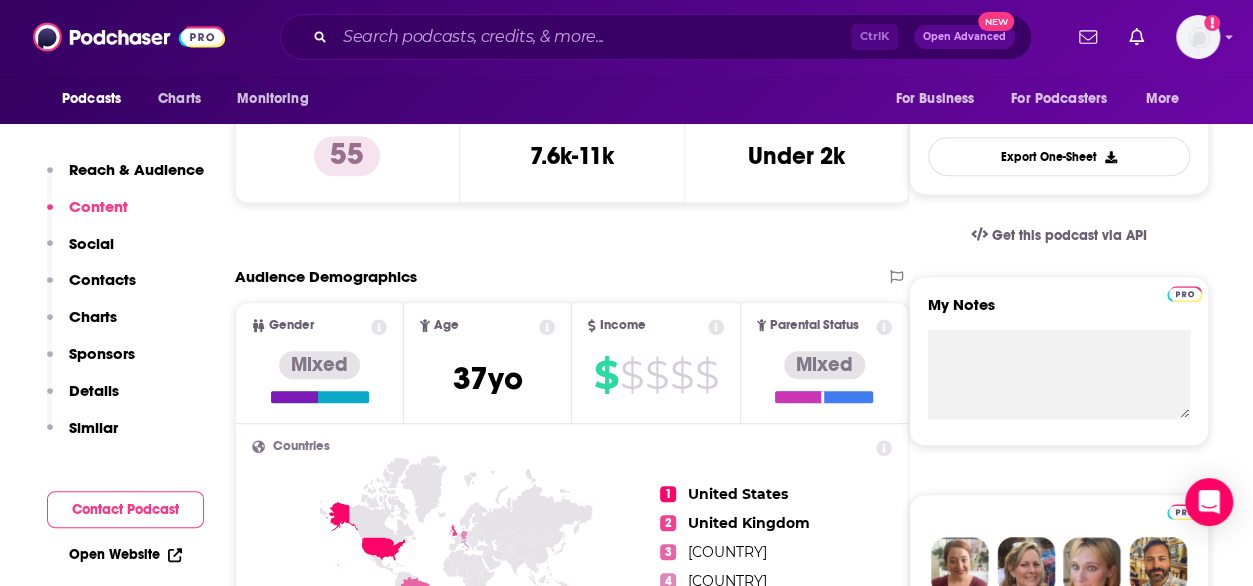 scroll, scrollTop: 0, scrollLeft: 0, axis: both 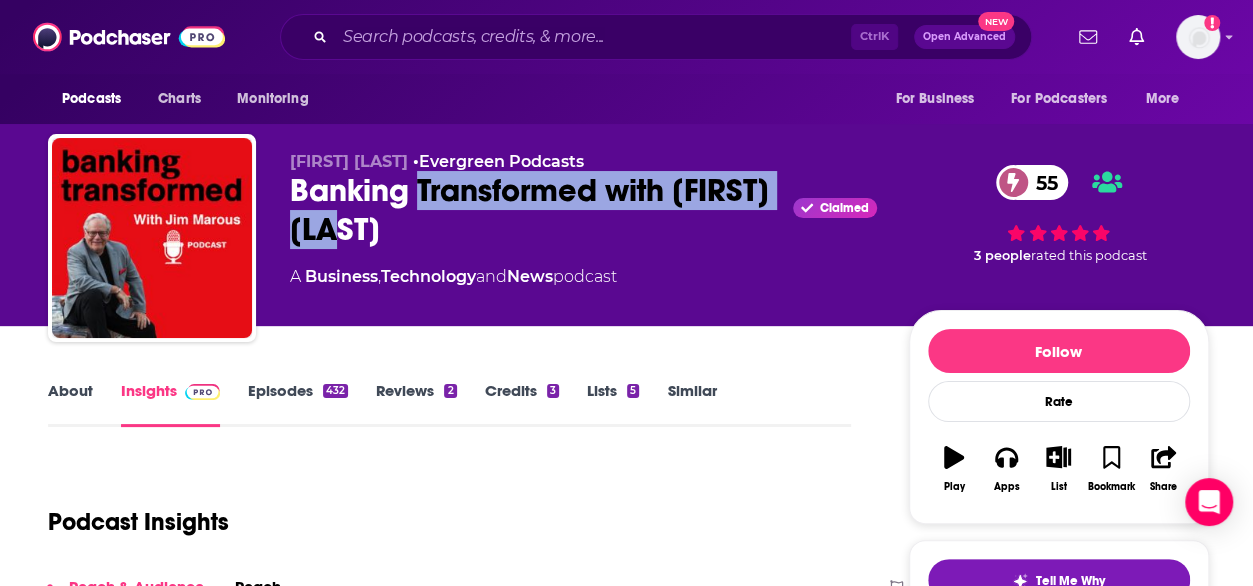 drag, startPoint x: 414, startPoint y: 238, endPoint x: 418, endPoint y: 191, distance: 47.169907 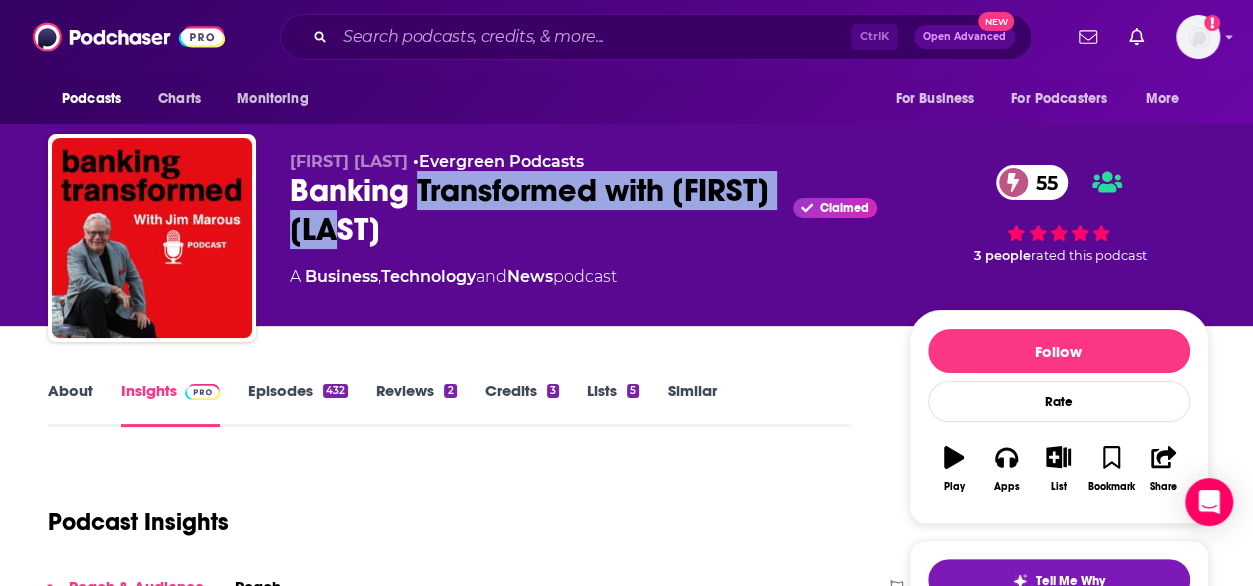 scroll, scrollTop: 105, scrollLeft: 0, axis: vertical 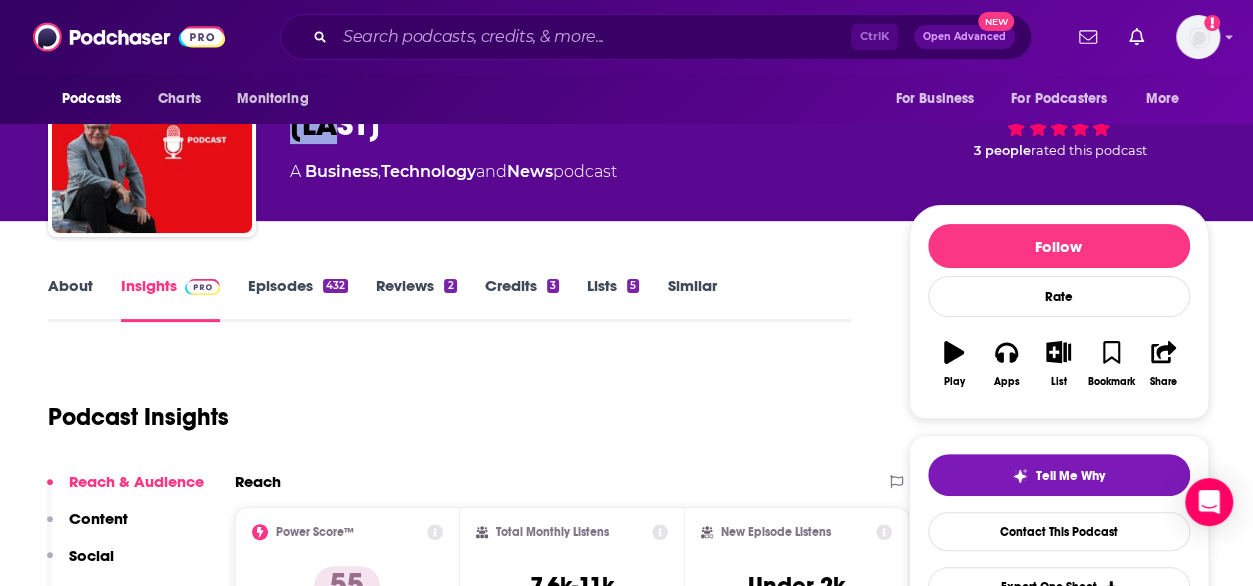 click on "About" at bounding box center (70, 299) 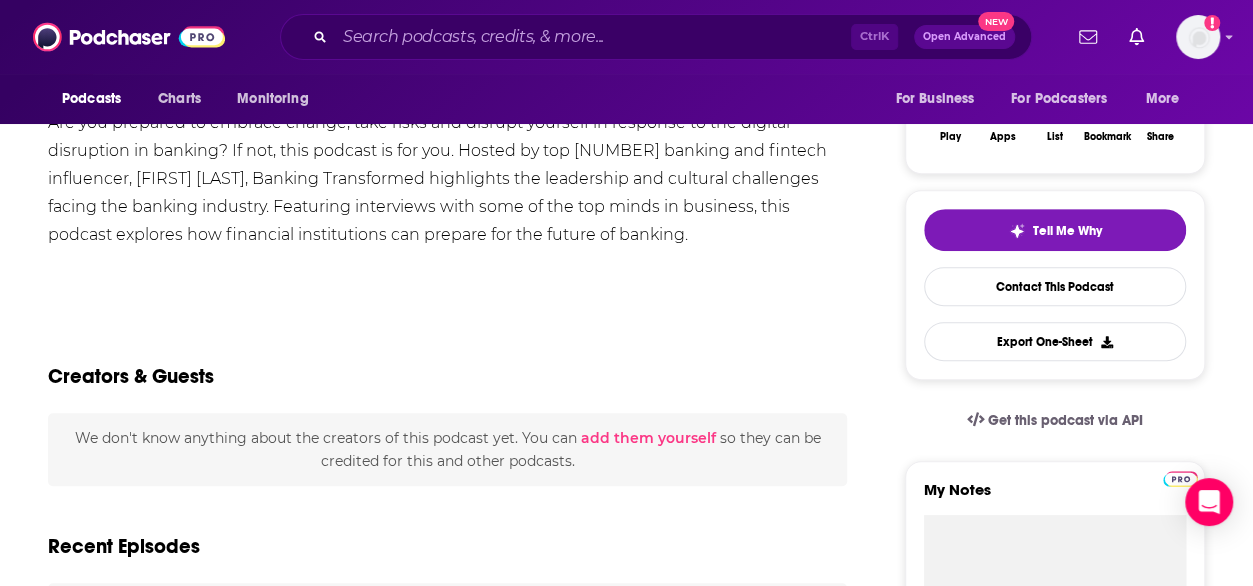 scroll, scrollTop: 183, scrollLeft: 0, axis: vertical 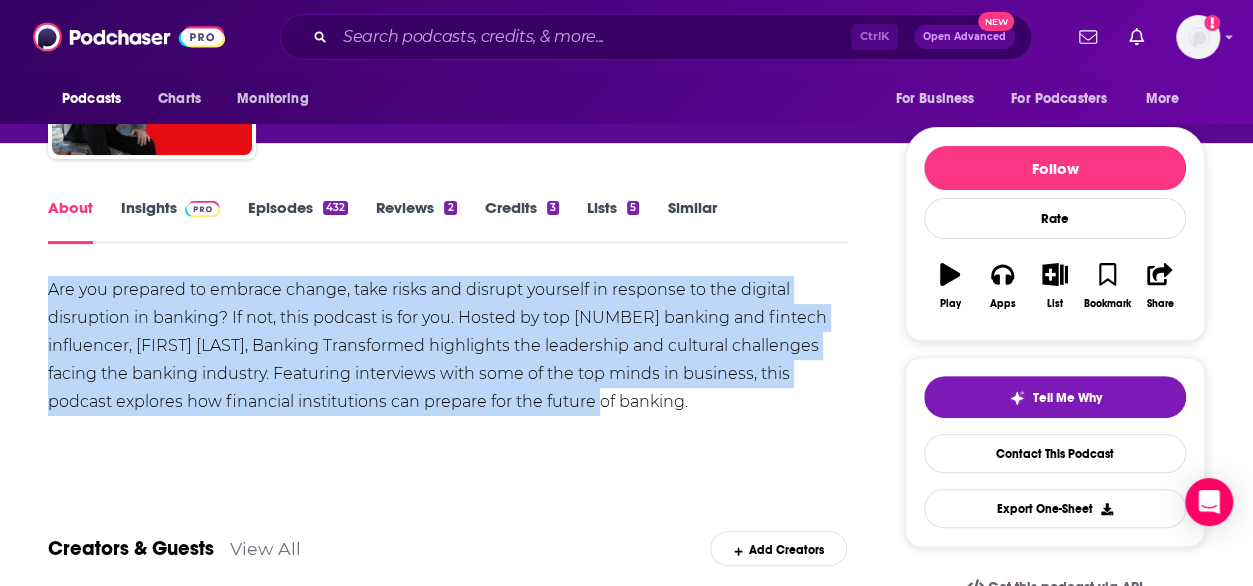 drag, startPoint x: 589, startPoint y: 401, endPoint x: 30, endPoint y: 293, distance: 569.33734 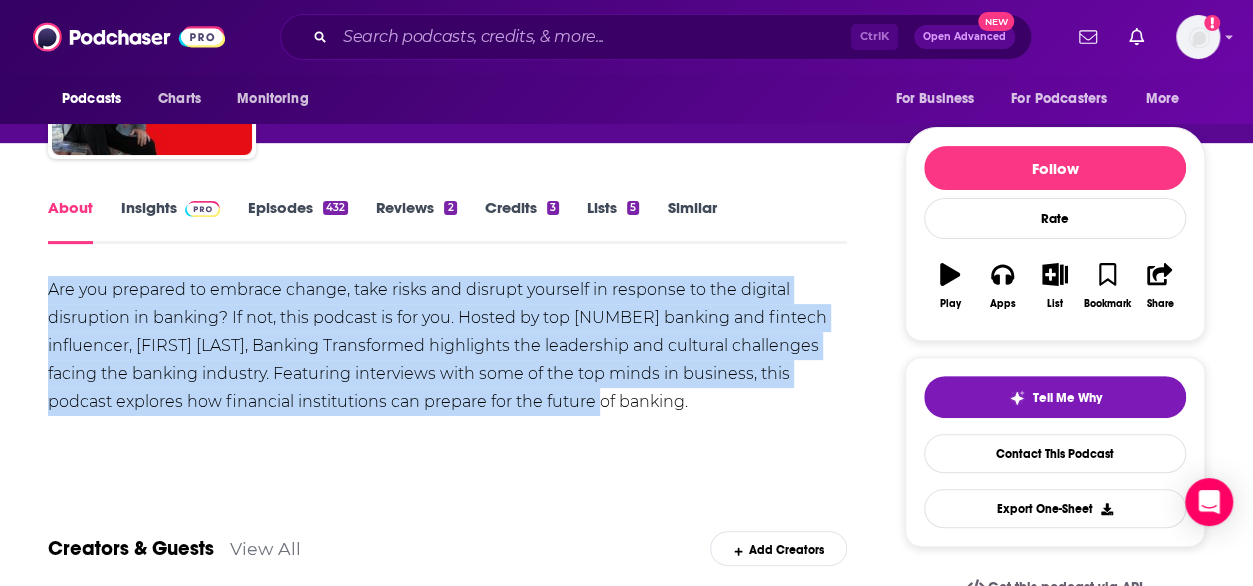 click on "About Insights Episodes 432 Reviews 2 Credits 3 Lists 5 Similar Are you prepared to embrace change, take risks and disrupt yourself in response to the digital disruption in banking? If not, this podcast is for you. Hosted by top 5 banking and fintech influencer, Jim Marous, Banking Transformed highlights the leadership and cultural challenges facing the banking industry. Featuring interviews with some of the top minds in business, this podcast explores how financial institutions can prepare for the future of banking. Show More Creators & Guests View All Add Creators Add Creators Recent Episodes There are no episodes of  "Banking Transformed with Jim Marous"  to display at the moment.   Best Episodes There are no episodes of  "Banking Transformed with Jim Marous"  to display at the moment.   Podcast Reviews bcoyne2011 Jim does an incredible job of noticing industry-wide trends and predicting how they will impact our future. Interesting and understandable interviews. Jan 31st, 2023 0 JimMarous Nov 18th, 2020 0" at bounding box center (460, 1322) 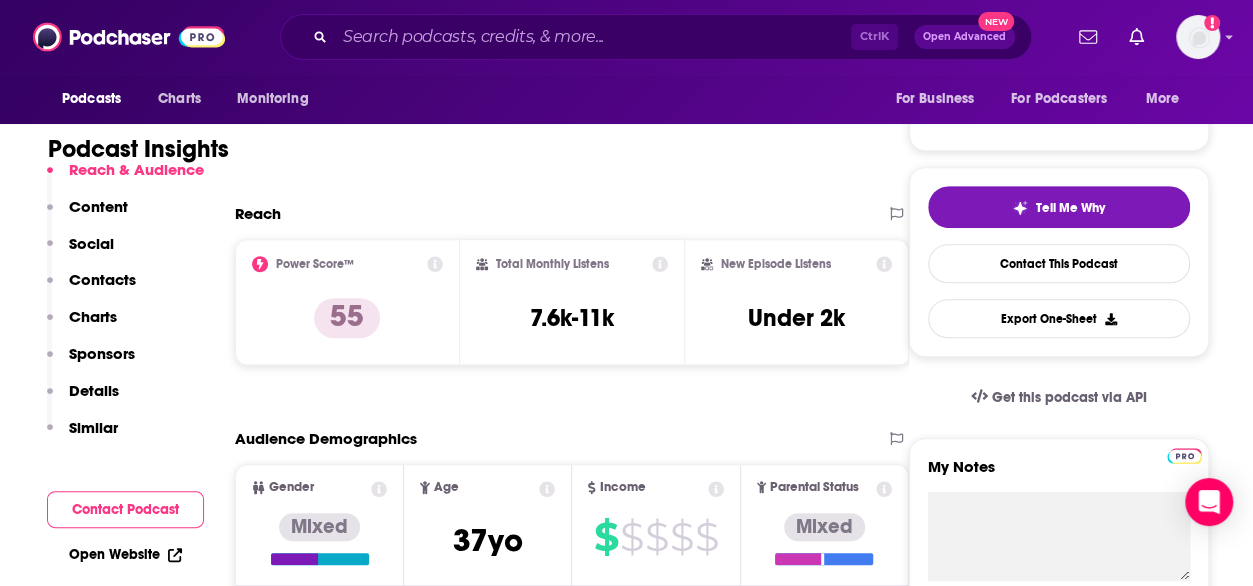 scroll, scrollTop: 380, scrollLeft: 0, axis: vertical 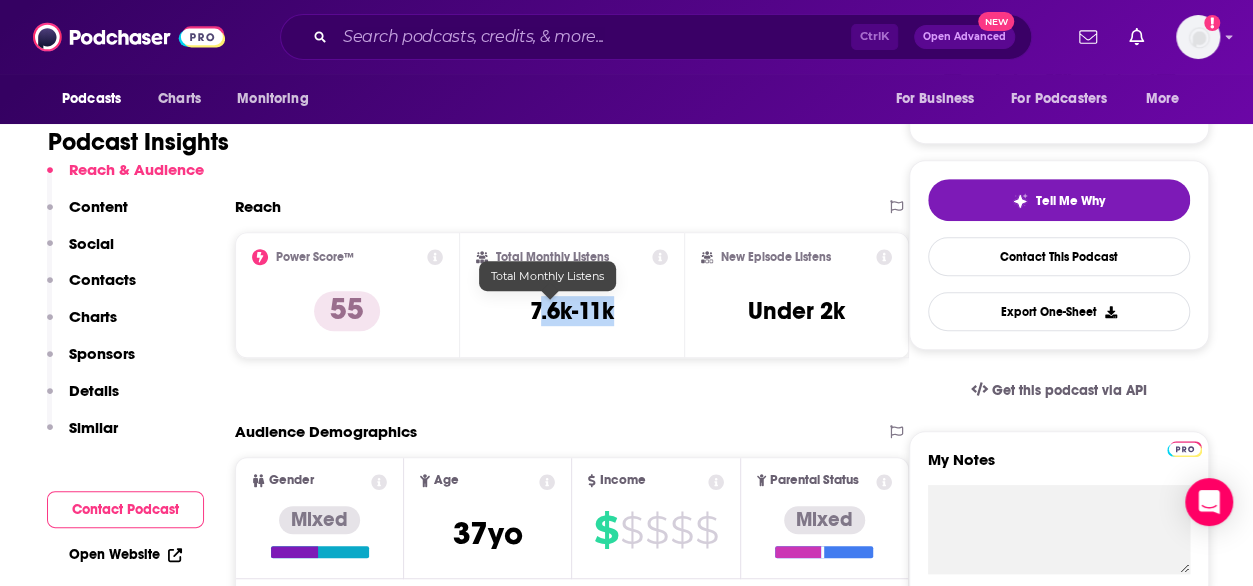 drag, startPoint x: 522, startPoint y: 317, endPoint x: 619, endPoint y: 322, distance: 97.128784 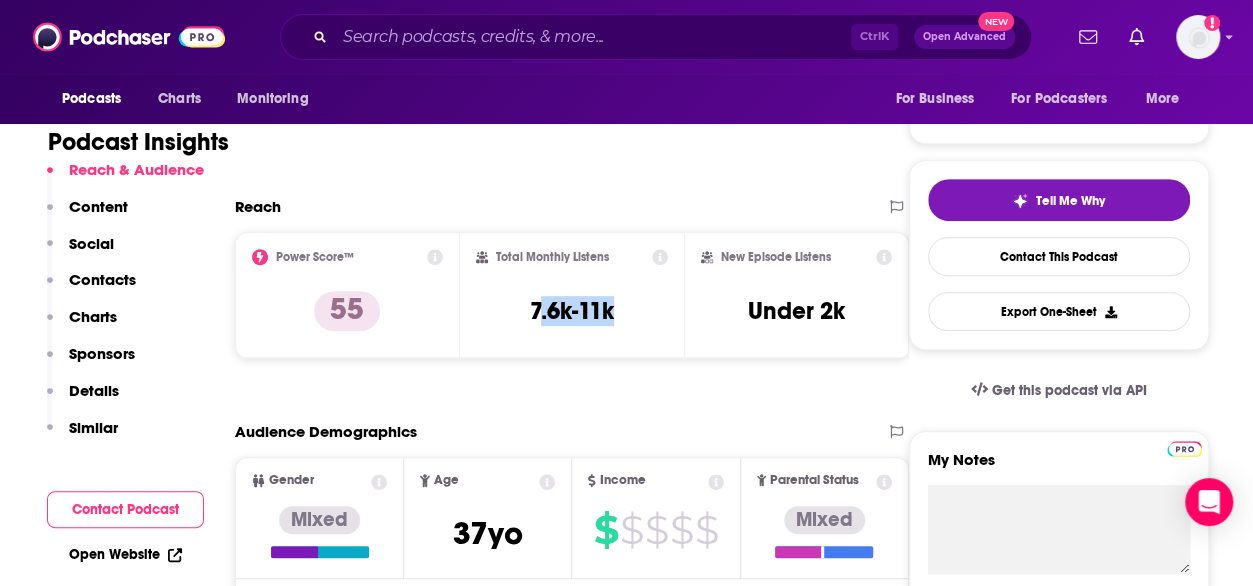 click on "Total Monthly Listens 7.6k-11k" at bounding box center [572, 295] 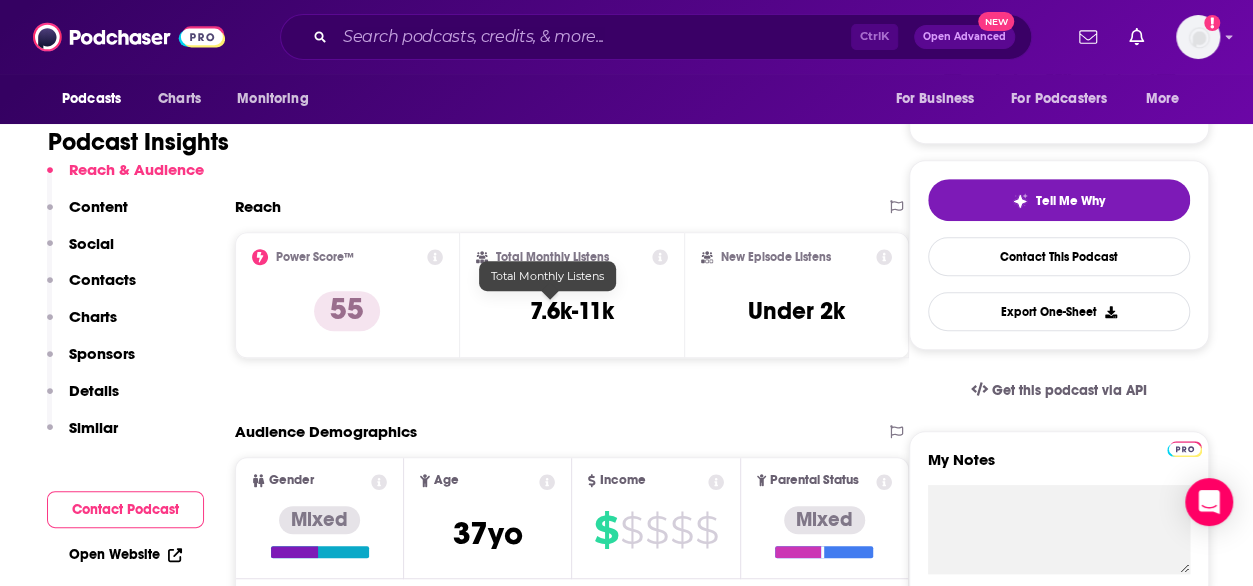 click on "Total Monthly Listens 7.6k-11k" at bounding box center [572, 295] 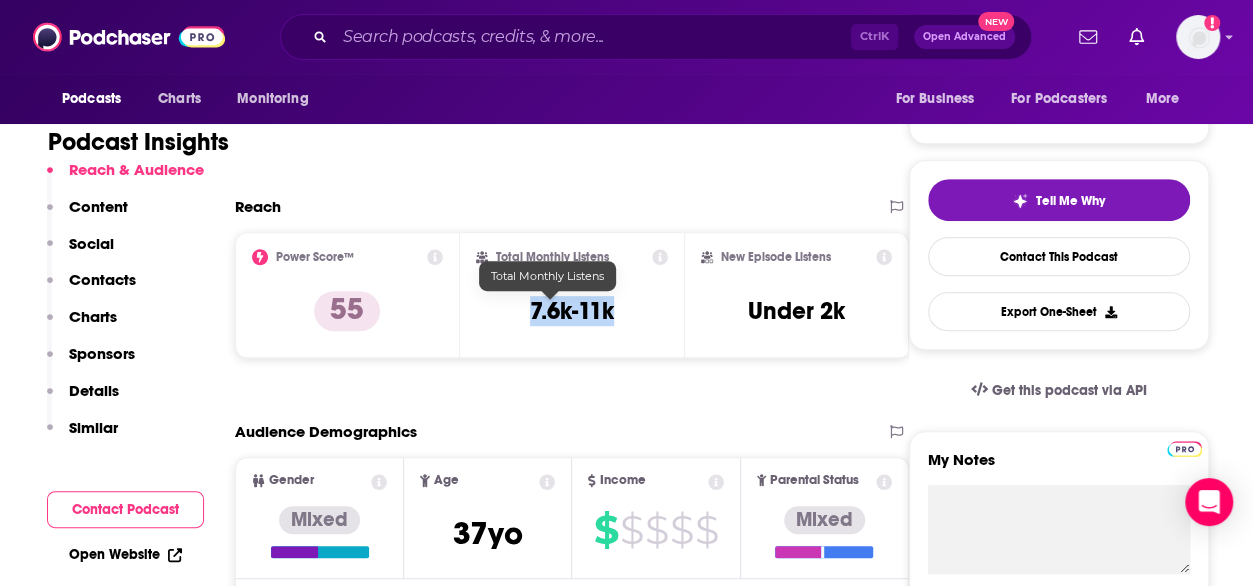 drag, startPoint x: 490, startPoint y: 317, endPoint x: 606, endPoint y: 309, distance: 116.275536 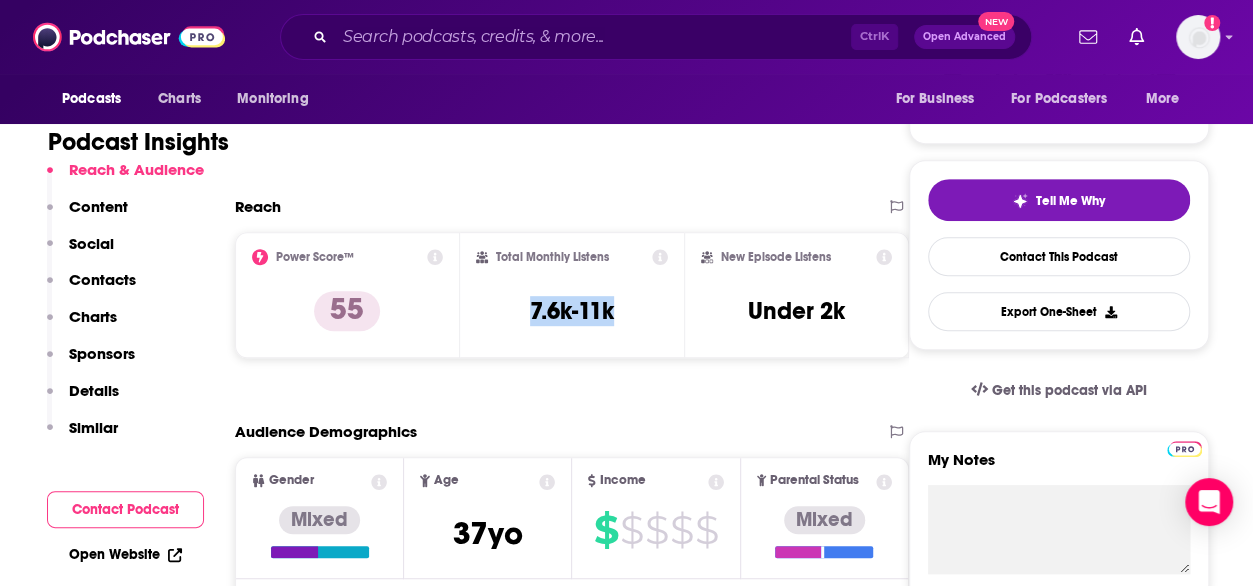 copy on "7.6k-11k" 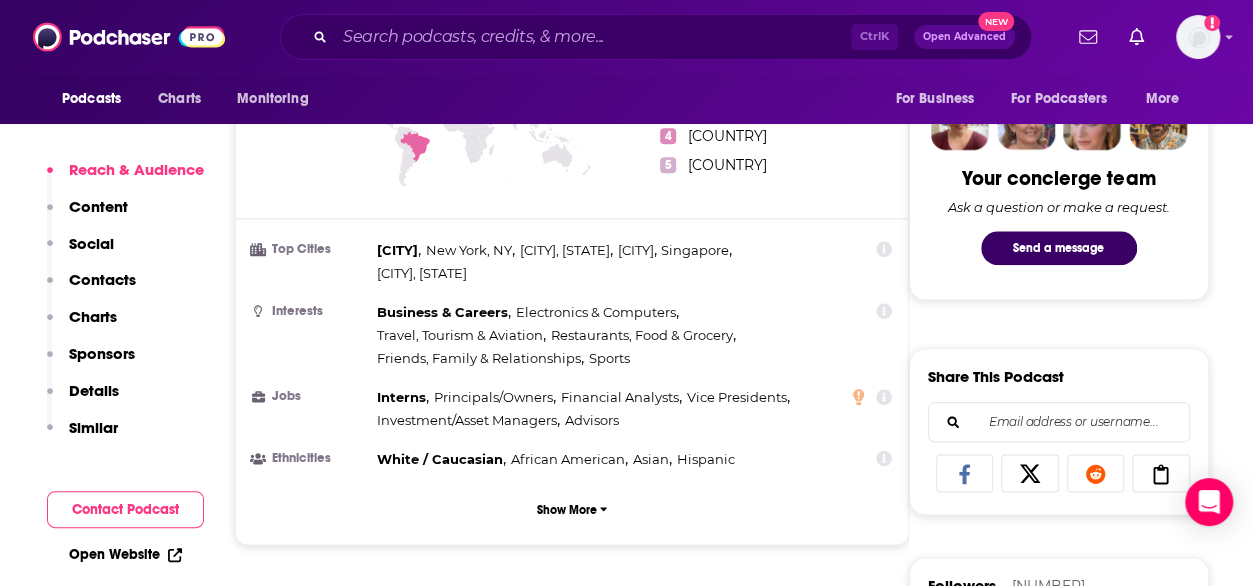 scroll, scrollTop: 993, scrollLeft: 0, axis: vertical 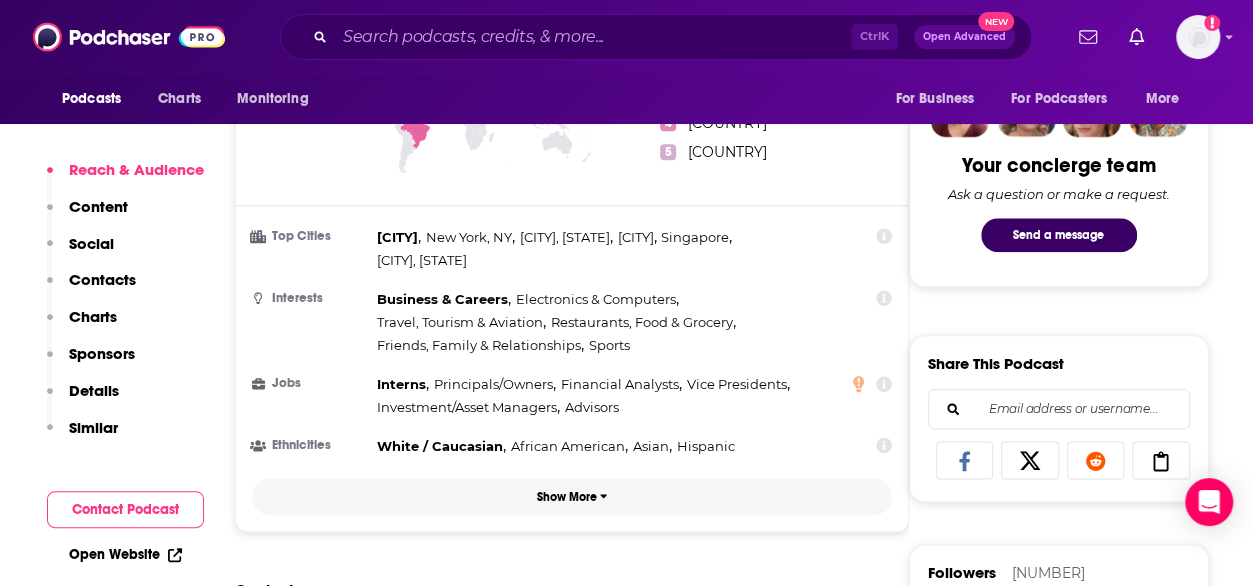 click on "Show More" at bounding box center (572, 496) 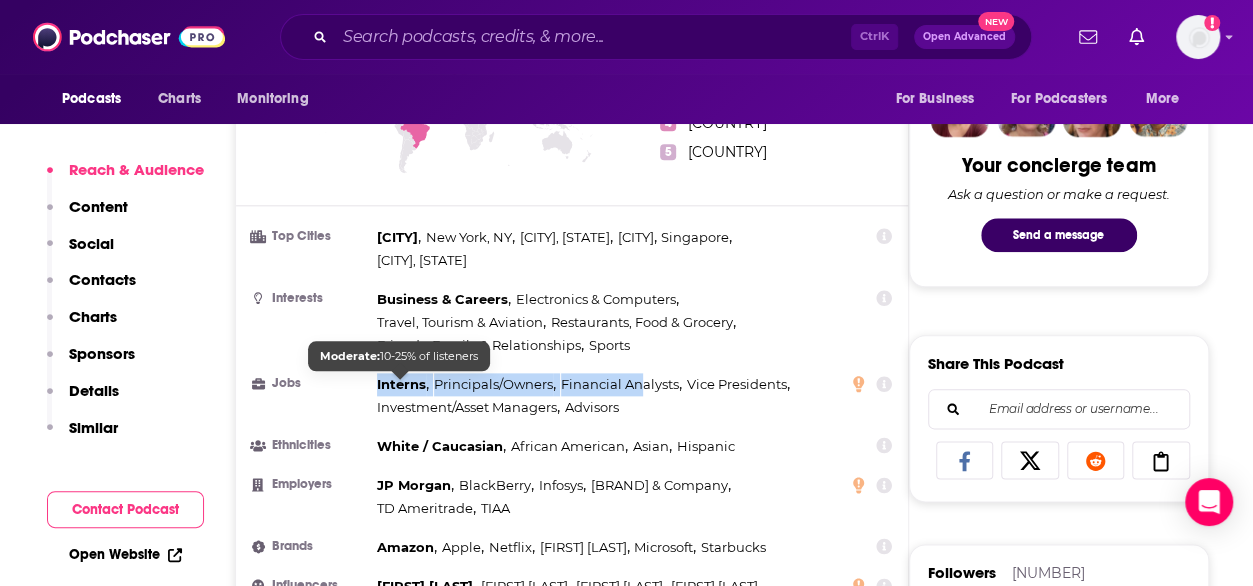 drag, startPoint x: 642, startPoint y: 411, endPoint x: 378, endPoint y: 387, distance: 265.08865 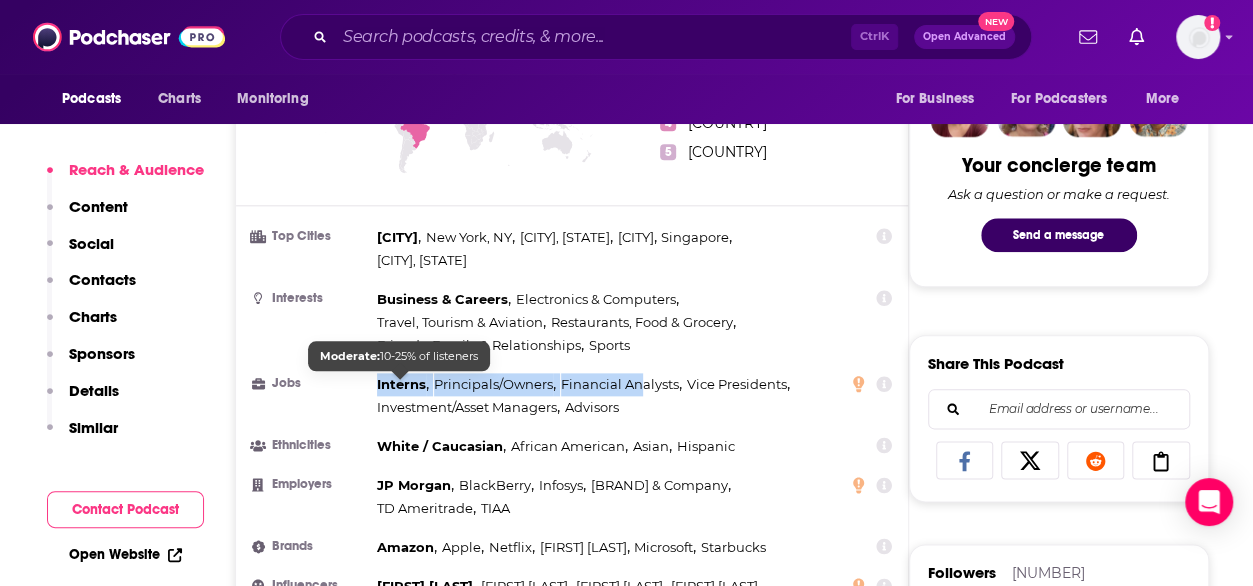click on "Interns , Principals/Owners , Financial Analysts , Vice Presidents , Investment/Asset Managers , Advisors" at bounding box center [590, 396] 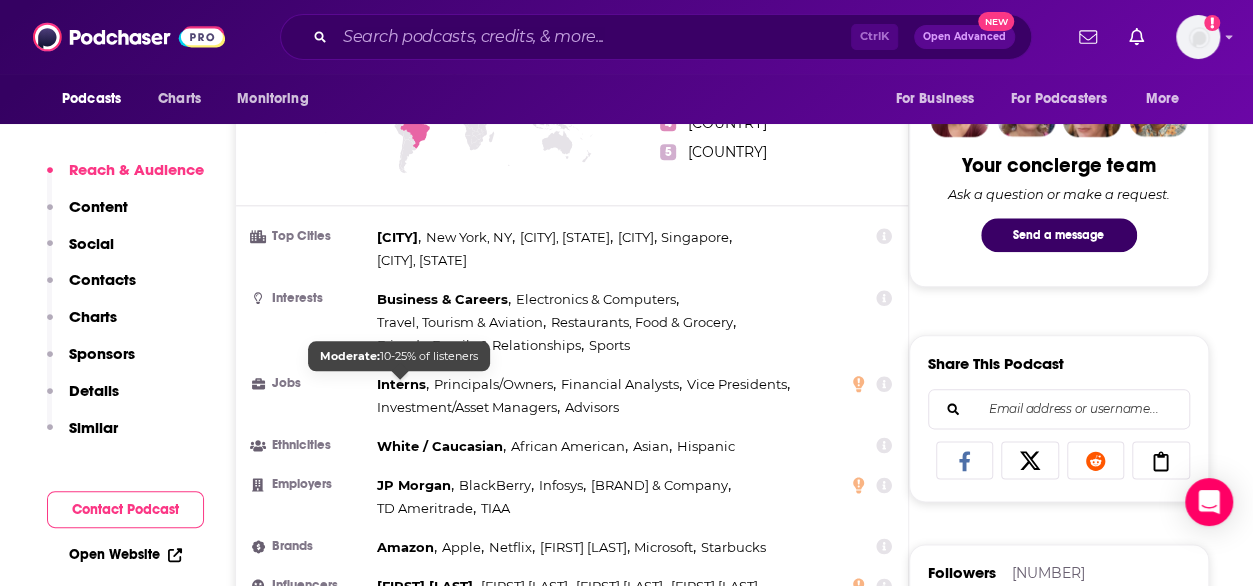 click on "Interns , Principals/Owners , Financial Analysts , Vice Presidents , Investment/Asset Managers , Advisors" at bounding box center [590, 396] 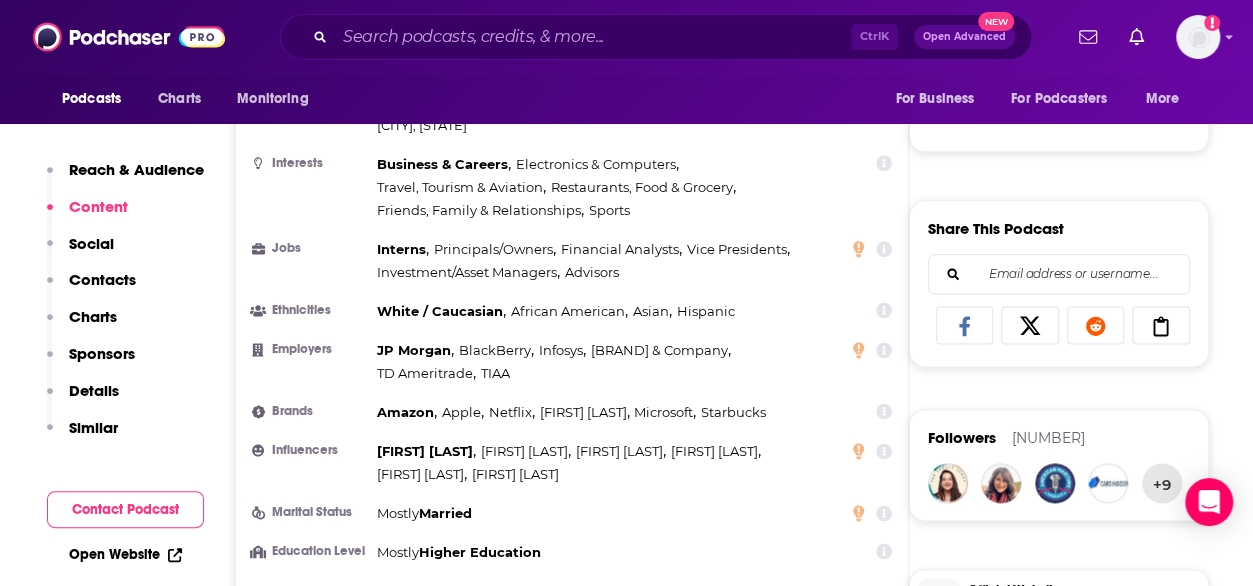 scroll, scrollTop: 1127, scrollLeft: 0, axis: vertical 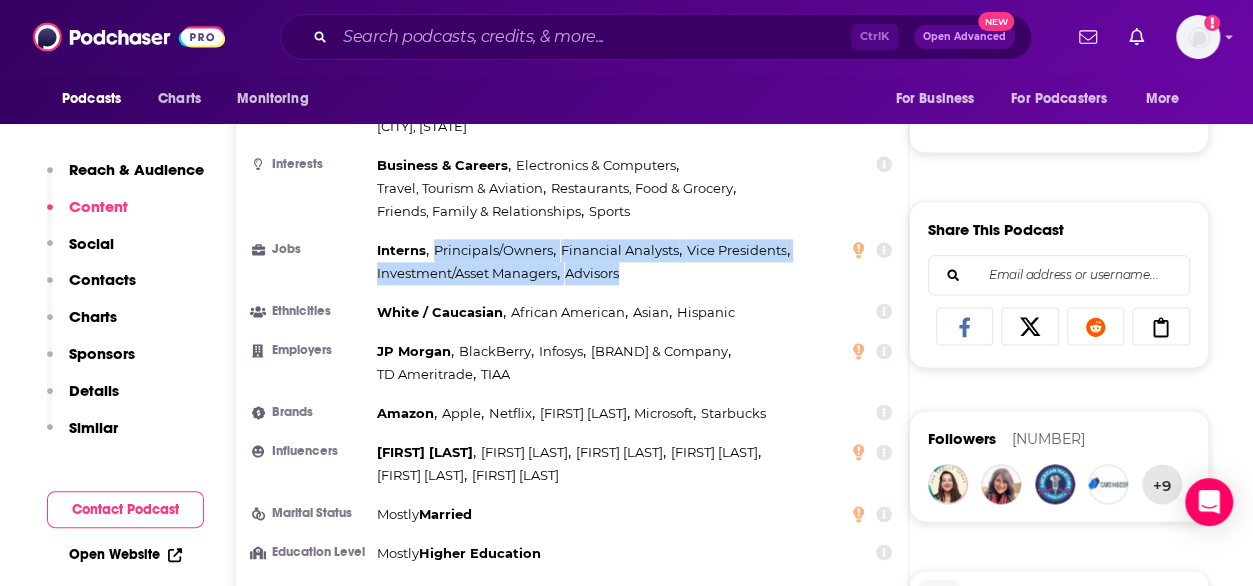 drag, startPoint x: 430, startPoint y: 245, endPoint x: 638, endPoint y: 279, distance: 210.76053 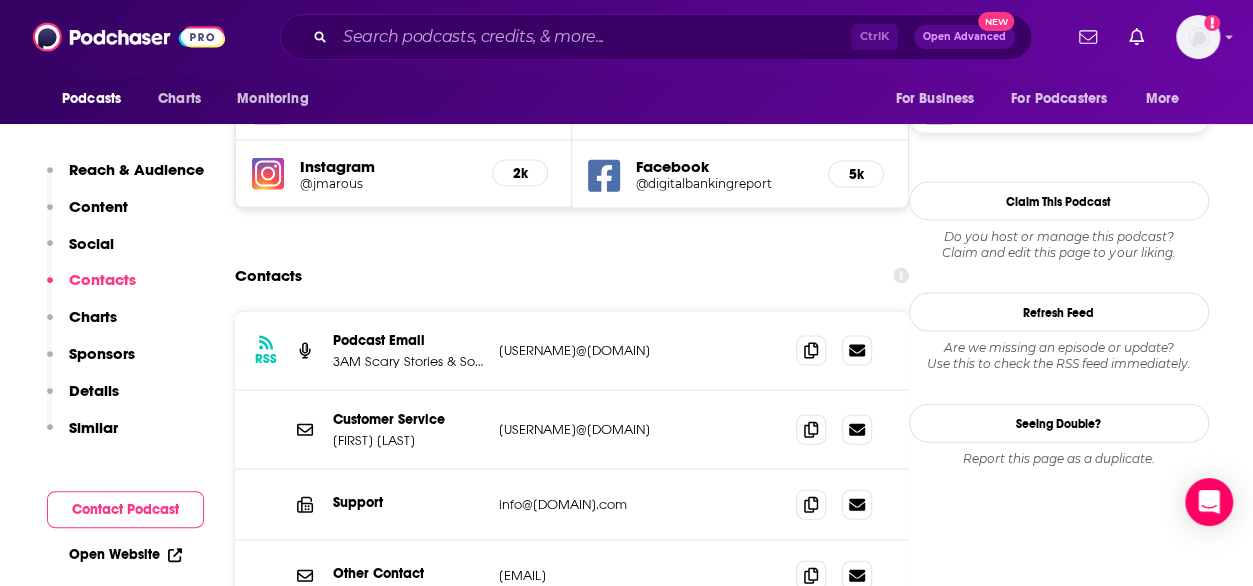 scroll, scrollTop: 1983, scrollLeft: 0, axis: vertical 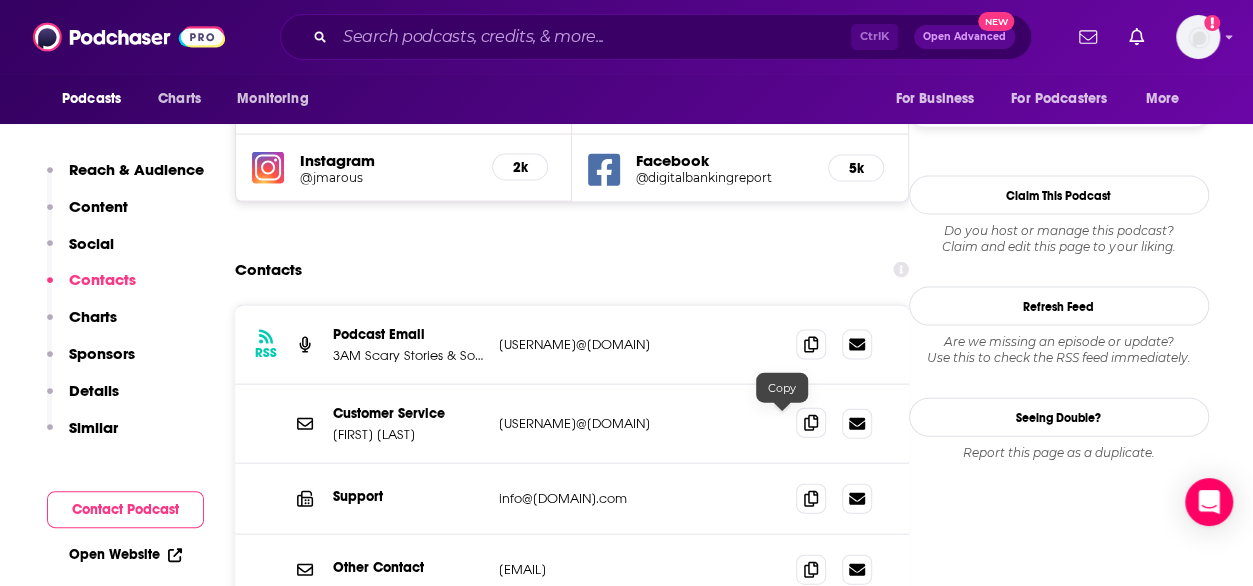 click at bounding box center [811, 423] 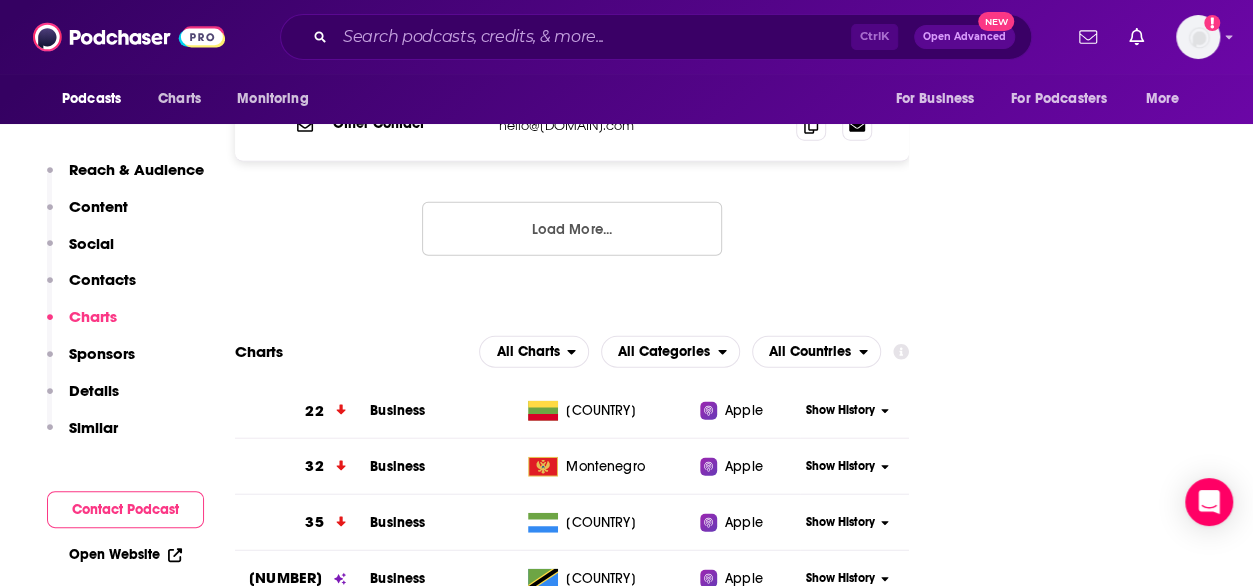 scroll, scrollTop: 2893, scrollLeft: 0, axis: vertical 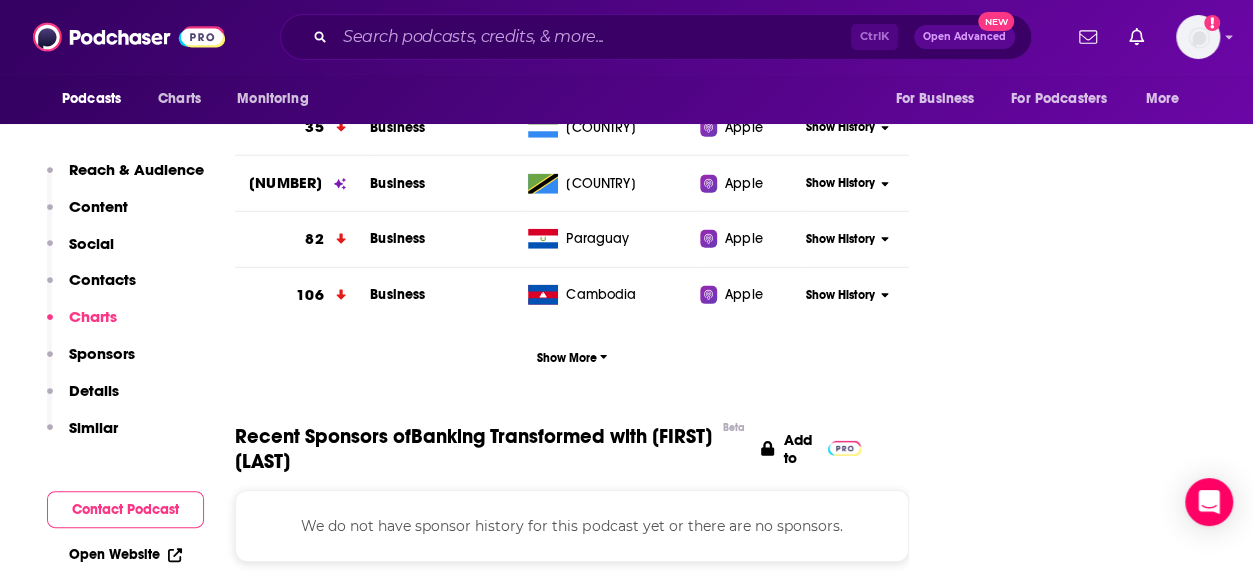 click on "Follow Rate Play Apps List Bookmark Share Tell Me Why Contact This Podcast Export One-Sheet Get this podcast via API My Notes Your concierge team Ask a question or make a request. Send a message Share This Podcast Recommendation sent https://www.podchaser.com/podcasts/banking-transformed-with-jim-m-872188 Copy Link Followers 13 +9 Official Website thefinancialbrand.com RSS Feed feeds.megaphone.fm Facebook https://www.facebook.com/digitalbankingreport X/Twitter twitter.com/JimMarous Instagram instagram.com/jmarous YouTube https://www.youtube.com/@TheFinancialBrand Banking Transformed evergreenpodcasts.com Claim This Podcast Do you host or manage this podcast? Claim and edit this page to your liking. Refresh Feed Are we missing an episode or update? Use this to check the RSS feed immediately. Seeing Double? Report this page as a duplicate." at bounding box center [1059, 2036] 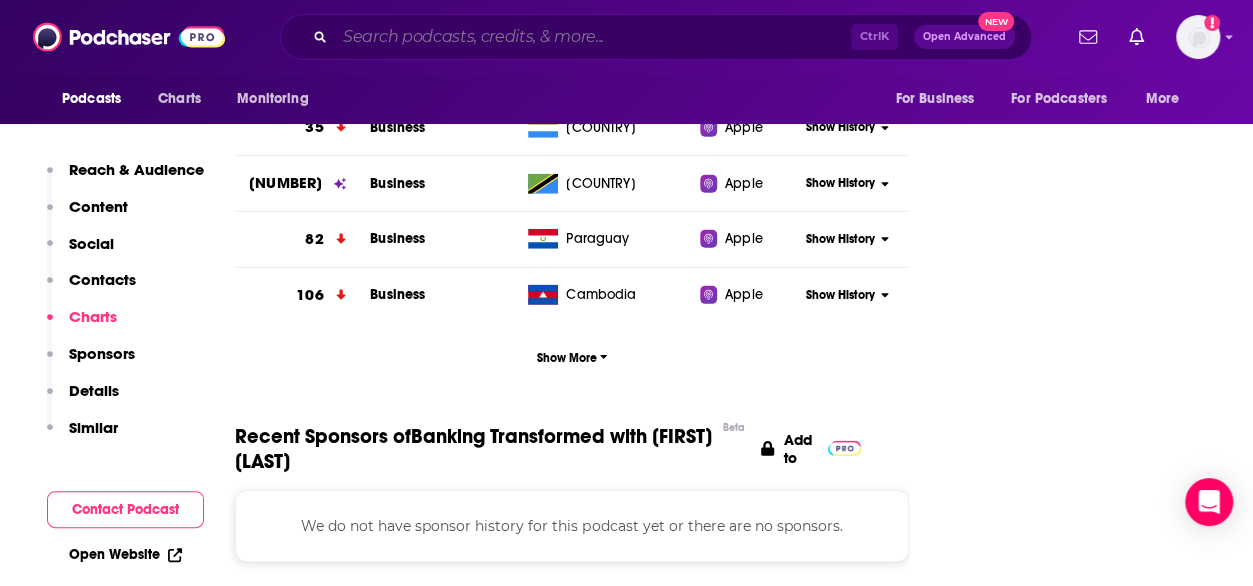 click at bounding box center [593, 37] 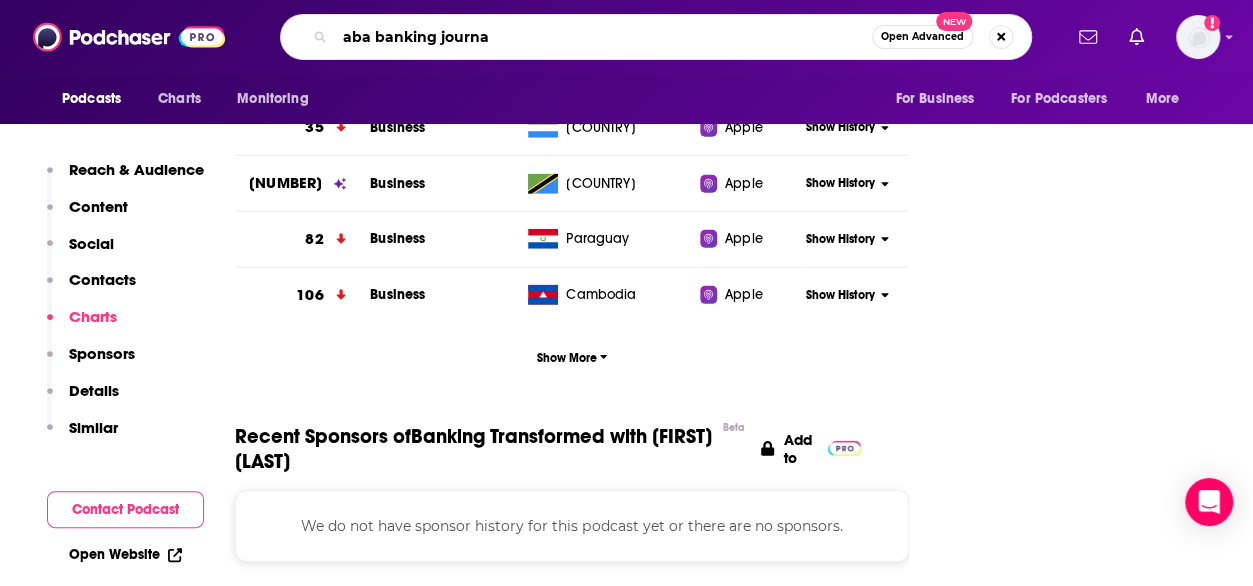 type on "aba banking journal" 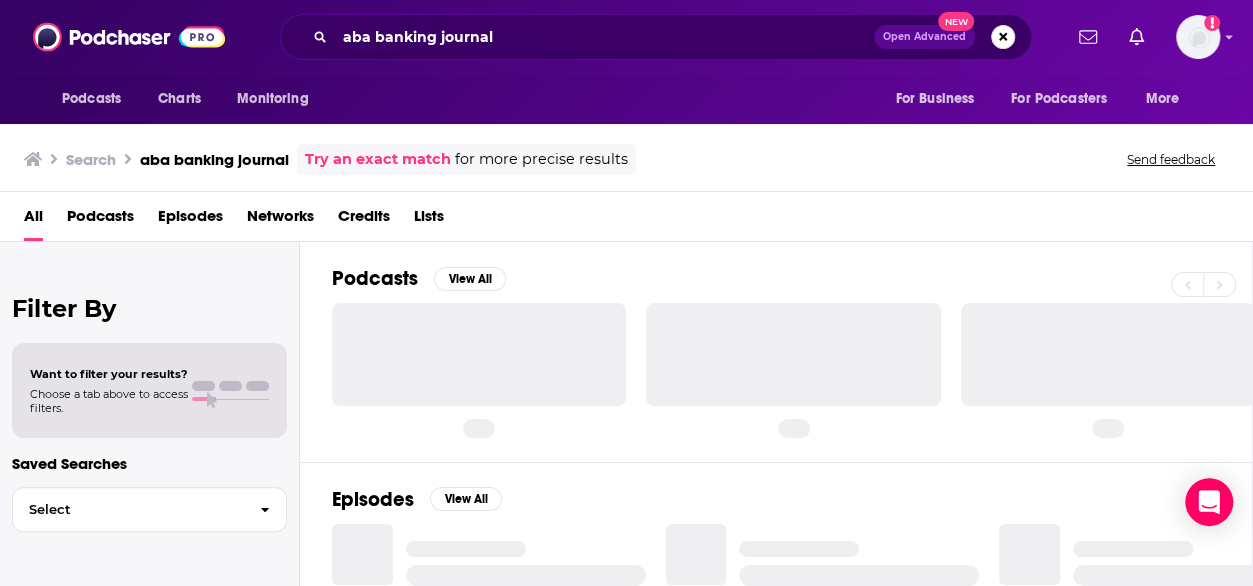 scroll, scrollTop: 0, scrollLeft: 0, axis: both 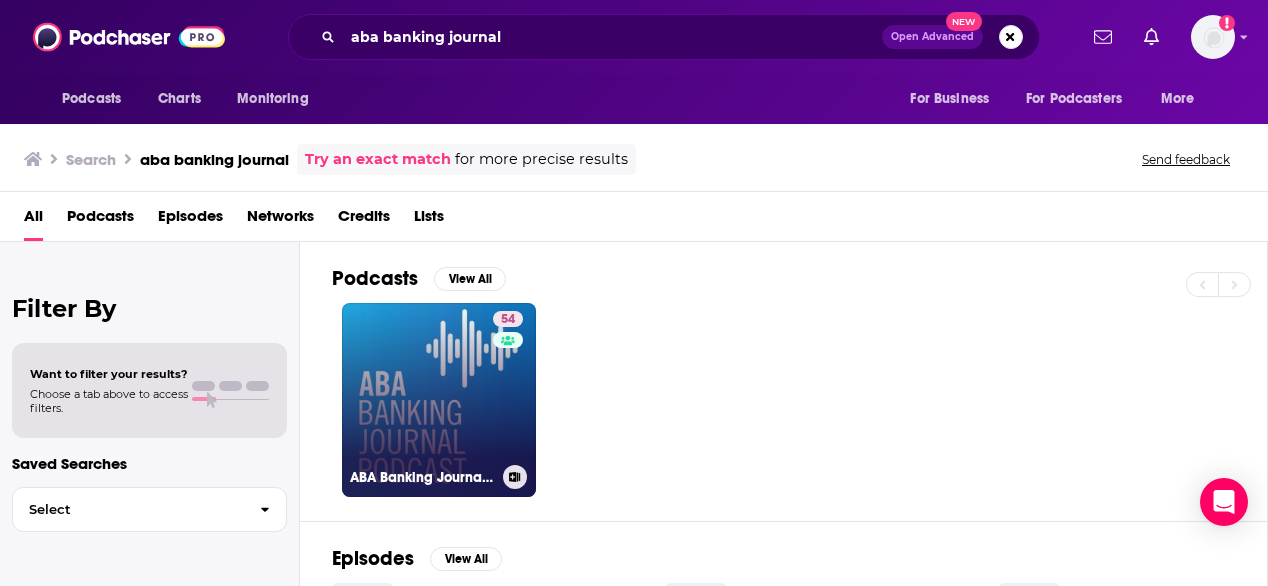 click on "54 ABA Banking Journal Podcast" at bounding box center [439, 400] 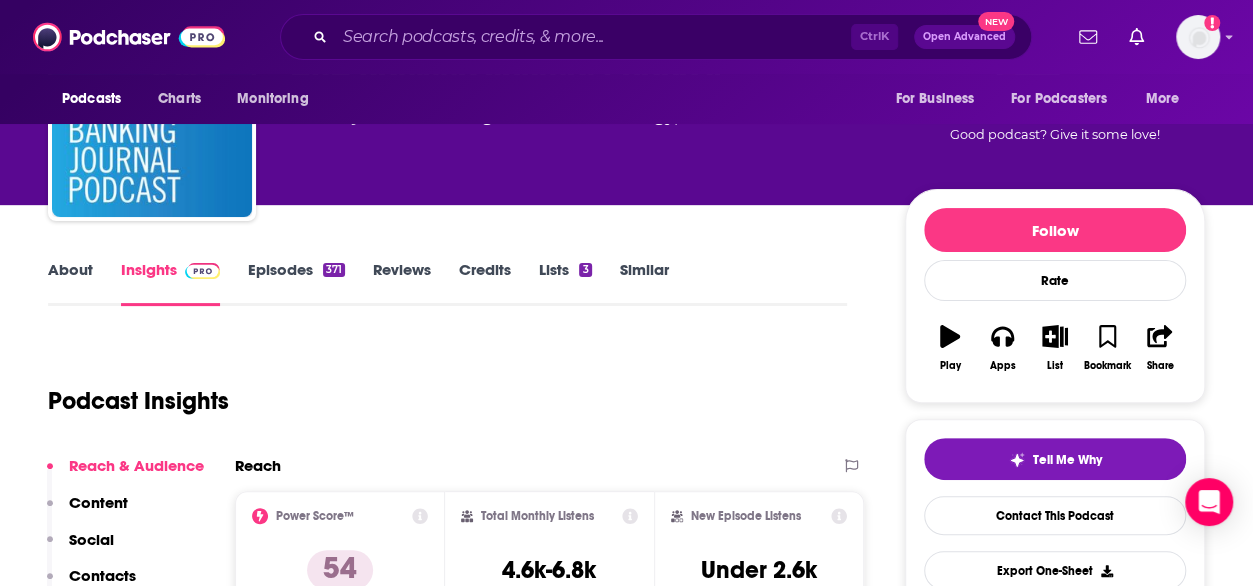 scroll, scrollTop: 122, scrollLeft: 0, axis: vertical 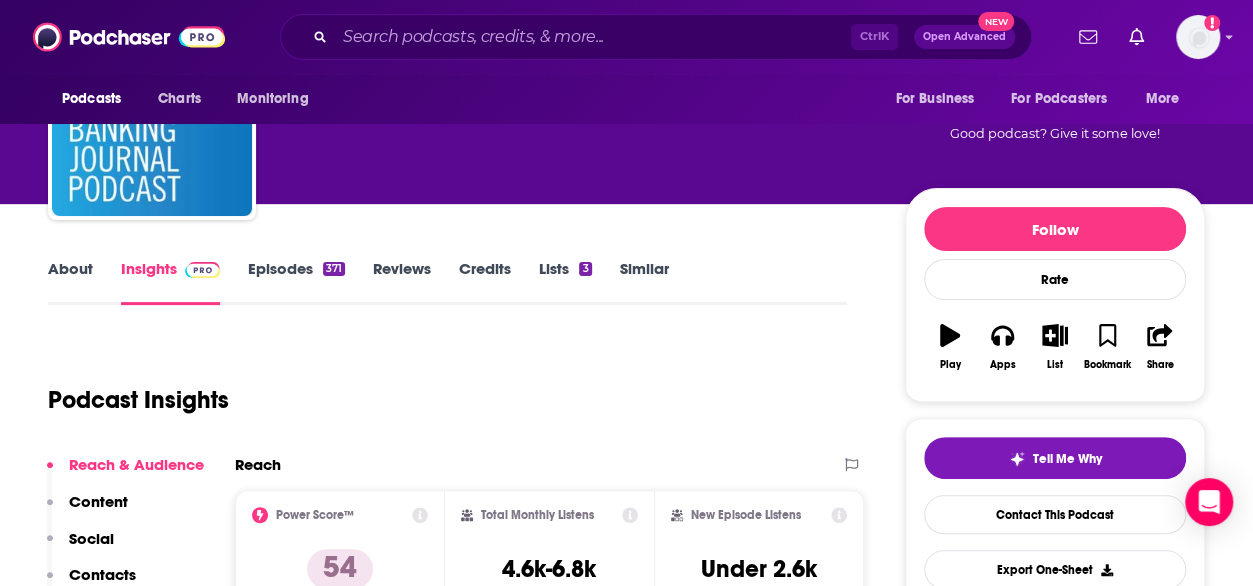 click on "About" at bounding box center (70, 282) 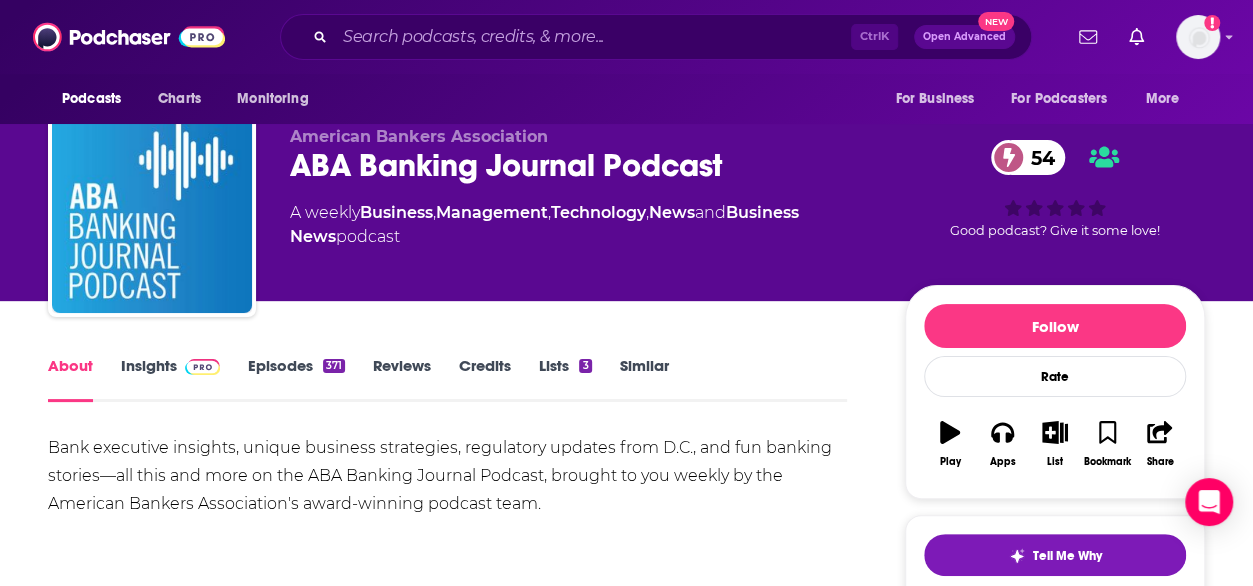 scroll, scrollTop: 26, scrollLeft: 0, axis: vertical 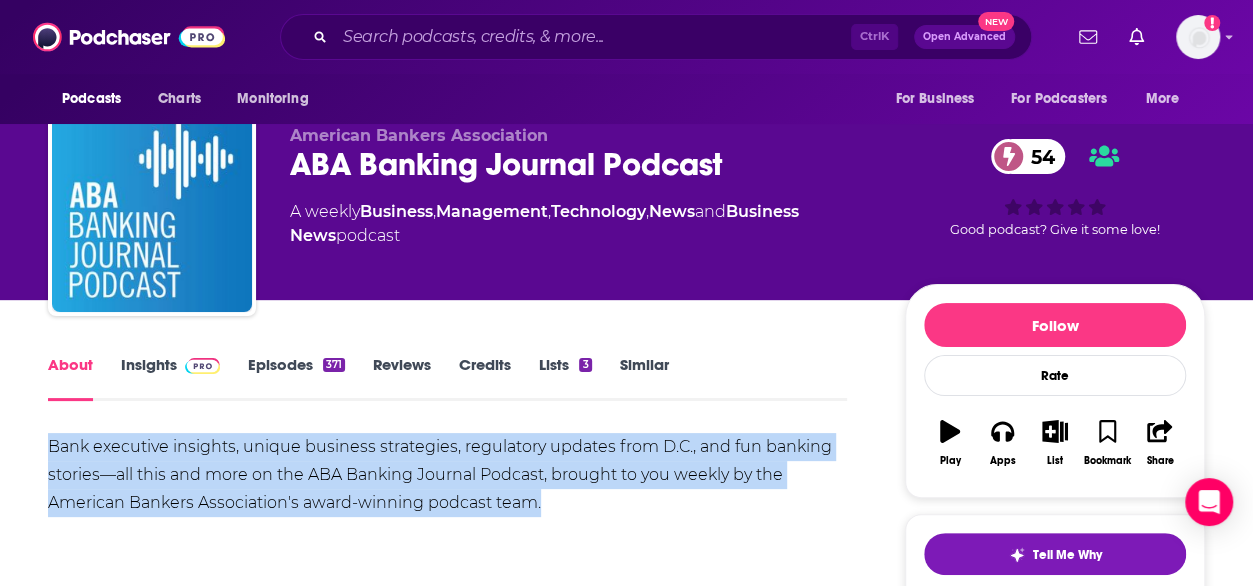 drag, startPoint x: 586, startPoint y: 504, endPoint x: -6, endPoint y: 455, distance: 594.0244 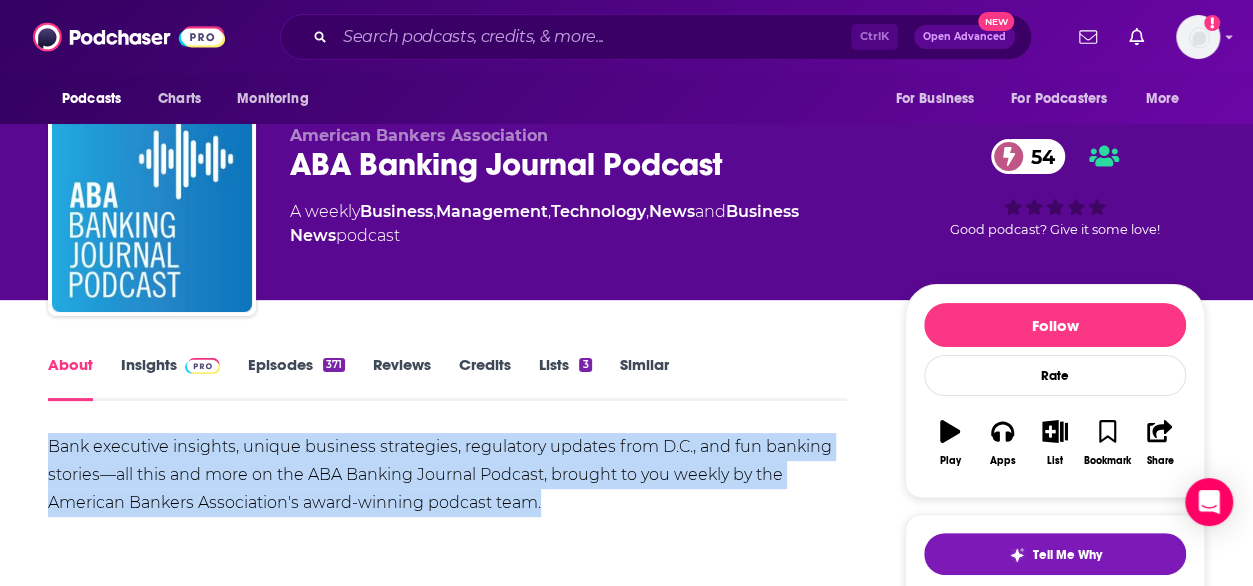 click on "Podcasts Charts Monitoring Ctrl  K Open Advanced New For Business For Podcasters More Add a profile image Podcasts Charts Monitoring For Business For Podcasters More American Bankers Association   ABA Banking Journal Podcast 54 A   weekly  Business ,  Management ,  Technology ,  News  and  Business News  podcast 54 Good podcast? Give it some love! American Bankers Association   ABA Banking Journal Podcast 54 About American Bankers Association   ABA Banking Journal Podcast 54 A   weekly  Business ,  Management ,  Technology ,  News  and  Business News  podcast 54 Good podcast? Give it some love! Follow Rate Podcast Play Apps List Bookmark Share About Insights Episodes 371 Reviews Credits Lists 3 Similar Bank executive insights, unique business strategies, regulatory updates from D.C., and fun banking stories—all this and more on the ABA Banking Journal Podcast, brought to you weekly by the American Bankers Association's award-winning podcast team. Show More Creators & Guests . You can   add them yourself" at bounding box center (626, 267) 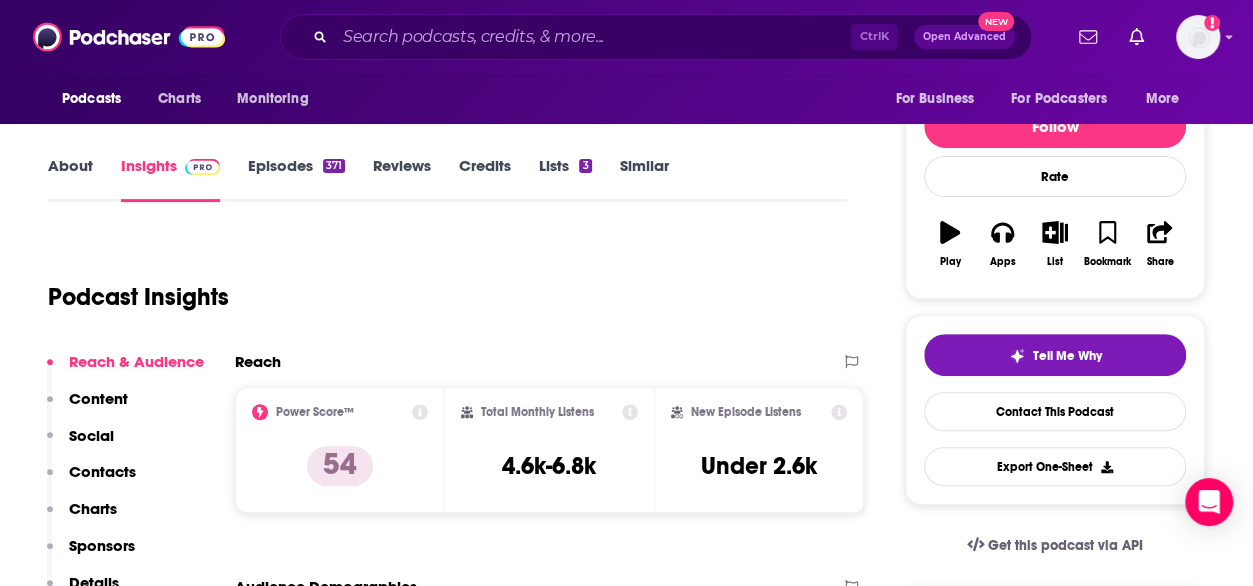 scroll, scrollTop: 235, scrollLeft: 0, axis: vertical 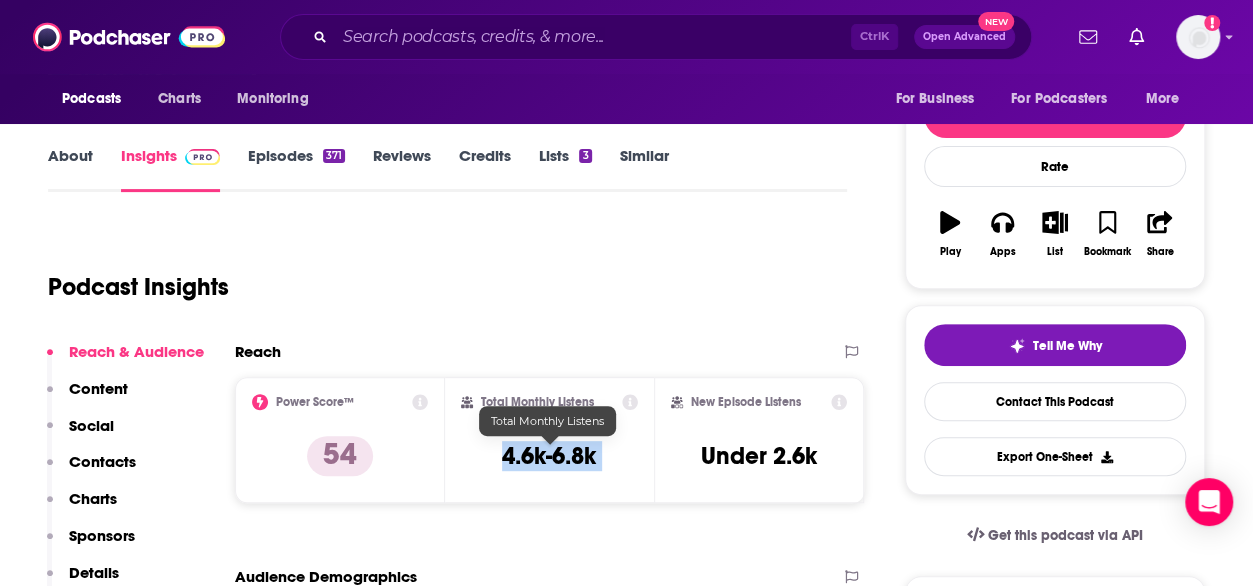 drag, startPoint x: 496, startPoint y: 463, endPoint x: 660, endPoint y: 440, distance: 165.60495 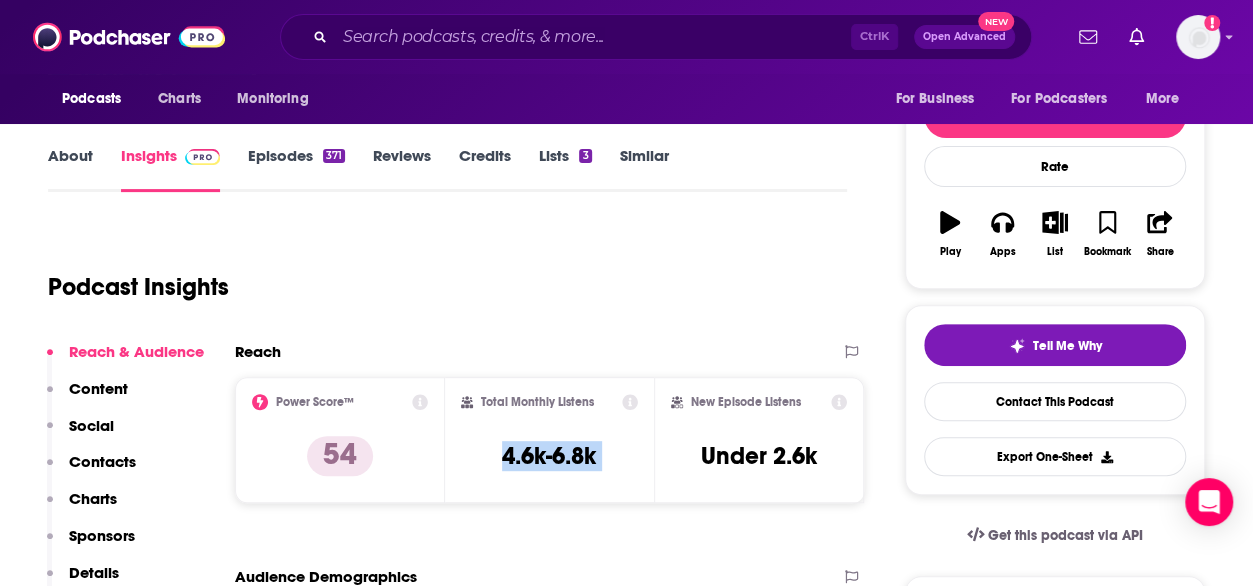 copy on "4.6k-6.8k" 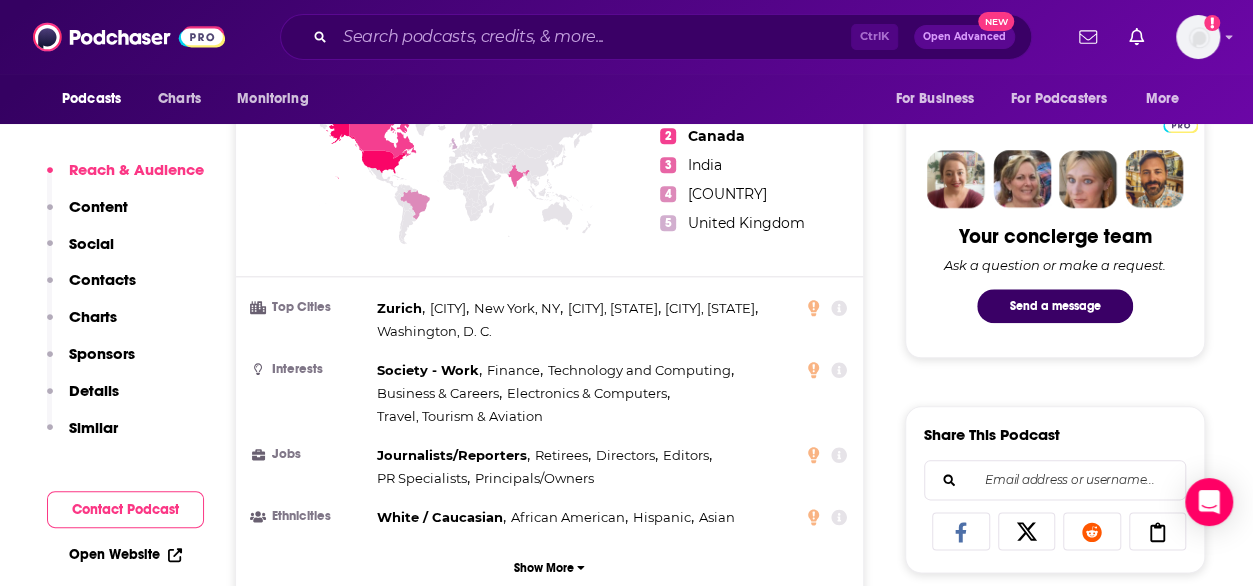 scroll, scrollTop: 980, scrollLeft: 0, axis: vertical 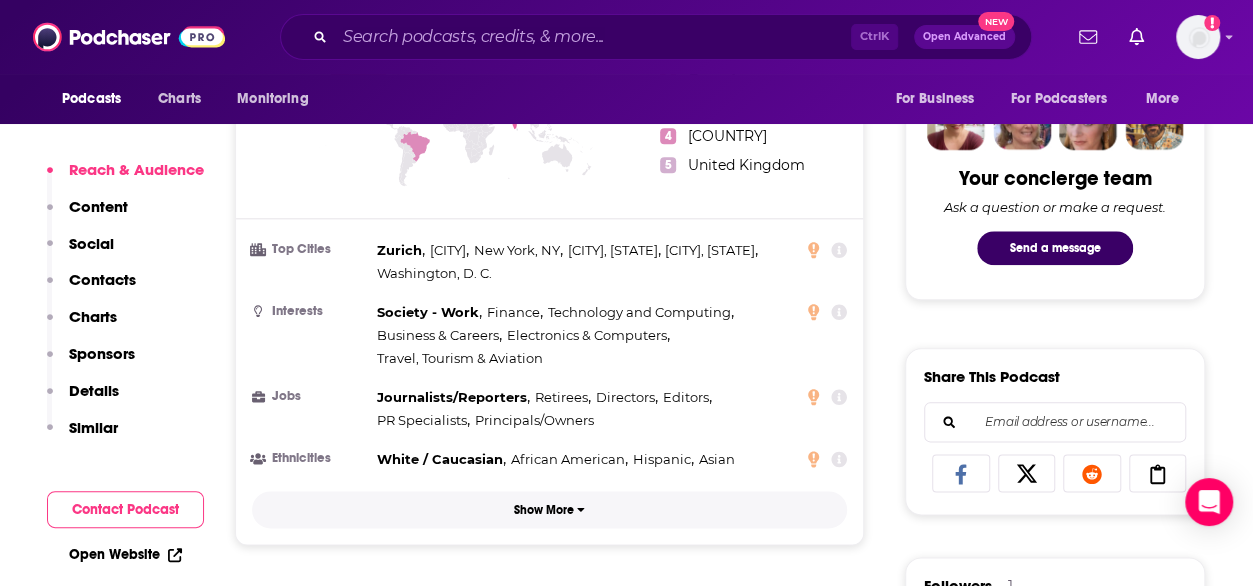 click on "Show More" at bounding box center [544, 510] 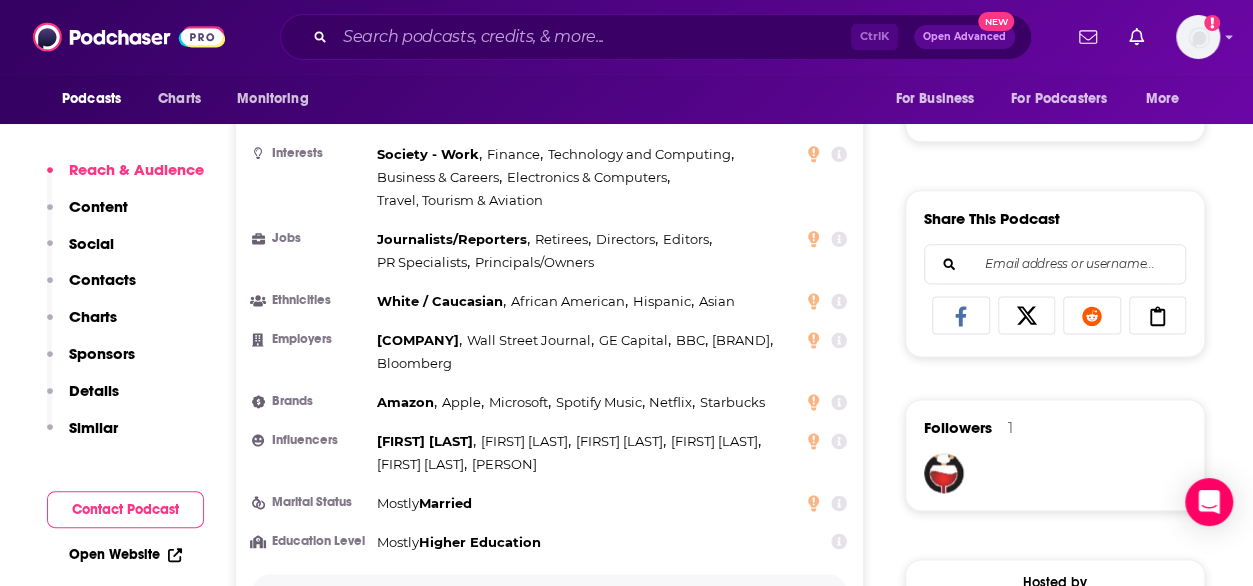 scroll, scrollTop: 1139, scrollLeft: 0, axis: vertical 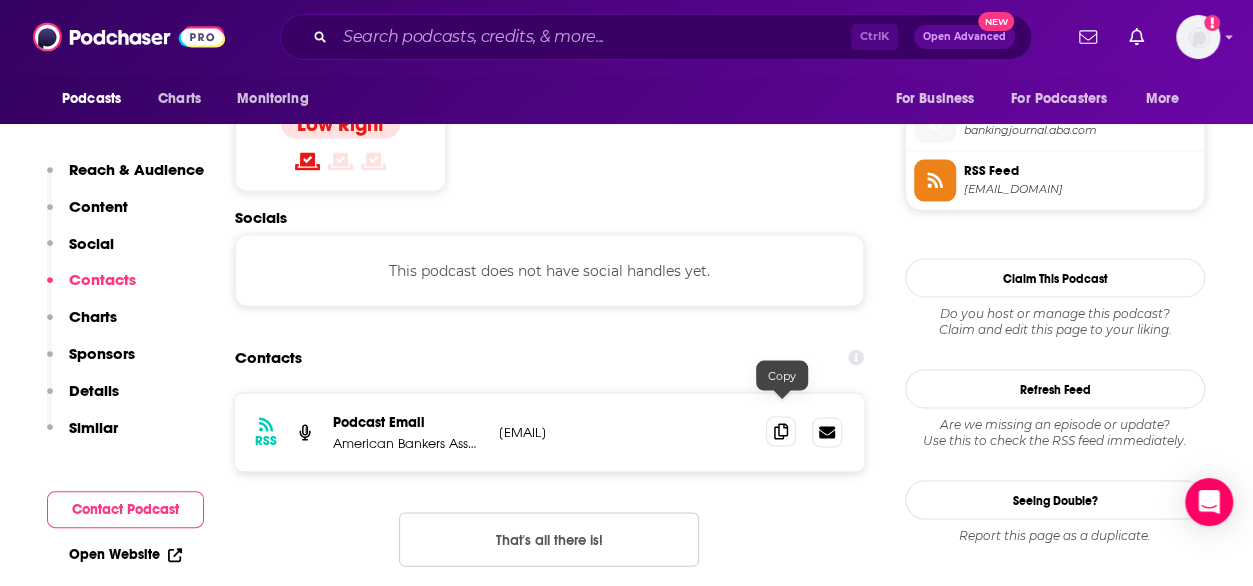 click 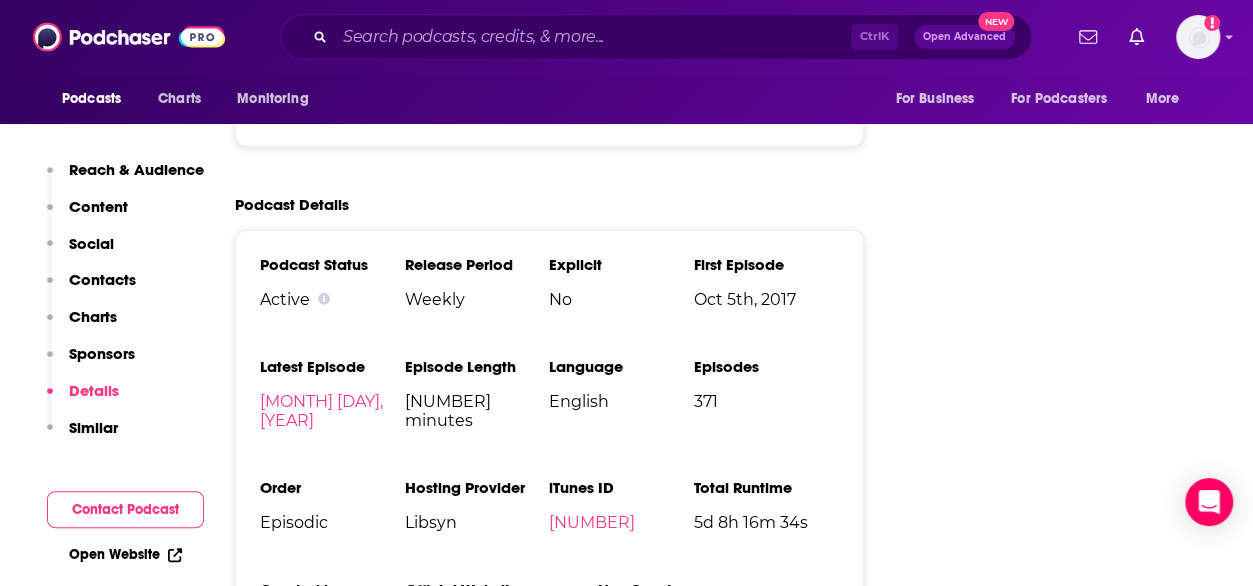 scroll, scrollTop: 3026, scrollLeft: 0, axis: vertical 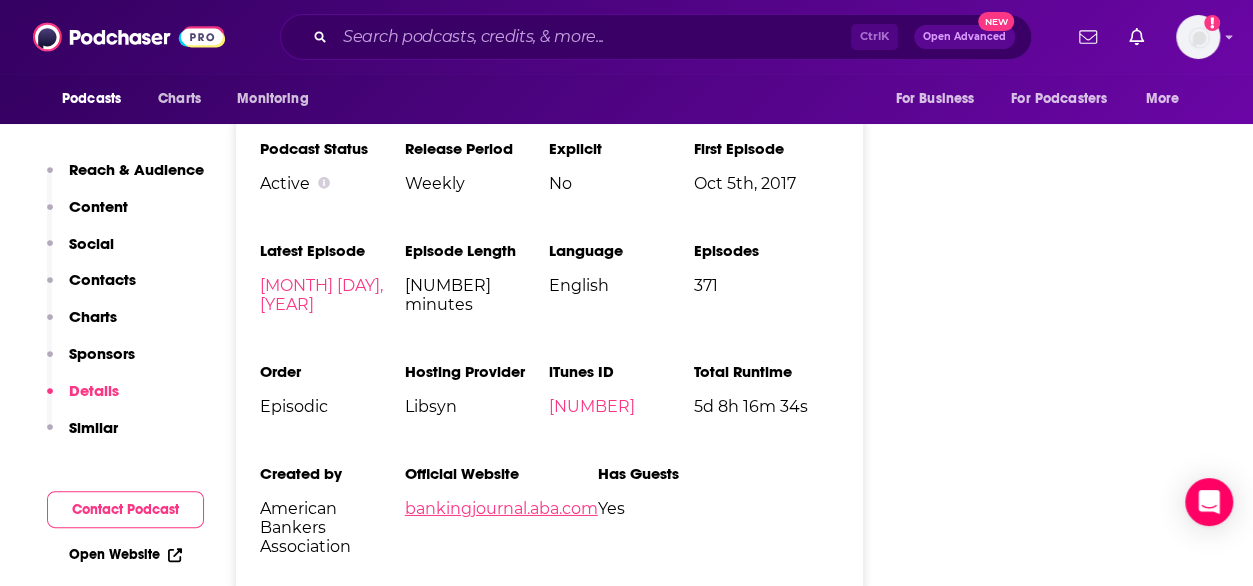 click on "bankingjournal.aba.com" at bounding box center [501, 508] 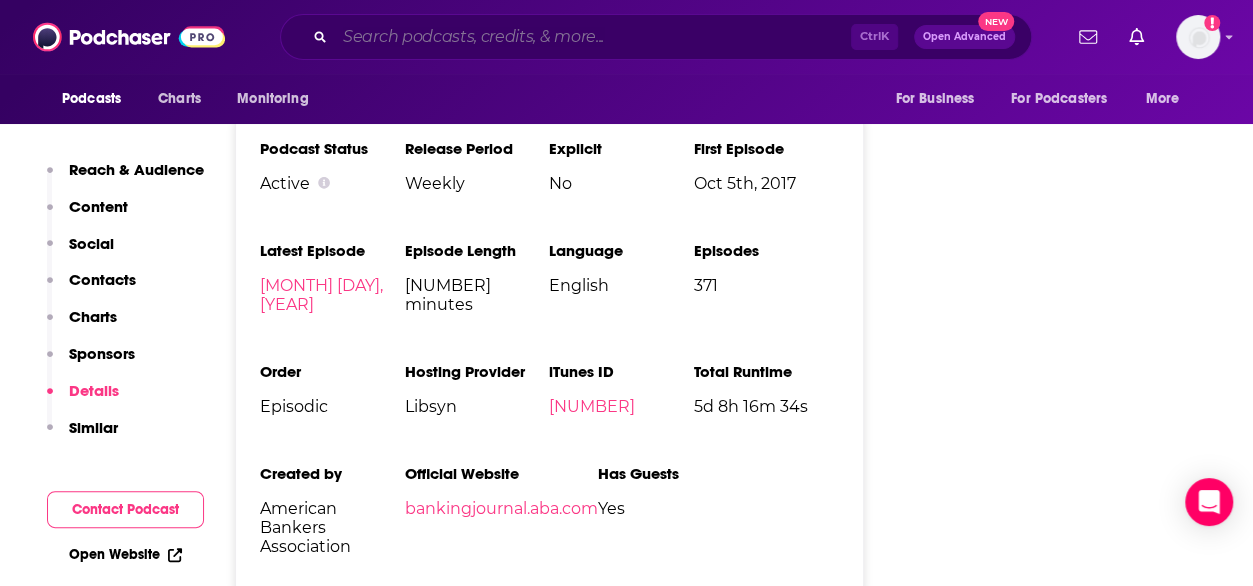 click at bounding box center (593, 37) 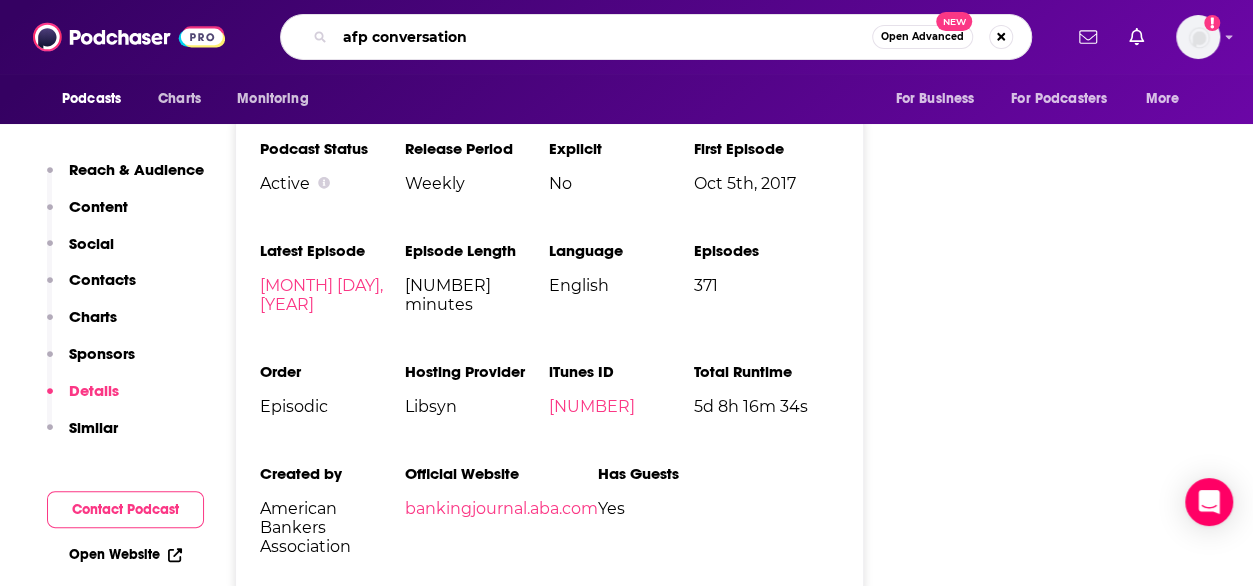 type on "afp conversations" 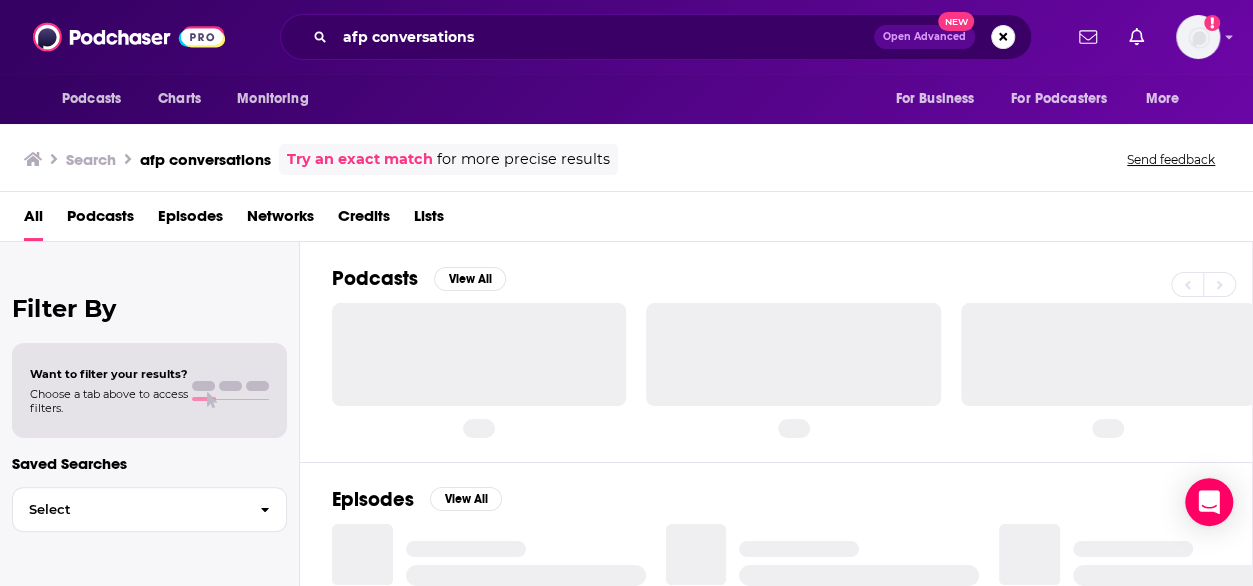 scroll, scrollTop: 0, scrollLeft: 0, axis: both 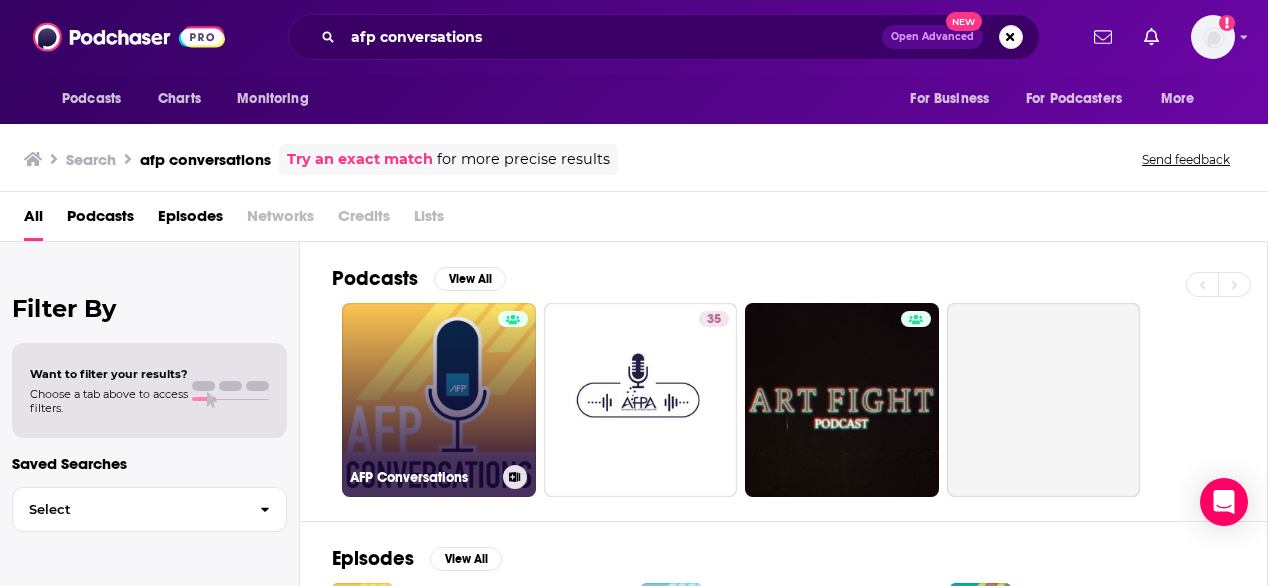 click on "AFP Conversations" at bounding box center (439, 400) 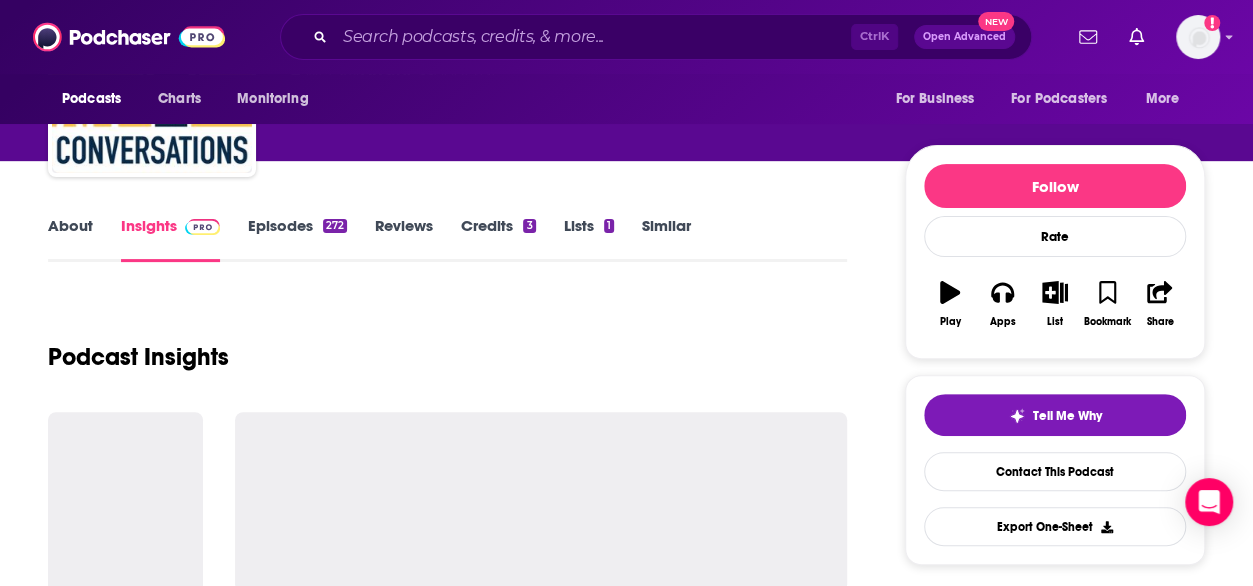 scroll, scrollTop: 166, scrollLeft: 0, axis: vertical 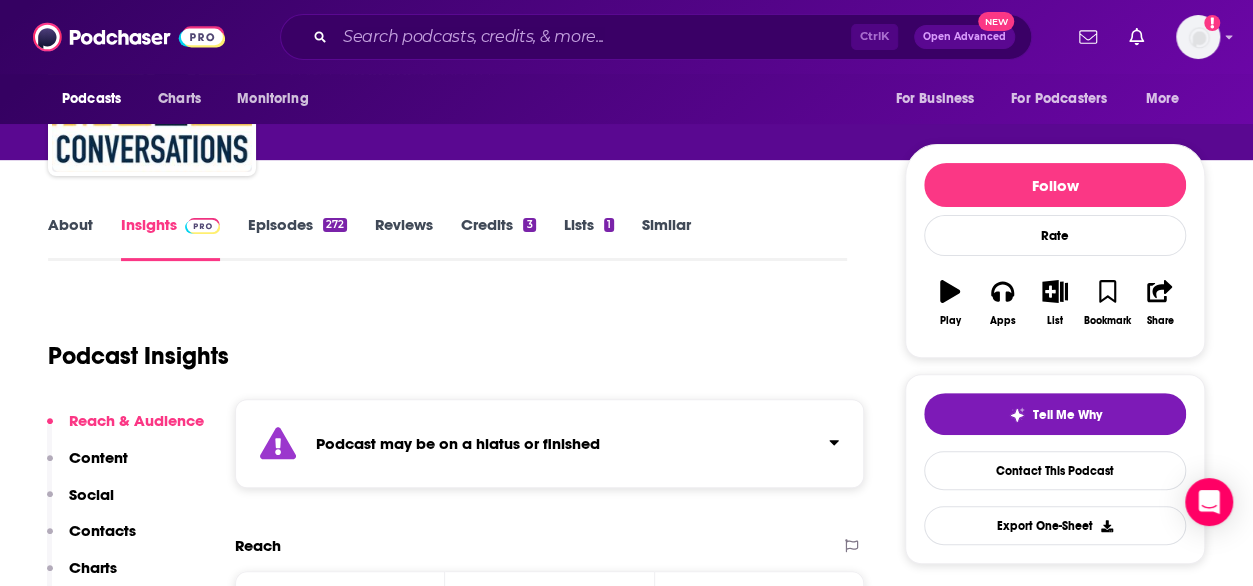 click on "Episodes 272" at bounding box center [297, 238] 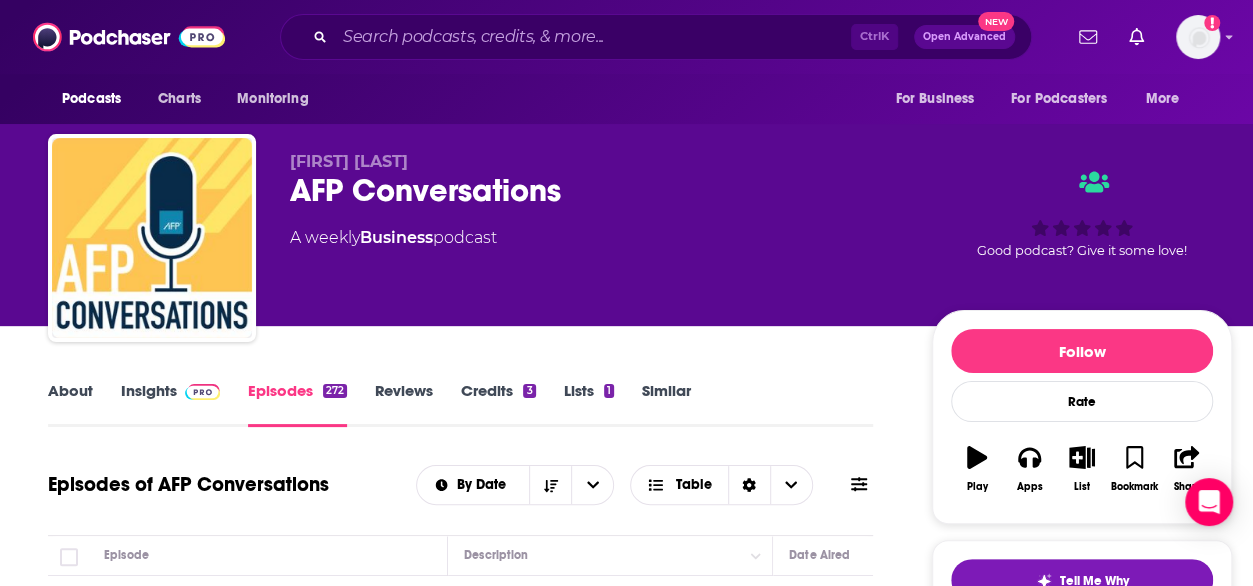 scroll, scrollTop: 311, scrollLeft: 0, axis: vertical 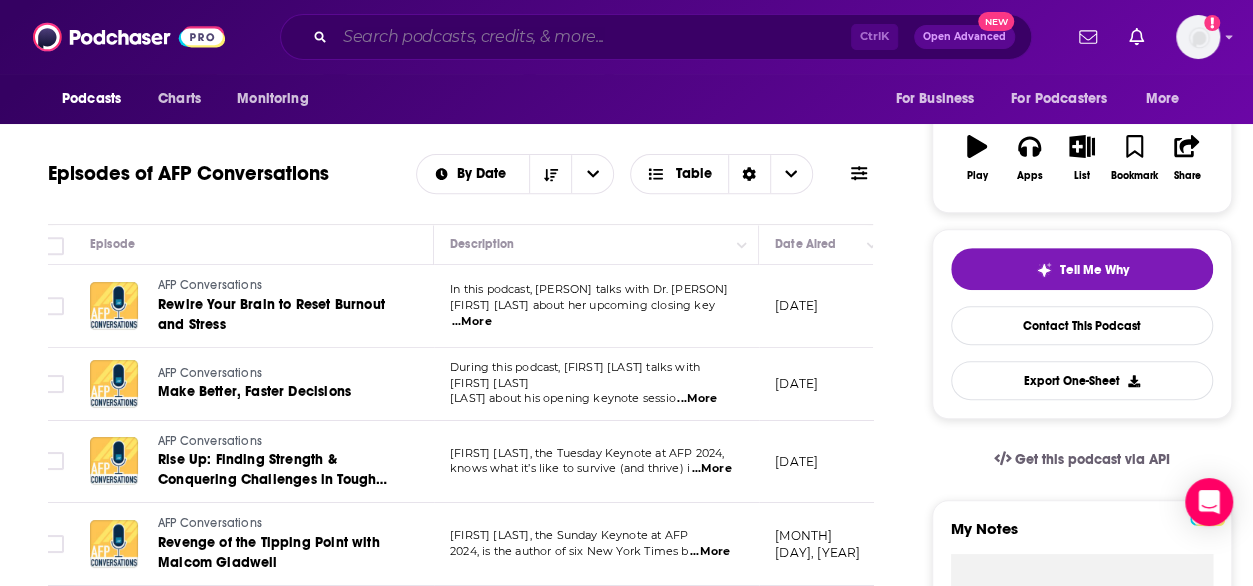 click at bounding box center (593, 37) 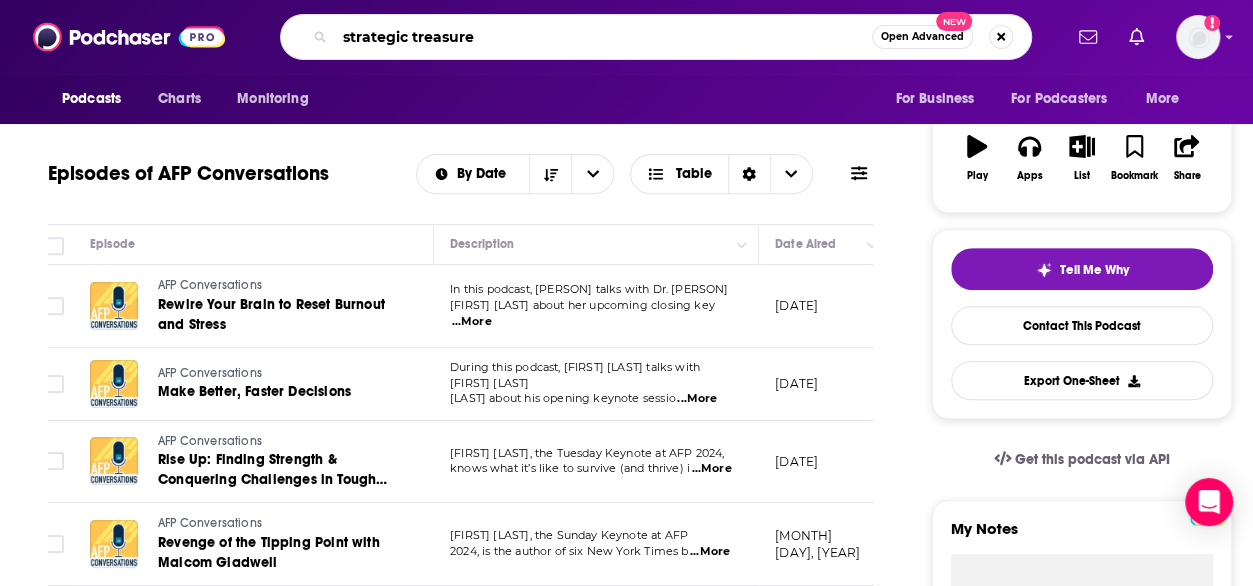 type on "strategic treasurer" 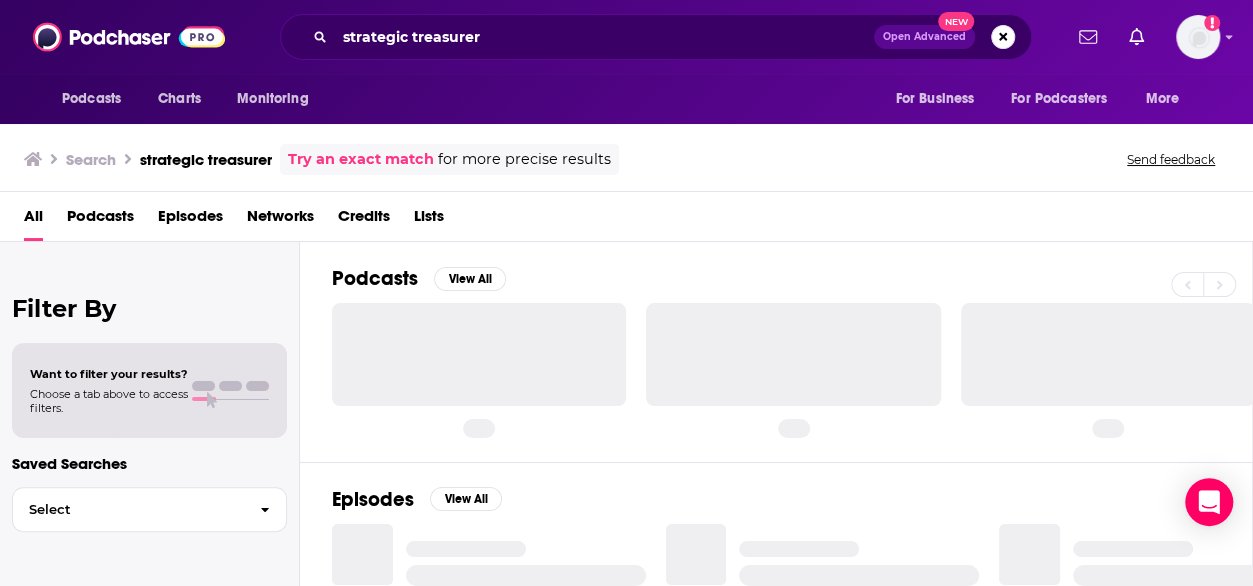 scroll, scrollTop: 0, scrollLeft: 0, axis: both 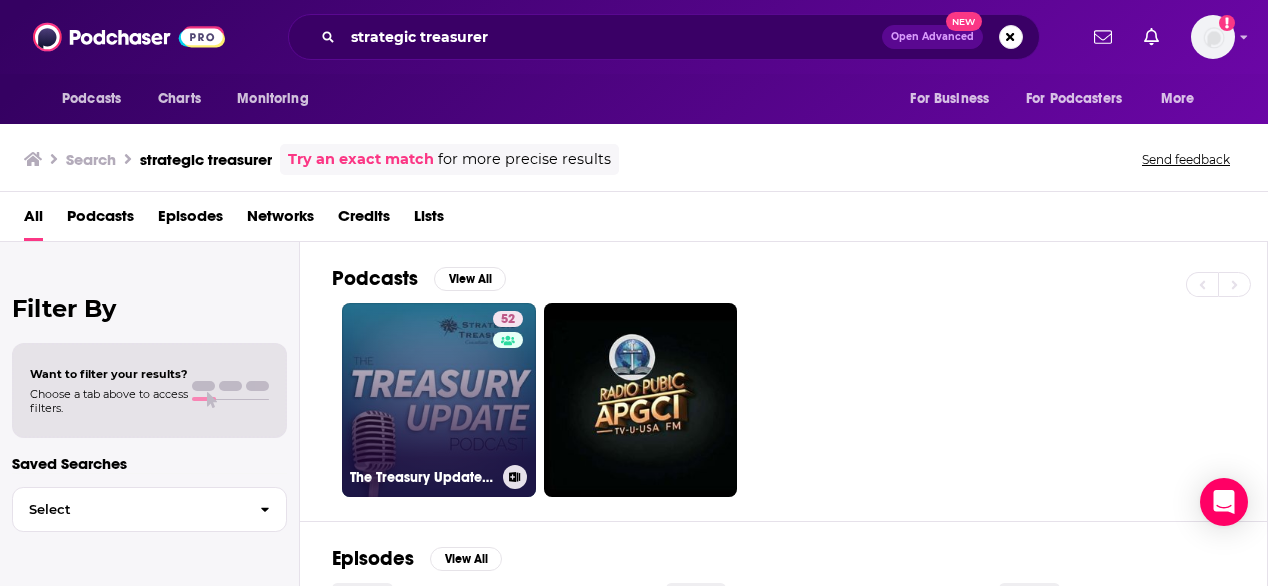 click on "52 The Treasury Update Podcast" at bounding box center (439, 400) 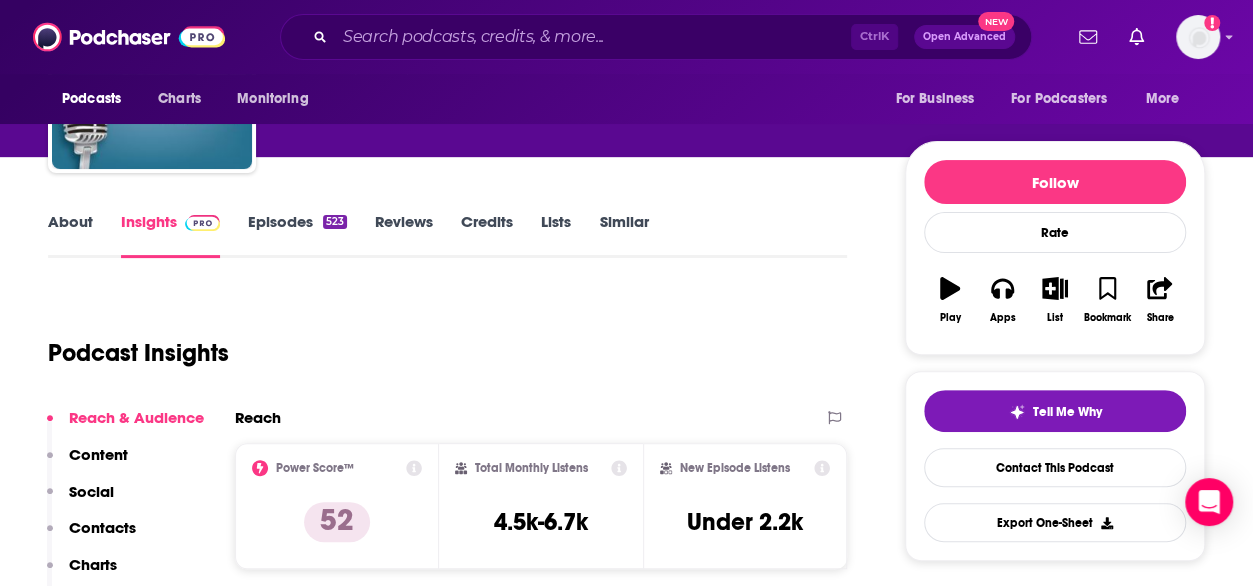 scroll, scrollTop: 170, scrollLeft: 0, axis: vertical 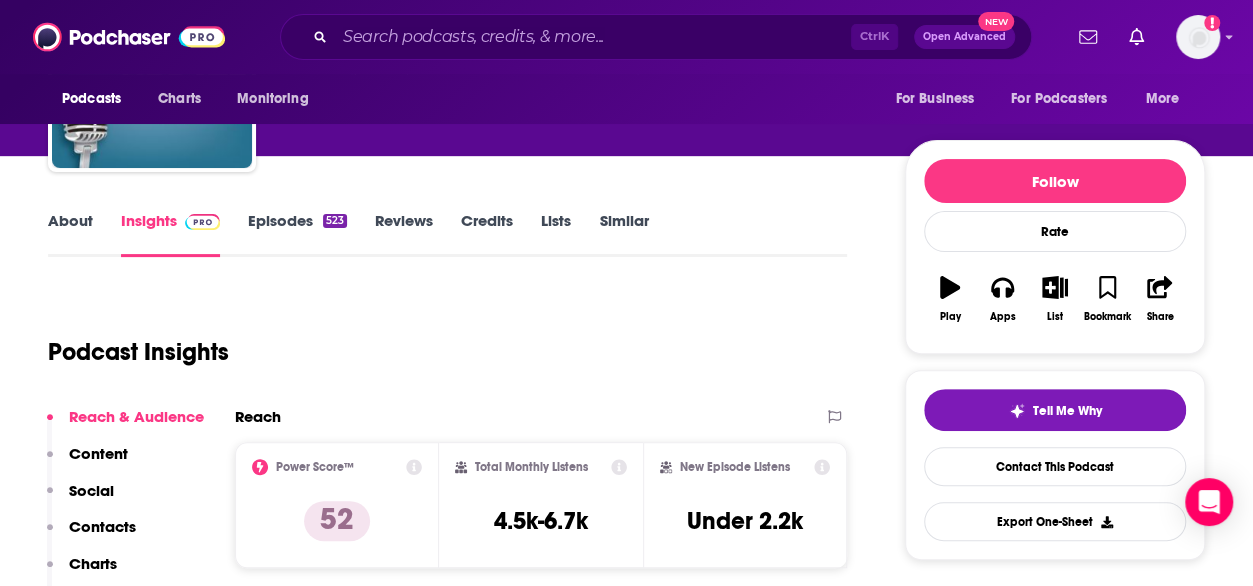 click on "About" at bounding box center (70, 234) 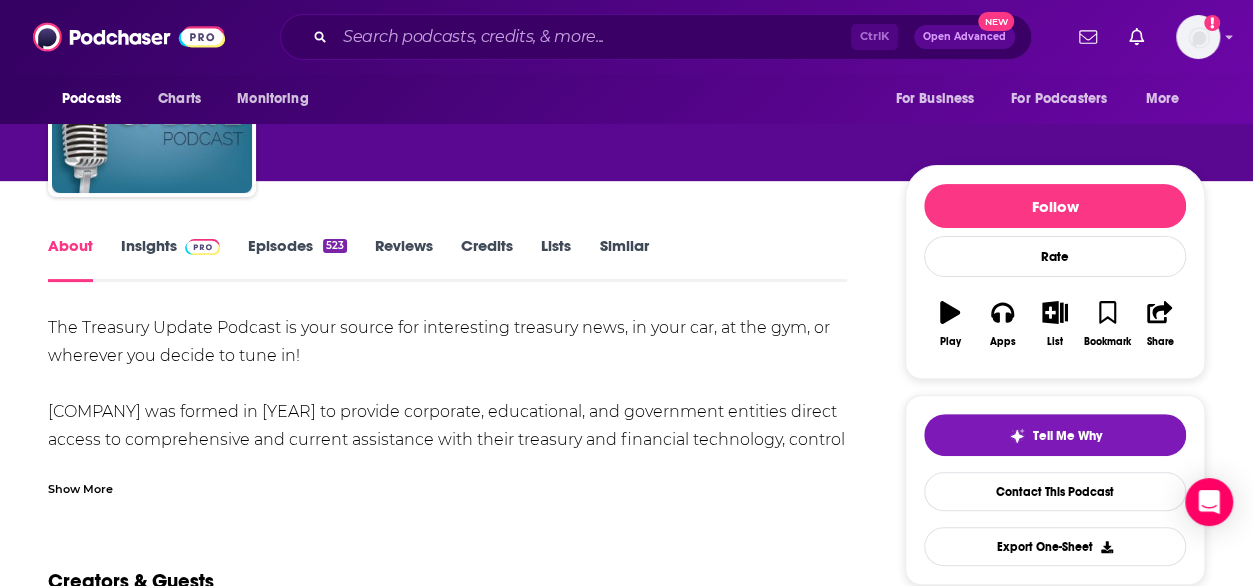 scroll, scrollTop: 153, scrollLeft: 0, axis: vertical 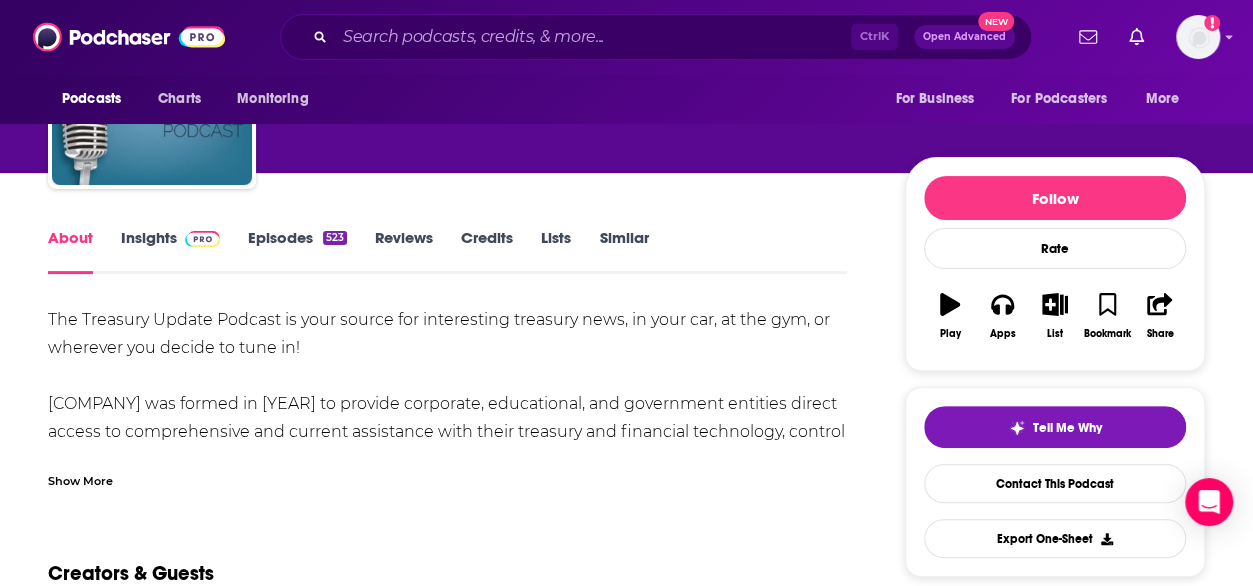 click on "Show More" at bounding box center [80, 479] 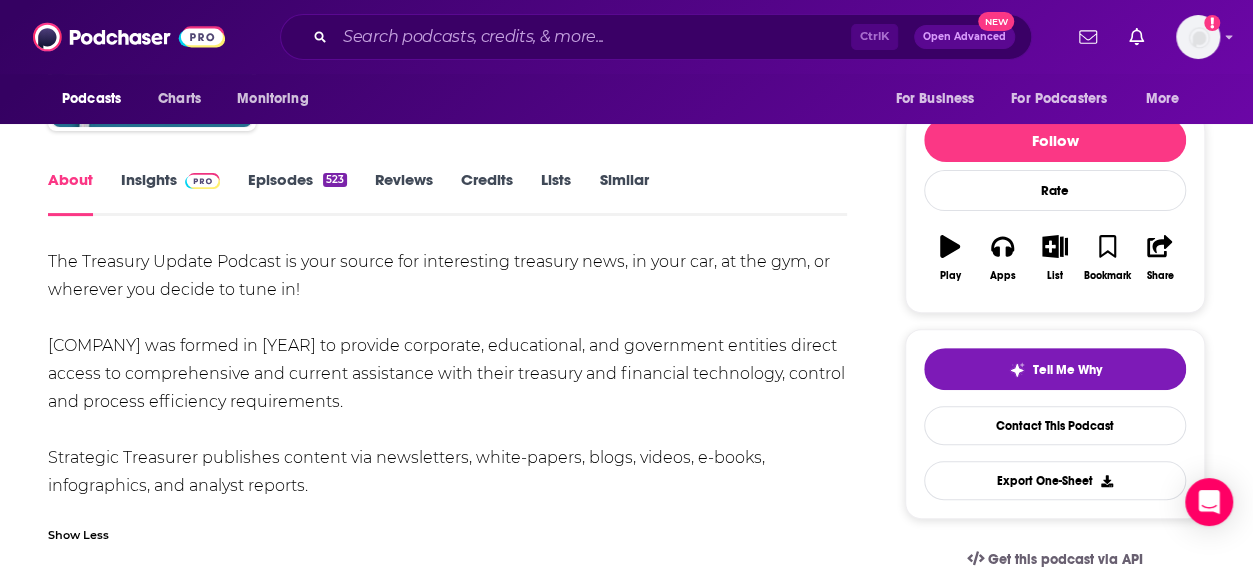scroll, scrollTop: 213, scrollLeft: 0, axis: vertical 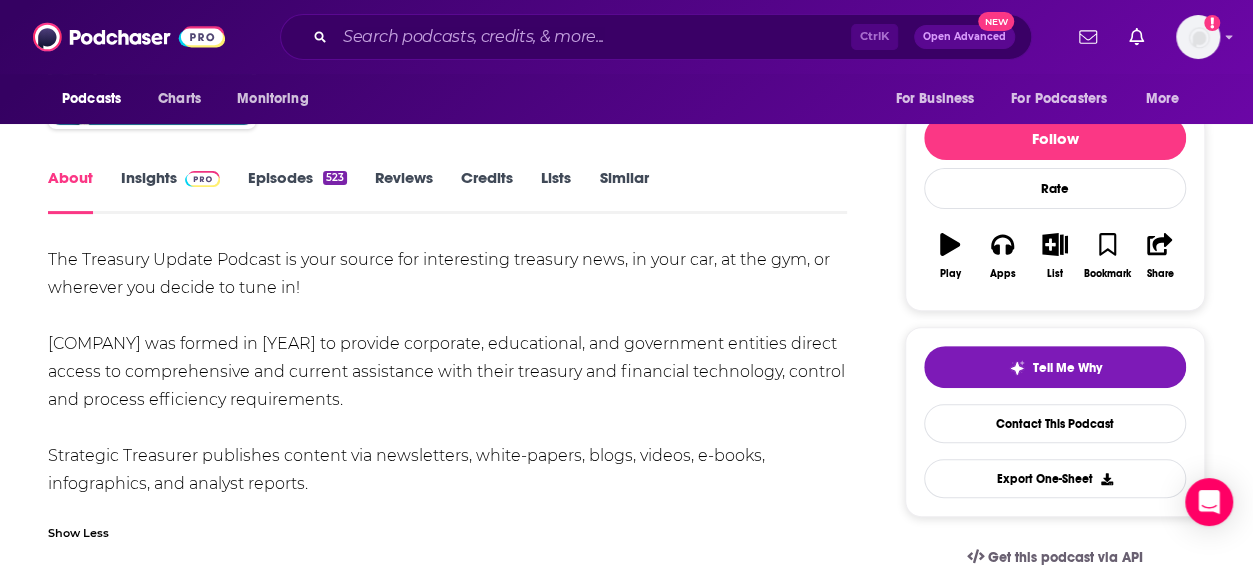 click on "Insights" at bounding box center [170, 191] 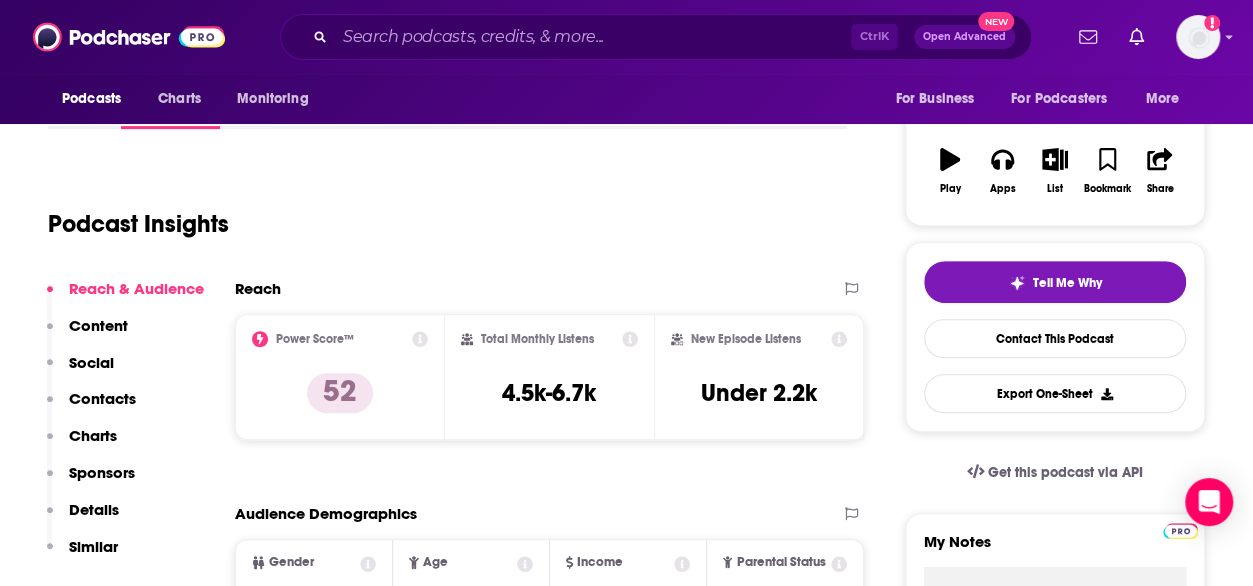 scroll, scrollTop: 0, scrollLeft: 0, axis: both 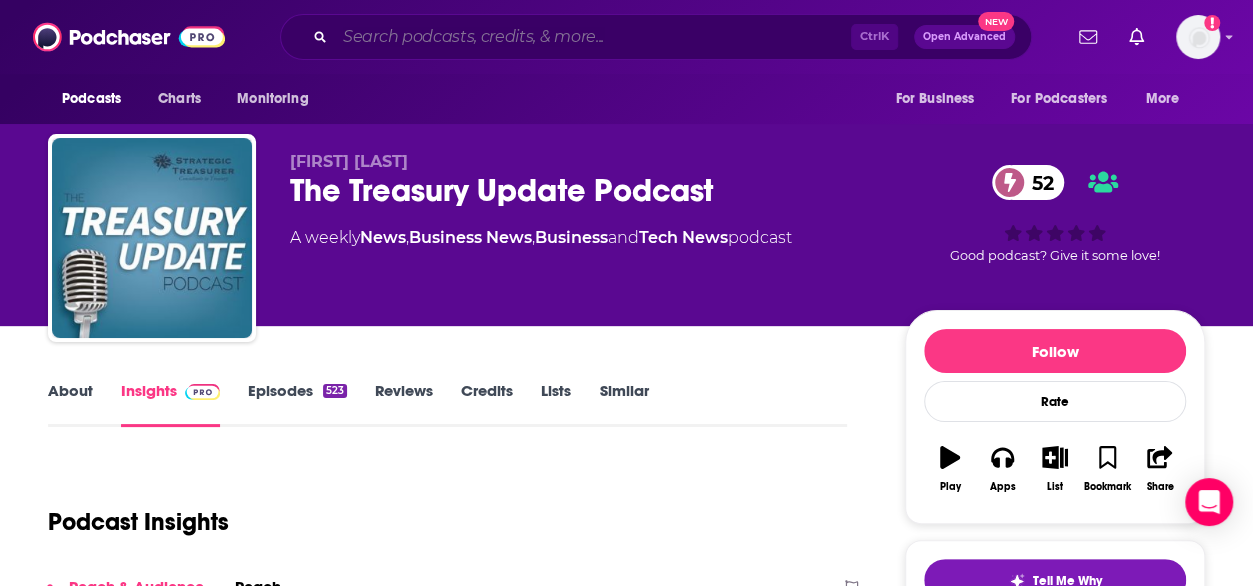 click at bounding box center (593, 37) 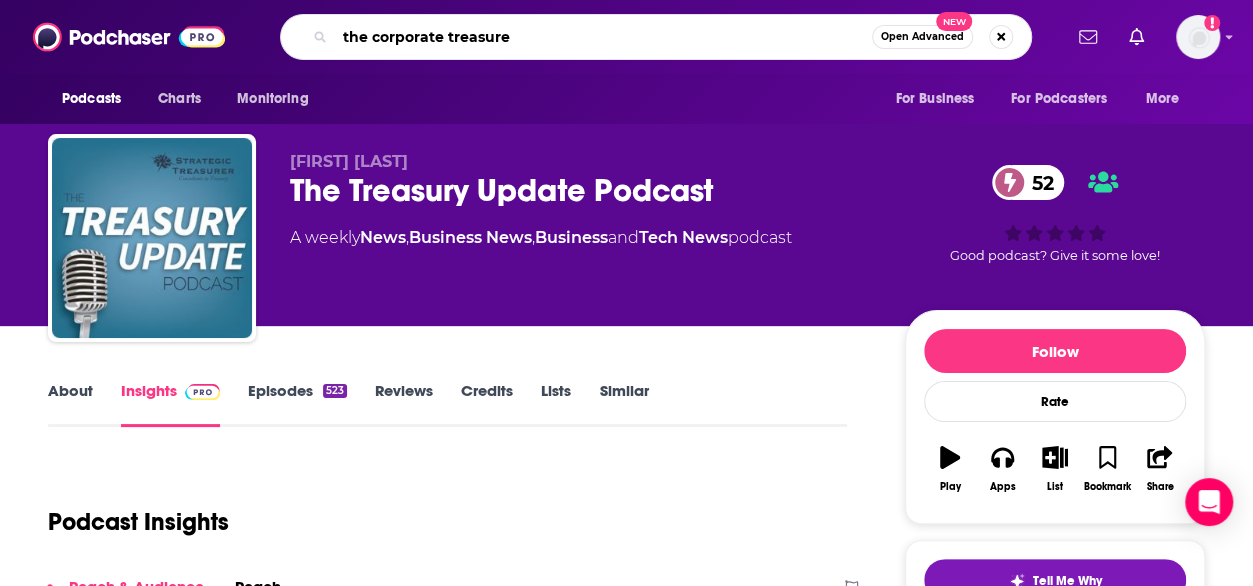 type on "the corporate treasurer" 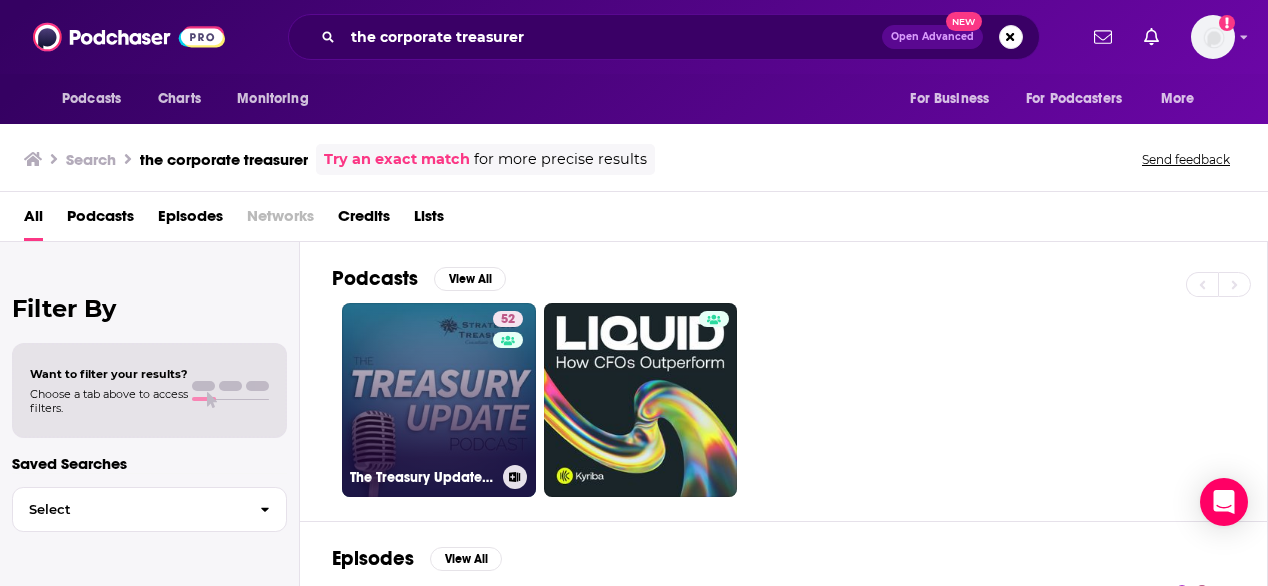 click on "52 The Treasury Update Podcast" at bounding box center [439, 400] 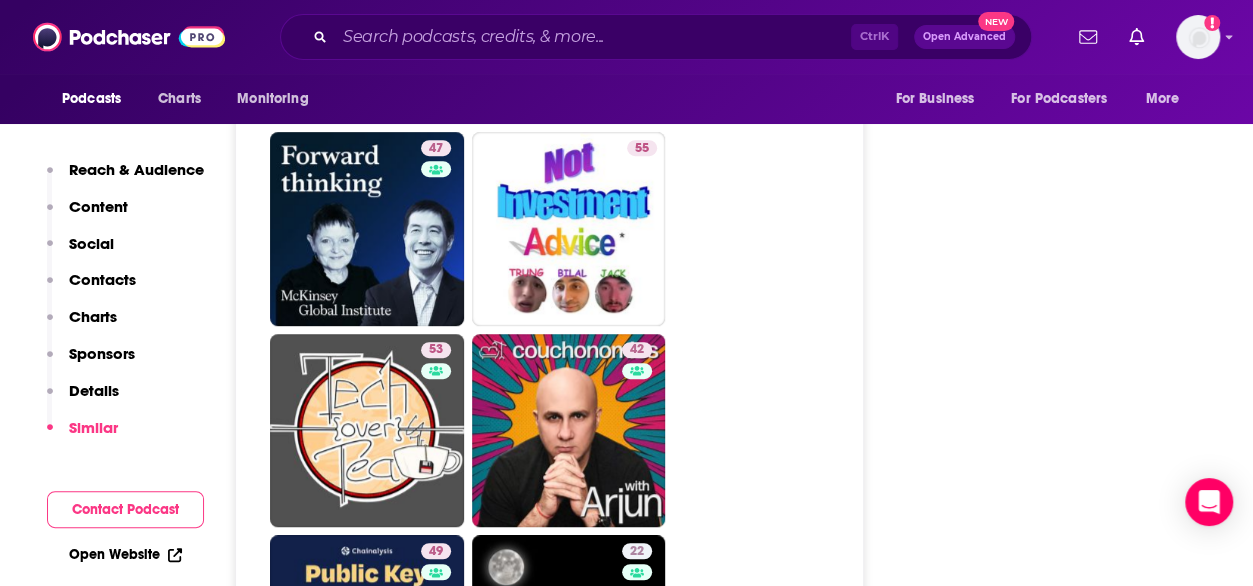 scroll, scrollTop: 4189, scrollLeft: 0, axis: vertical 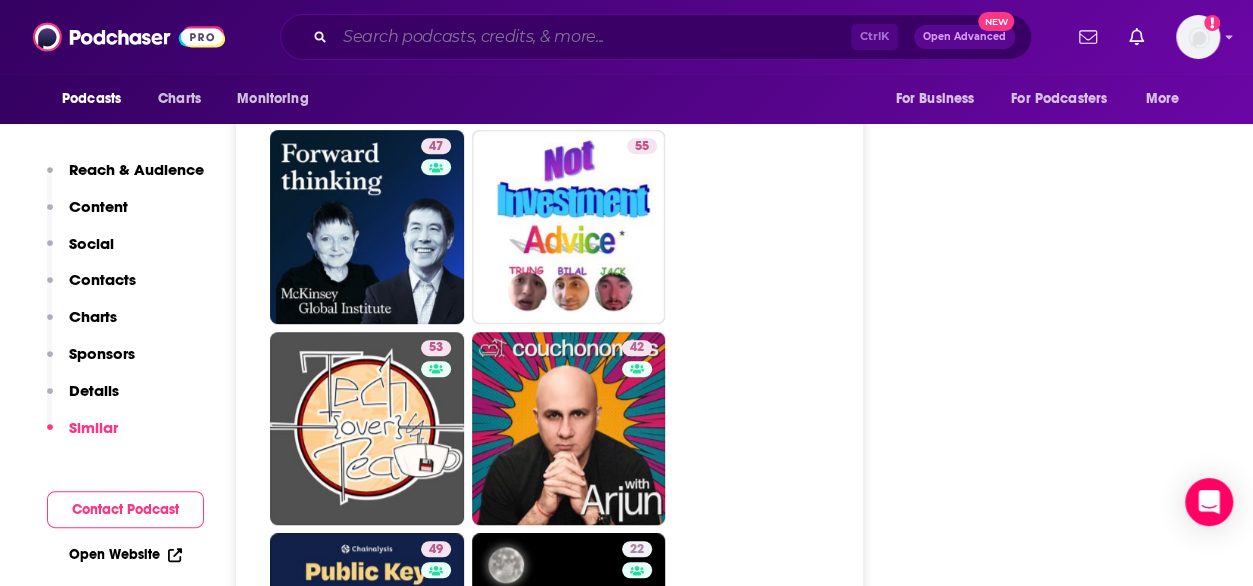 click at bounding box center [593, 37] 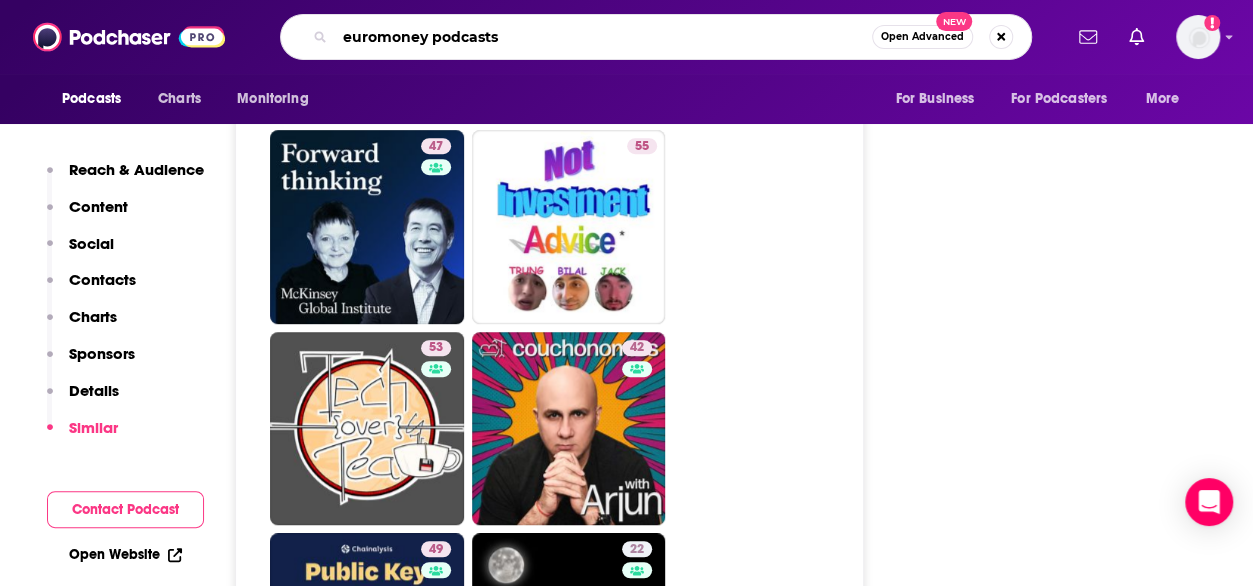 type on "euromoney podcast" 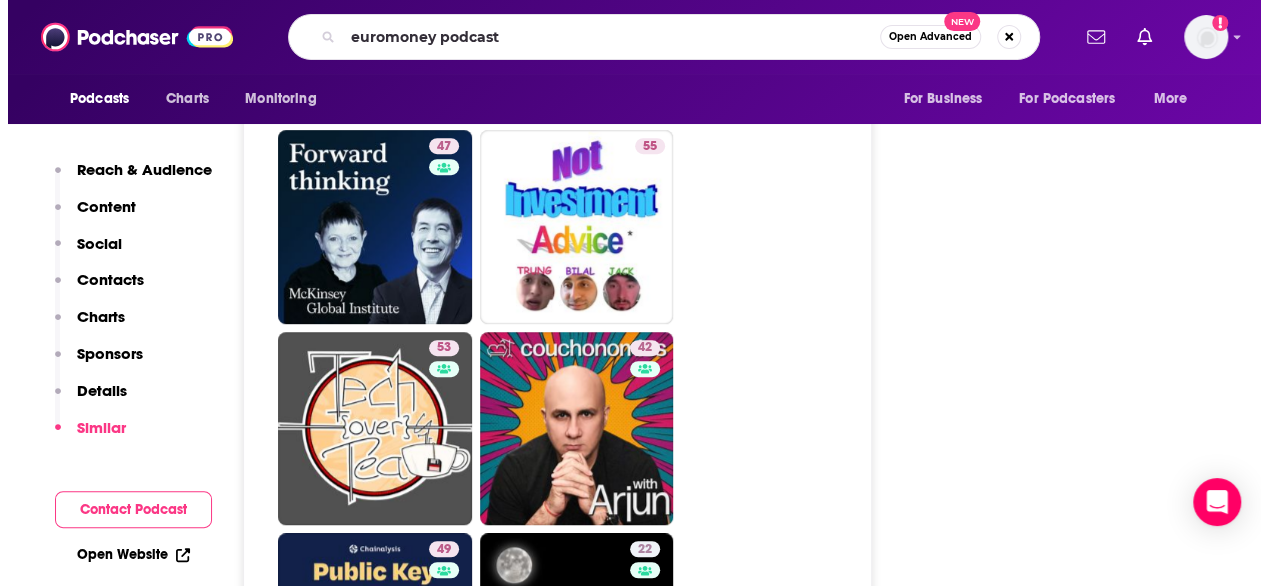 scroll, scrollTop: 0, scrollLeft: 0, axis: both 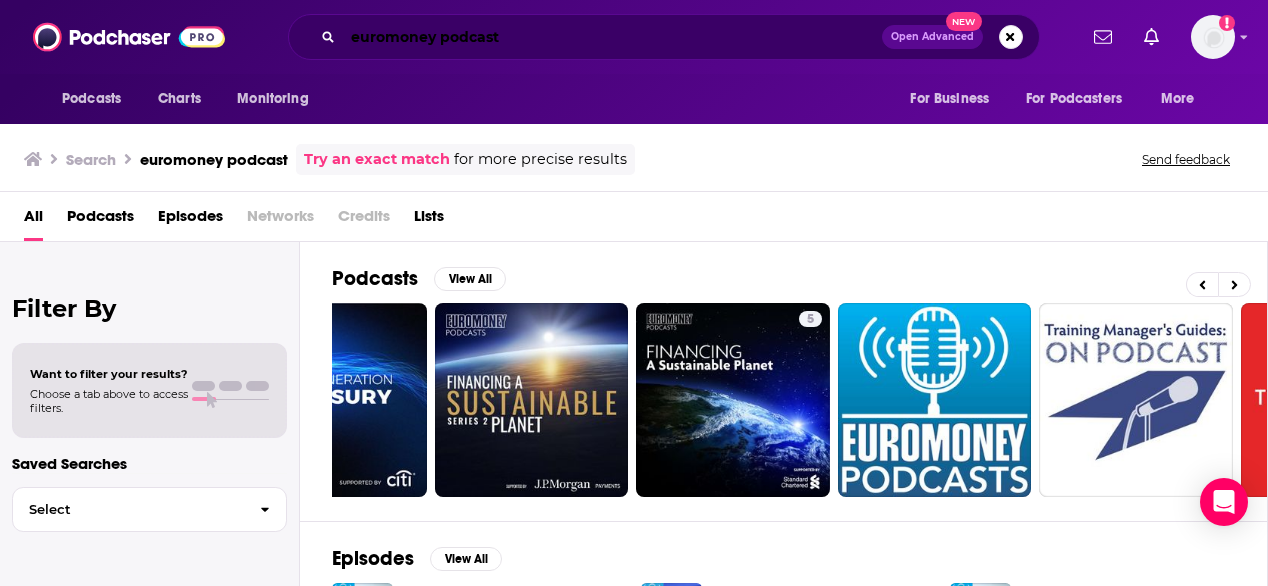 click on "euromoney podcast" at bounding box center [612, 37] 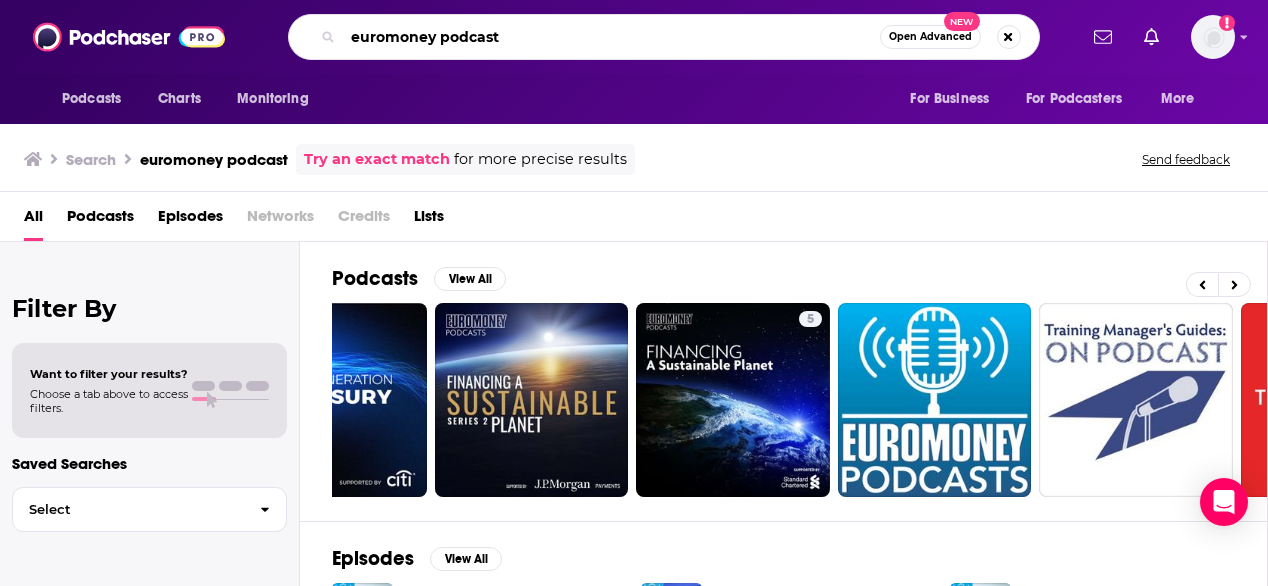 click on "euromoney podcast" at bounding box center (611, 37) 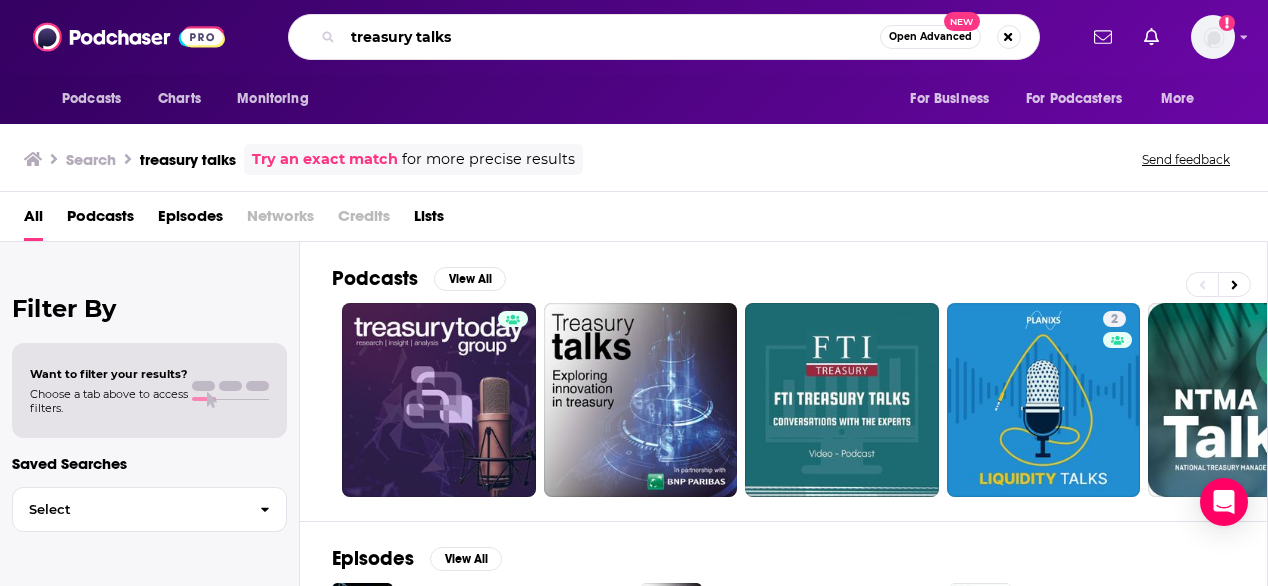 drag, startPoint x: 501, startPoint y: 37, endPoint x: 415, endPoint y: 36, distance: 86.00581 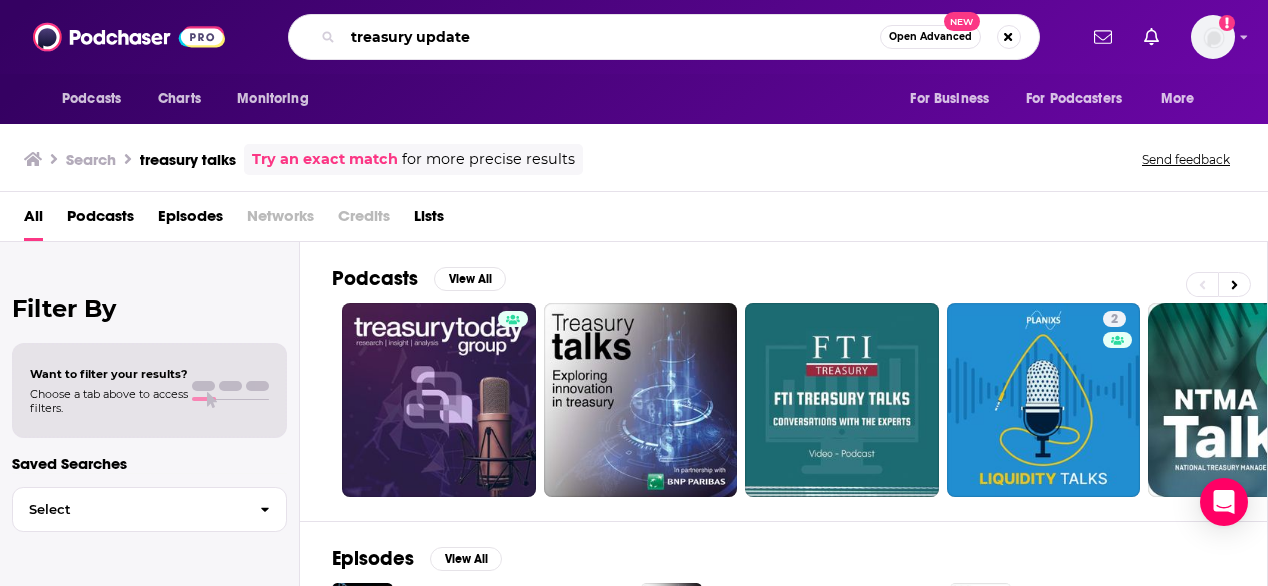 type on "treasury update" 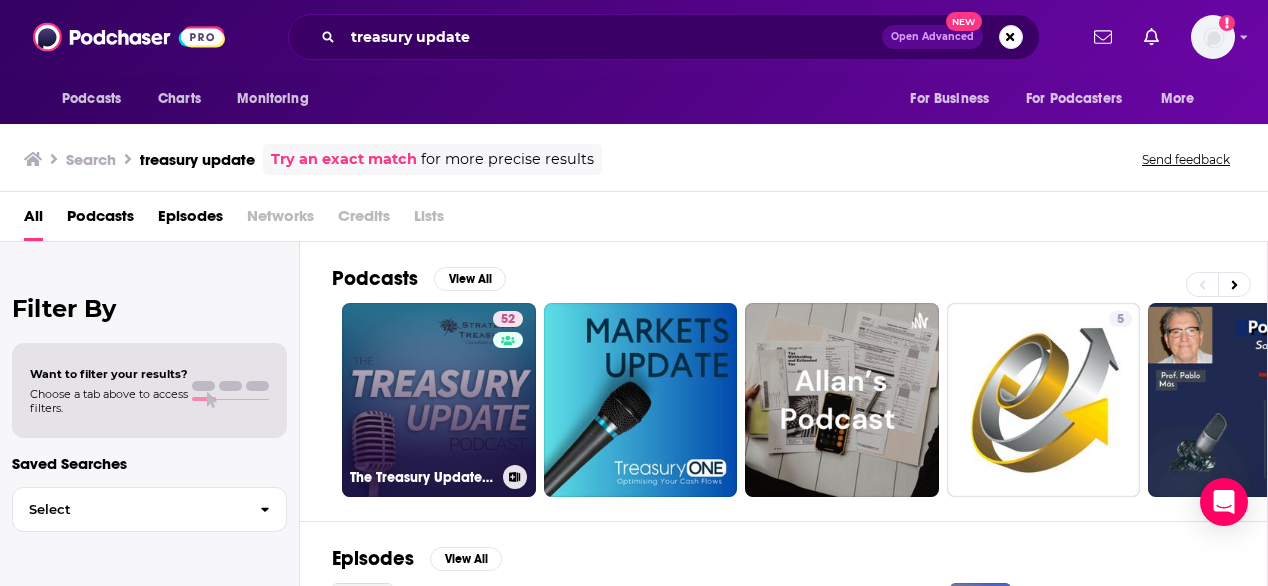 click on "52 The Treasury Update Podcast" at bounding box center (439, 400) 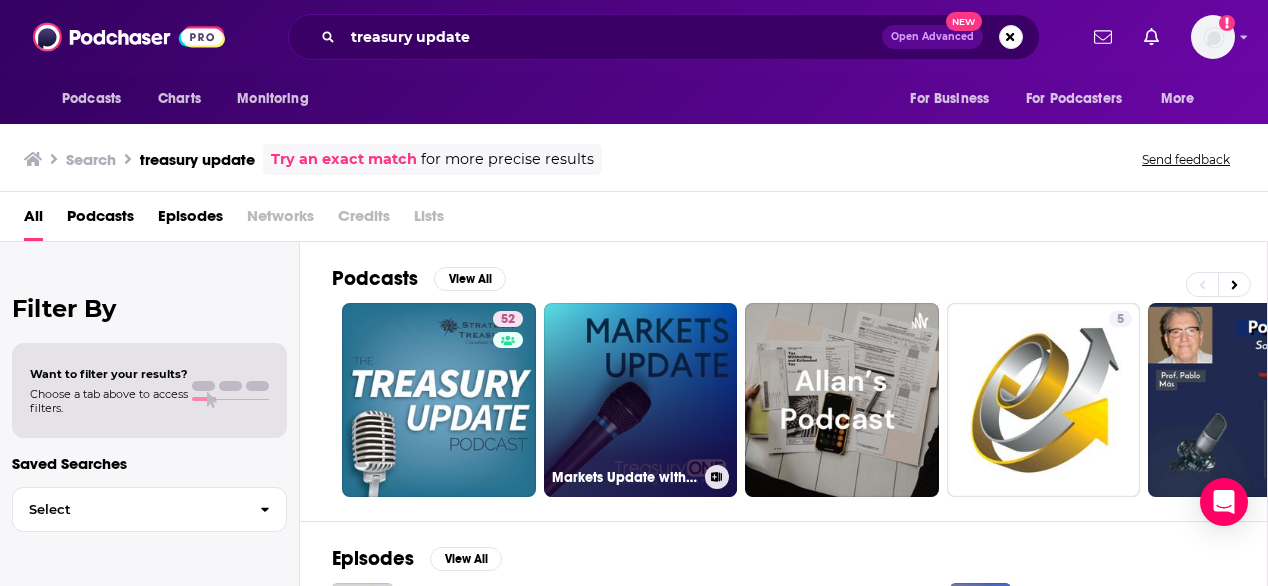 click on "Markets Update with TreasuryONE" at bounding box center (641, 400) 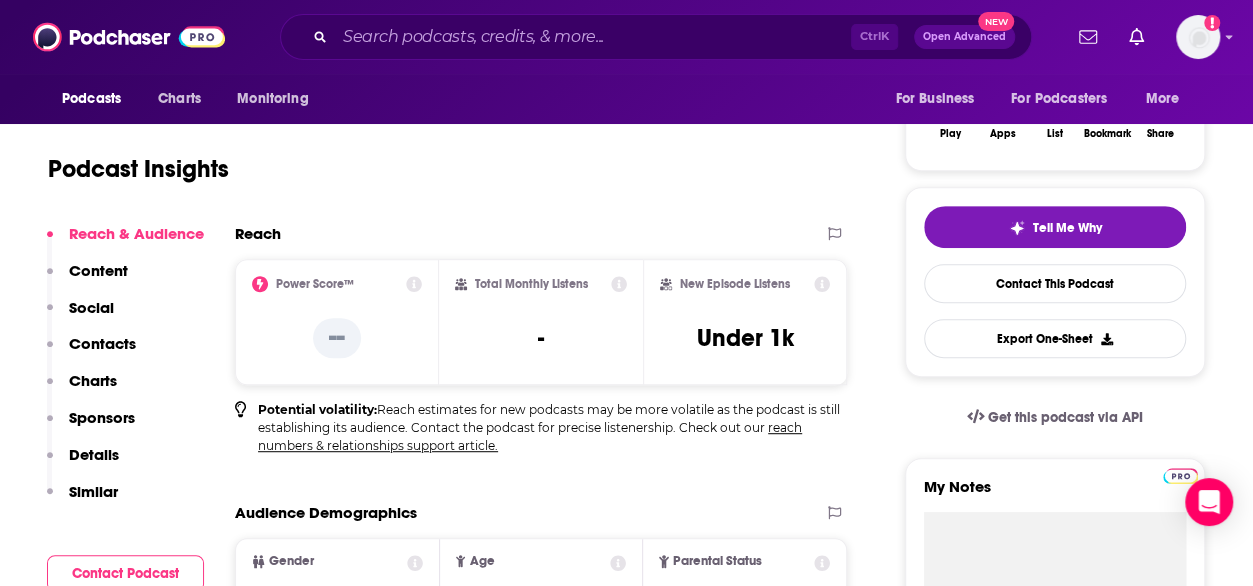 scroll, scrollTop: 354, scrollLeft: 0, axis: vertical 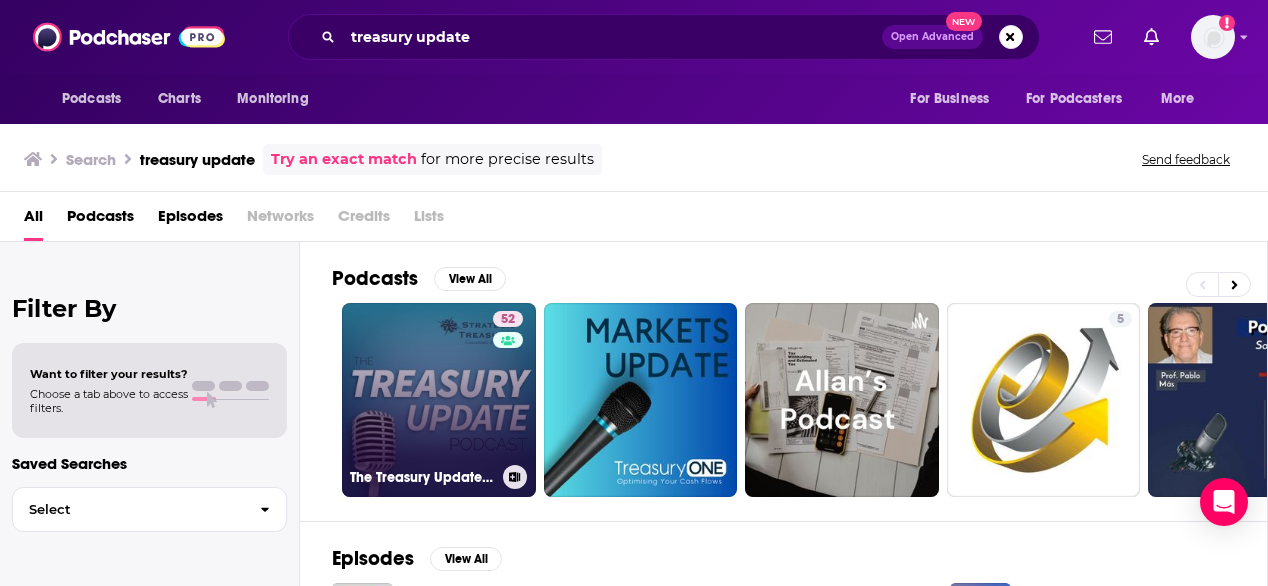 click on "52 The Treasury Update Podcast" at bounding box center [439, 400] 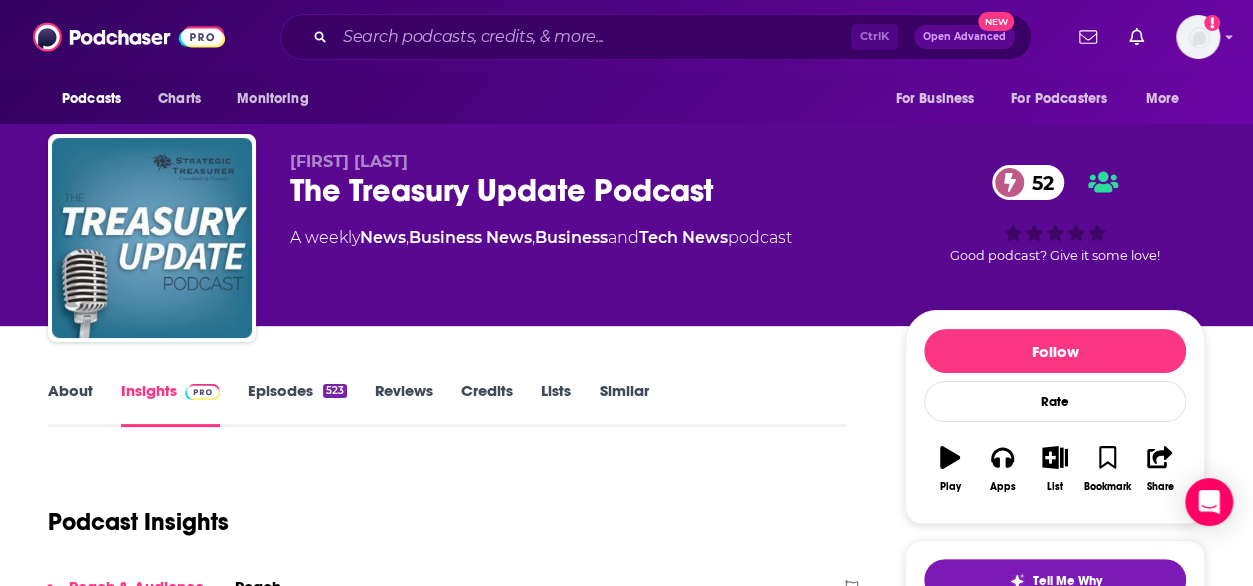 scroll, scrollTop: 179, scrollLeft: 0, axis: vertical 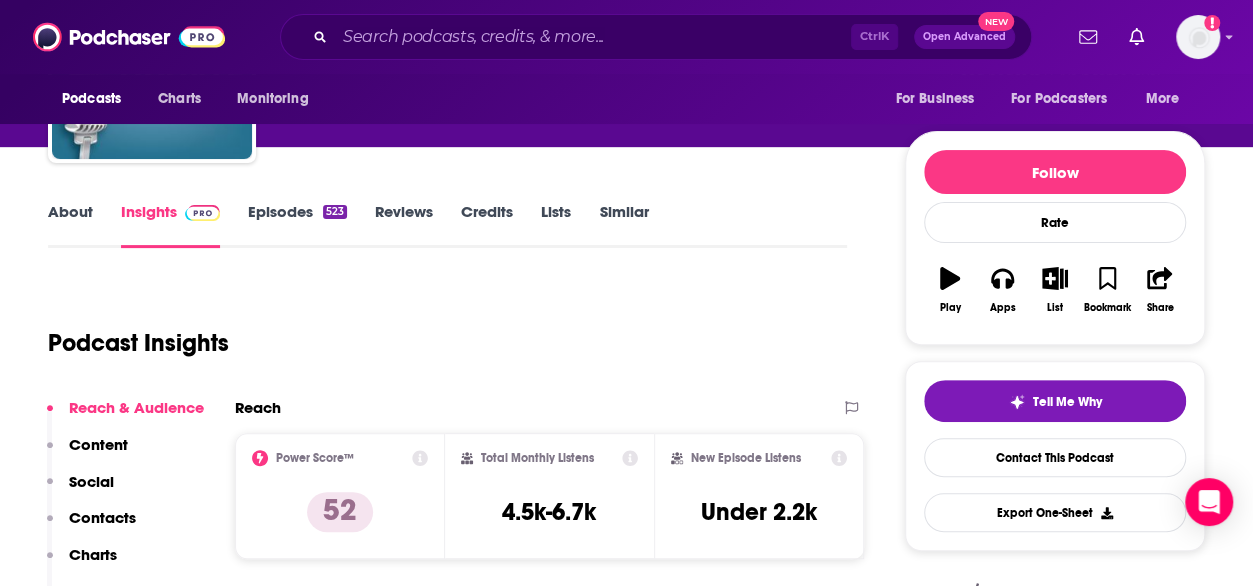 click on "About" at bounding box center [70, 225] 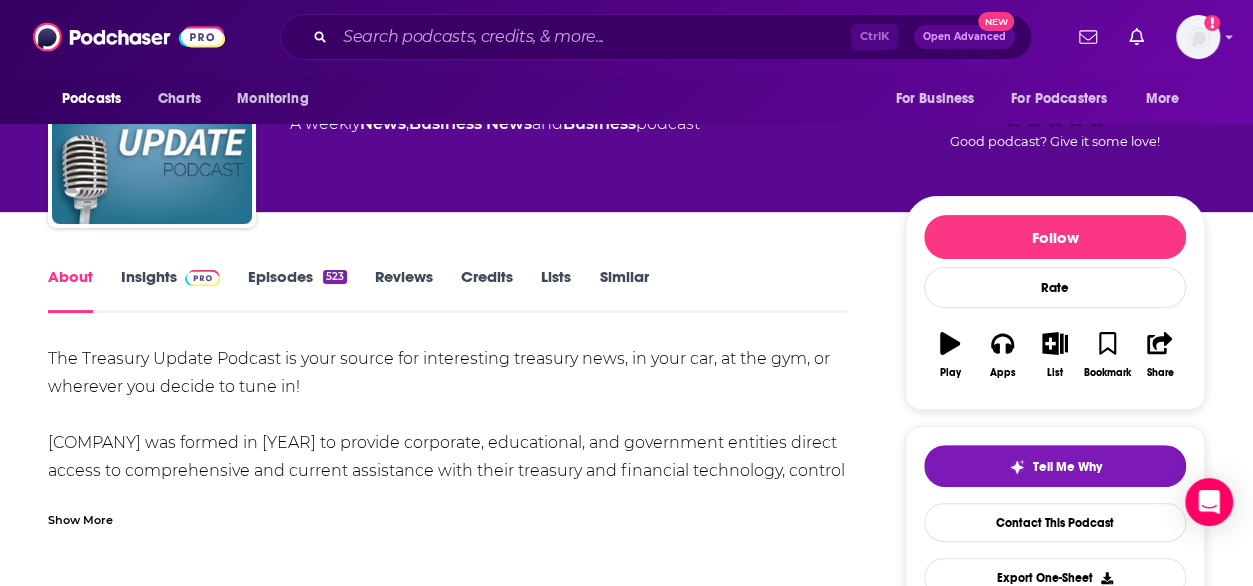 scroll, scrollTop: 130, scrollLeft: 0, axis: vertical 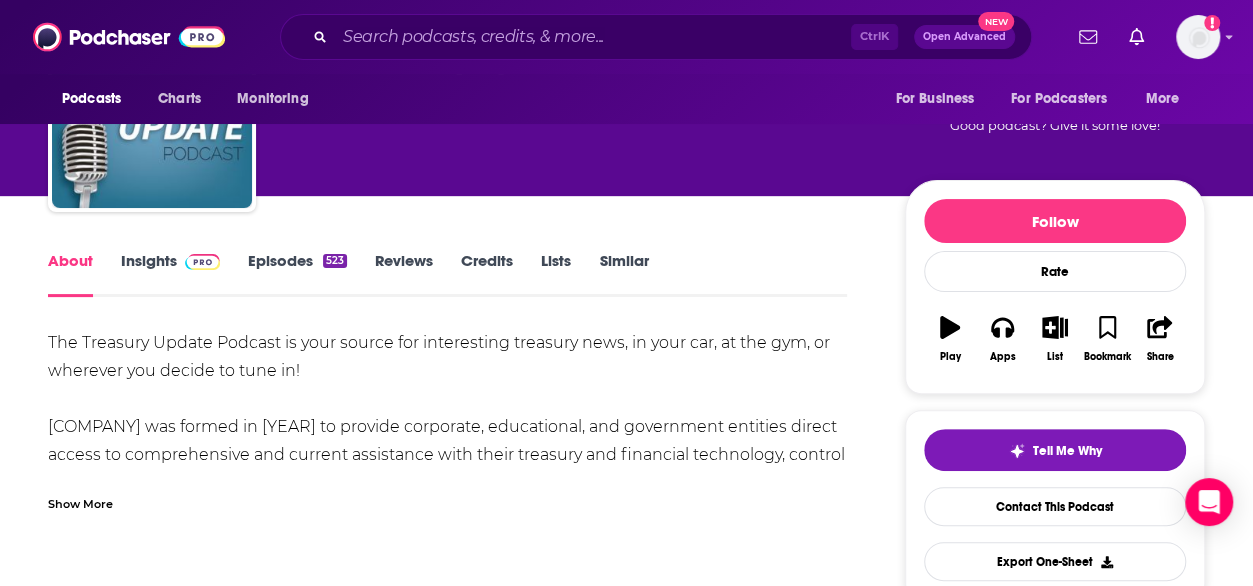 click on "Show More" at bounding box center (80, 502) 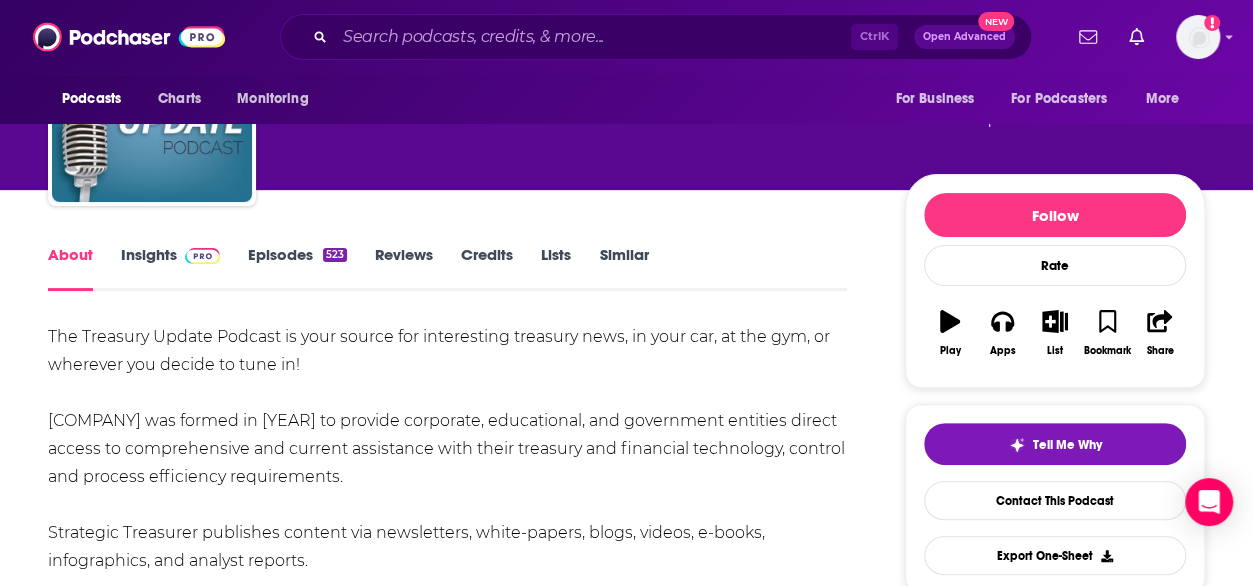 scroll, scrollTop: 198, scrollLeft: 0, axis: vertical 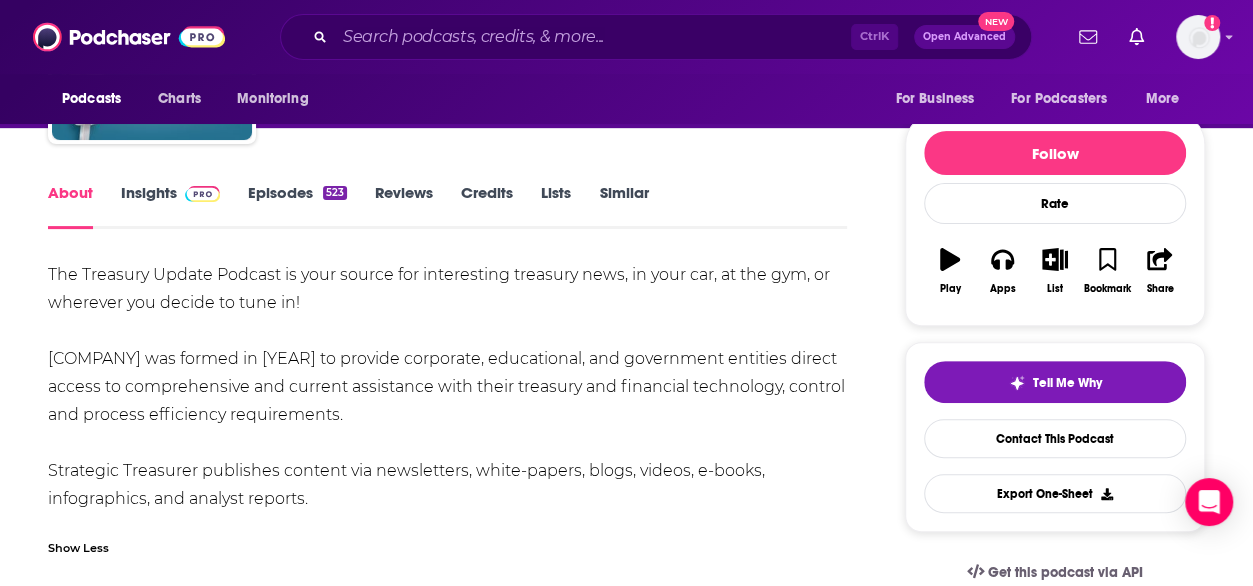 drag, startPoint x: 323, startPoint y: 499, endPoint x: 40, endPoint y: 369, distance: 311.43057 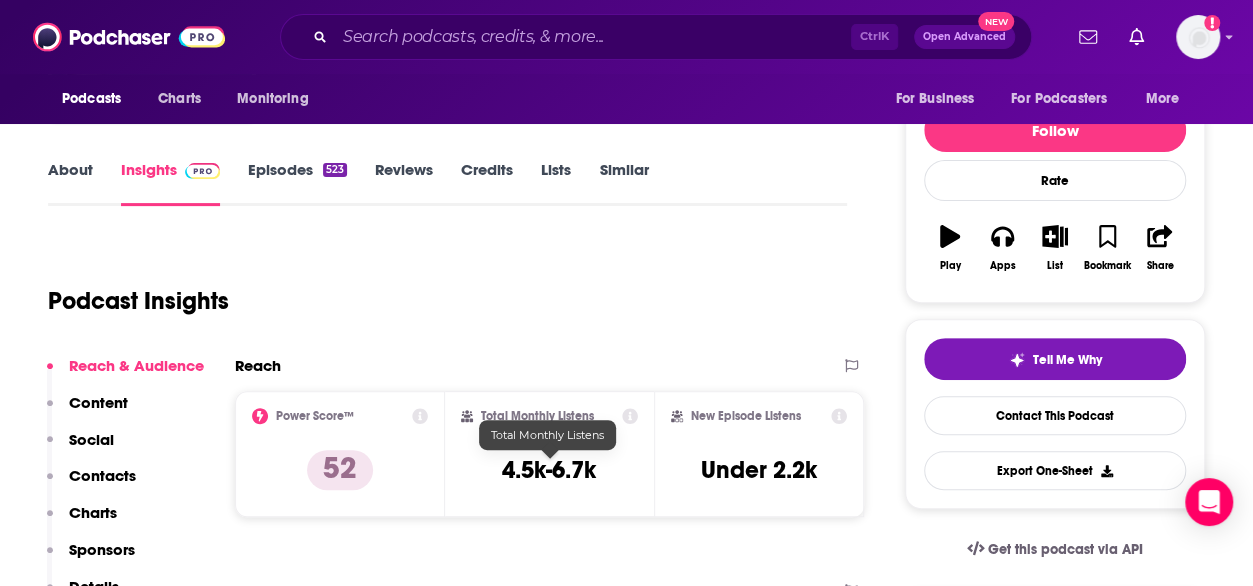 scroll, scrollTop: 224, scrollLeft: 0, axis: vertical 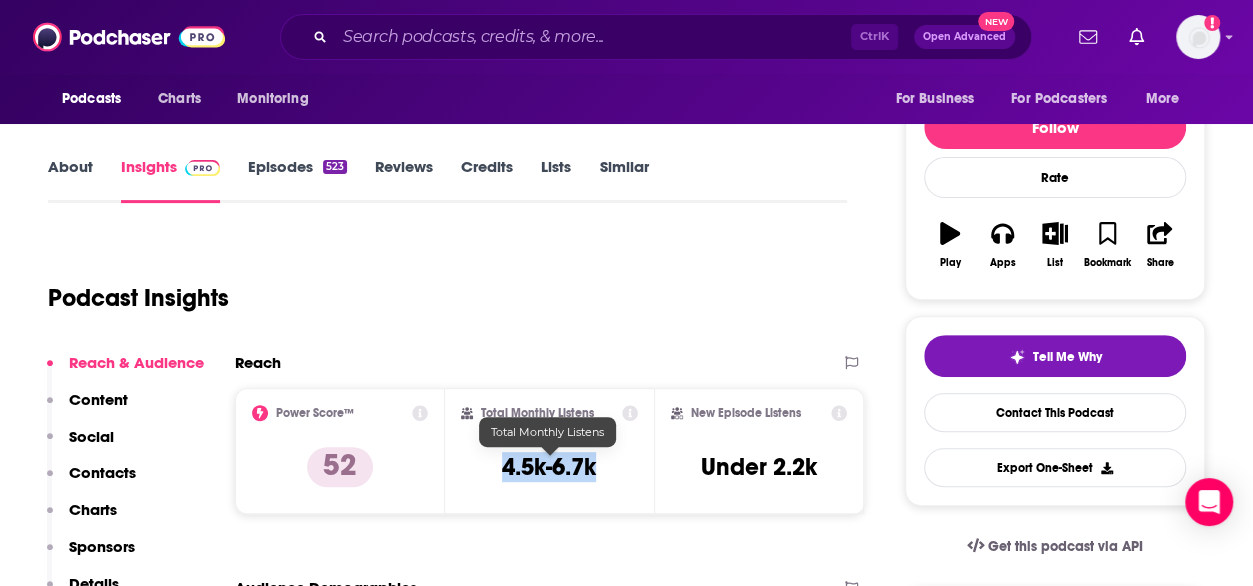 drag, startPoint x: 497, startPoint y: 457, endPoint x: 609, endPoint y: 489, distance: 116.48176 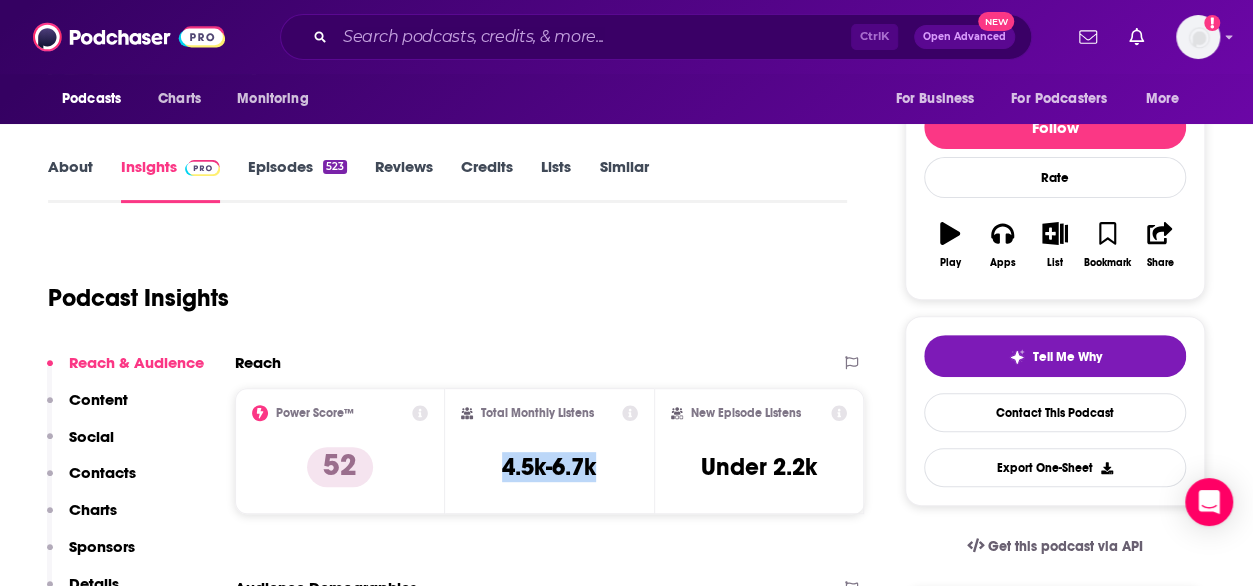 copy on "4.5k-6.7k" 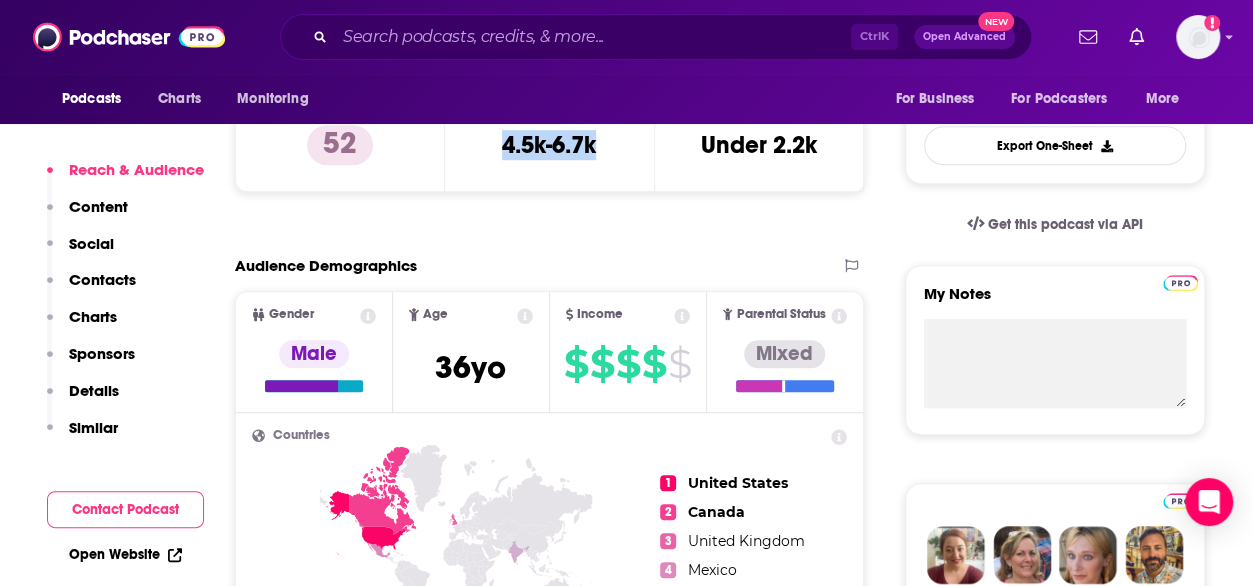 scroll, scrollTop: 994, scrollLeft: 0, axis: vertical 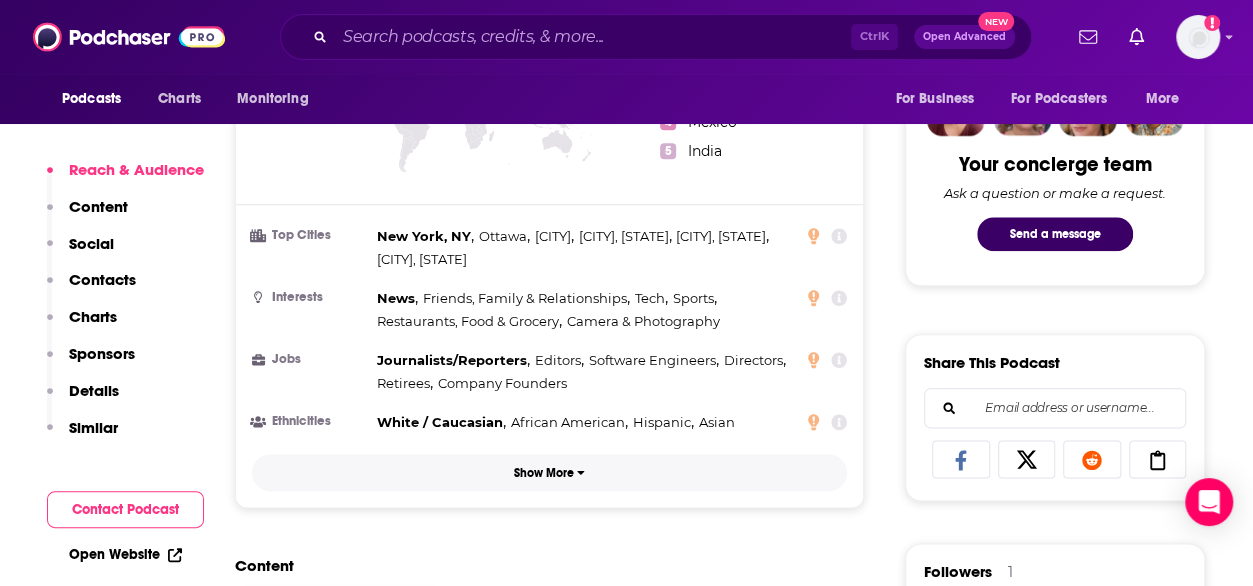 click on "Show More" at bounding box center (544, 473) 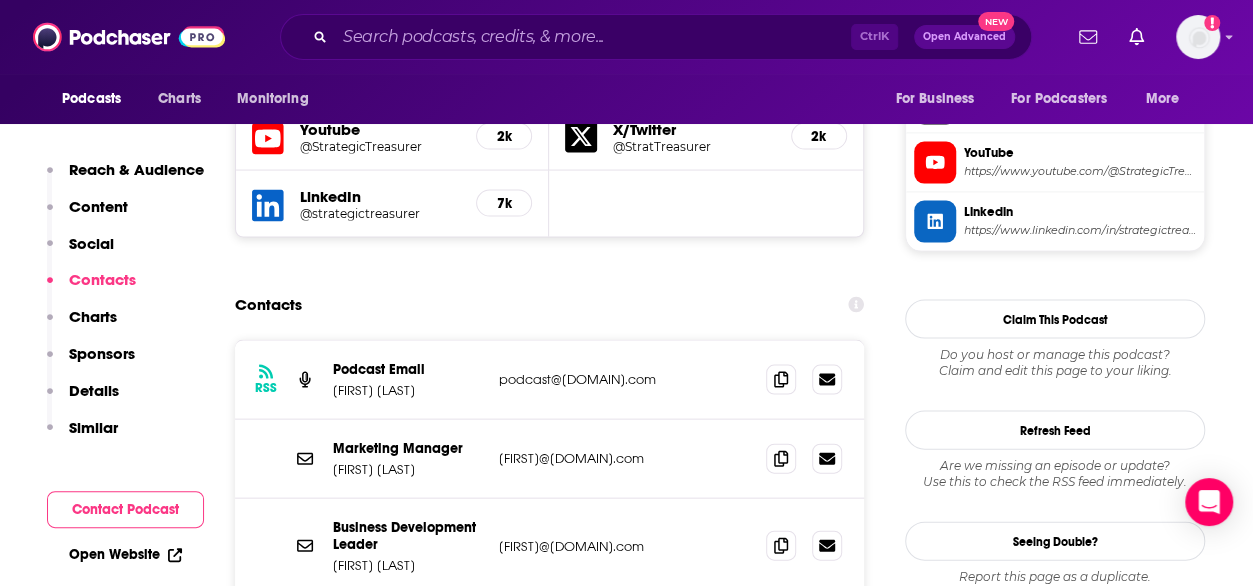 scroll, scrollTop: 1926, scrollLeft: 0, axis: vertical 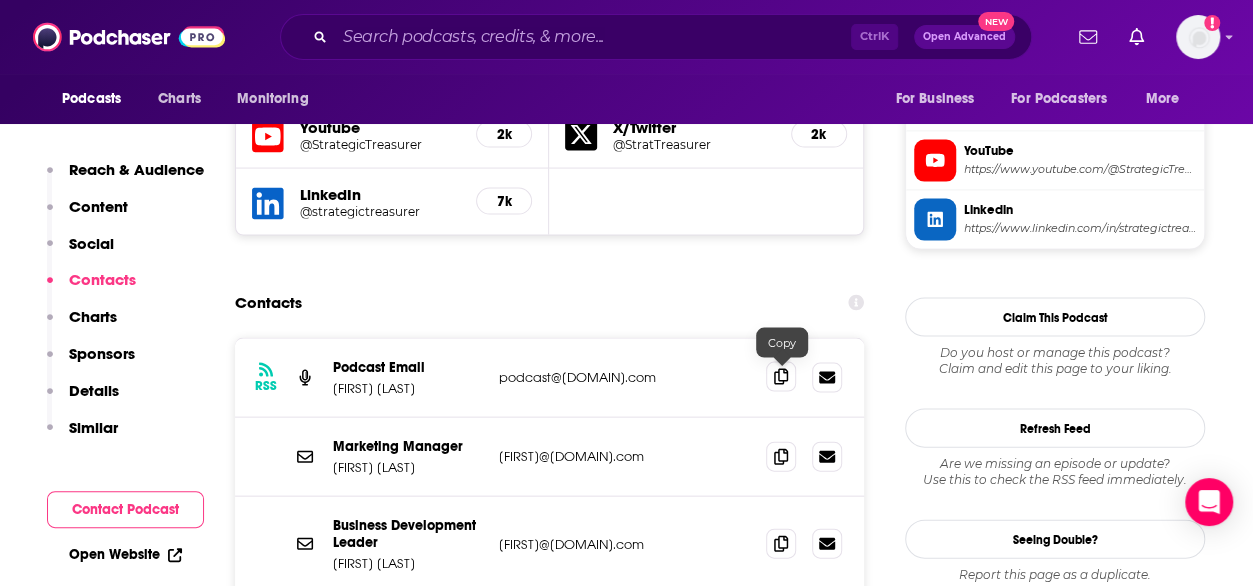 click 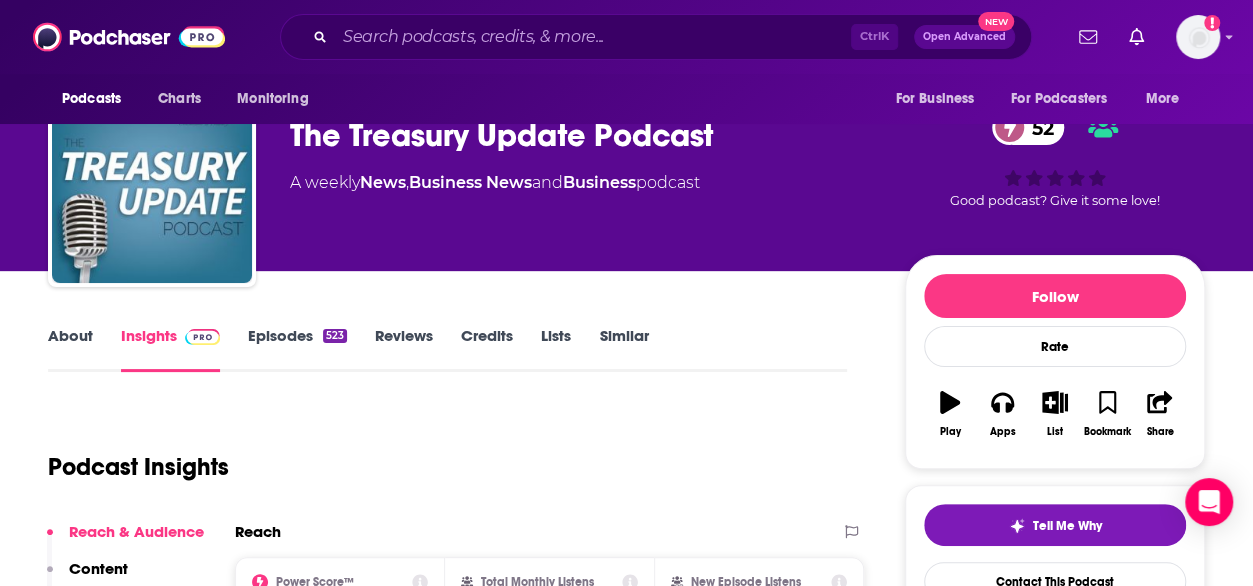 scroll, scrollTop: 0, scrollLeft: 0, axis: both 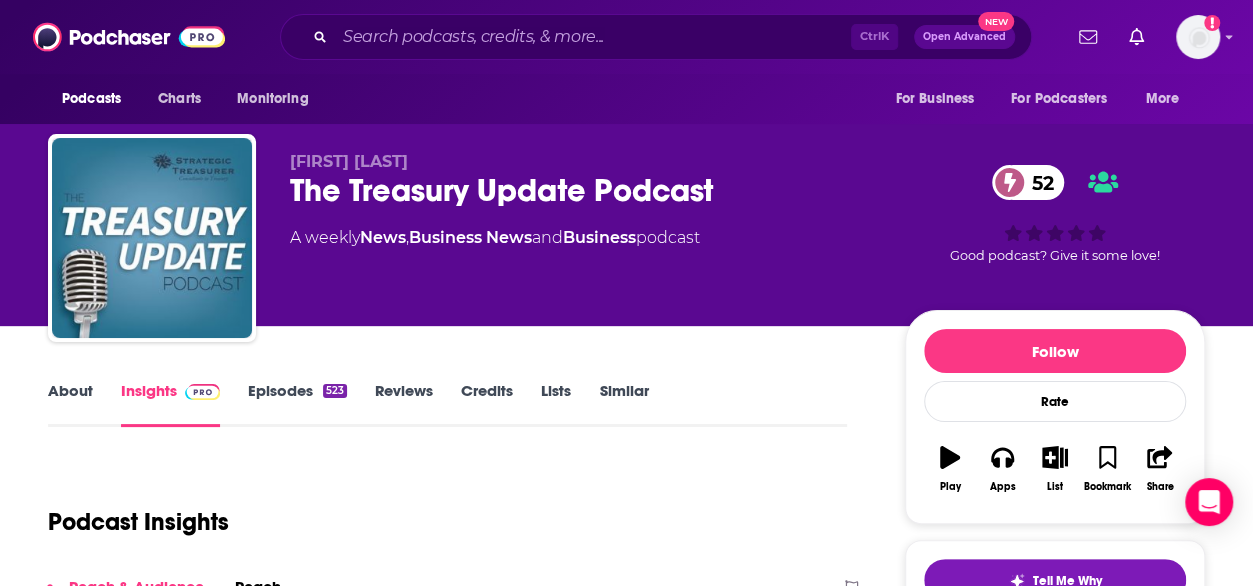 click on "Play" at bounding box center [950, 469] 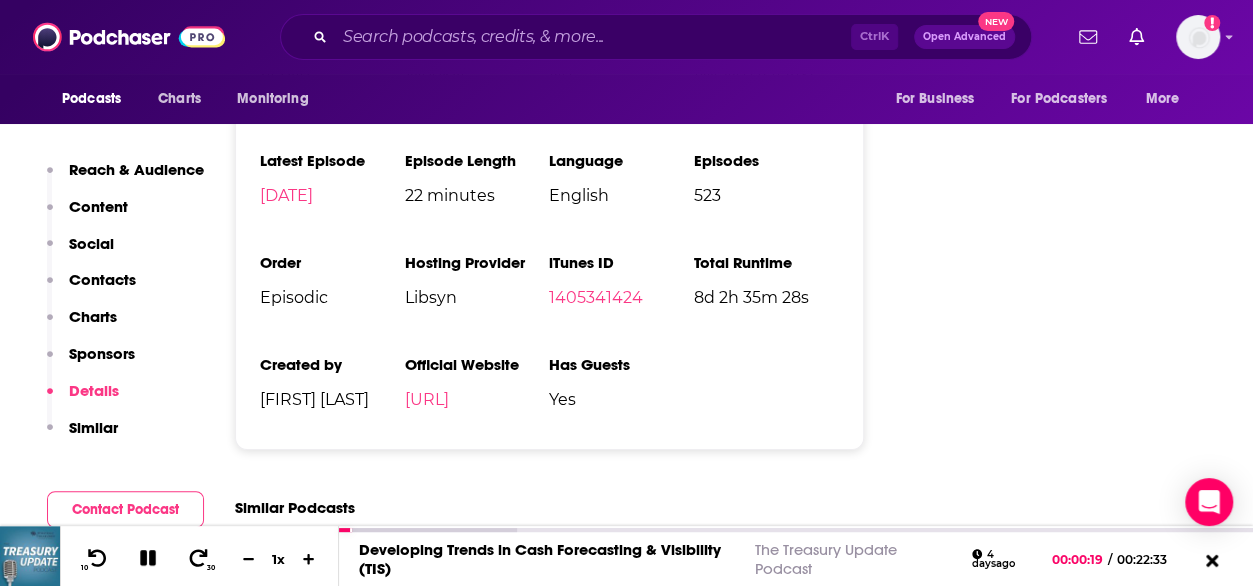scroll, scrollTop: 3551, scrollLeft: 0, axis: vertical 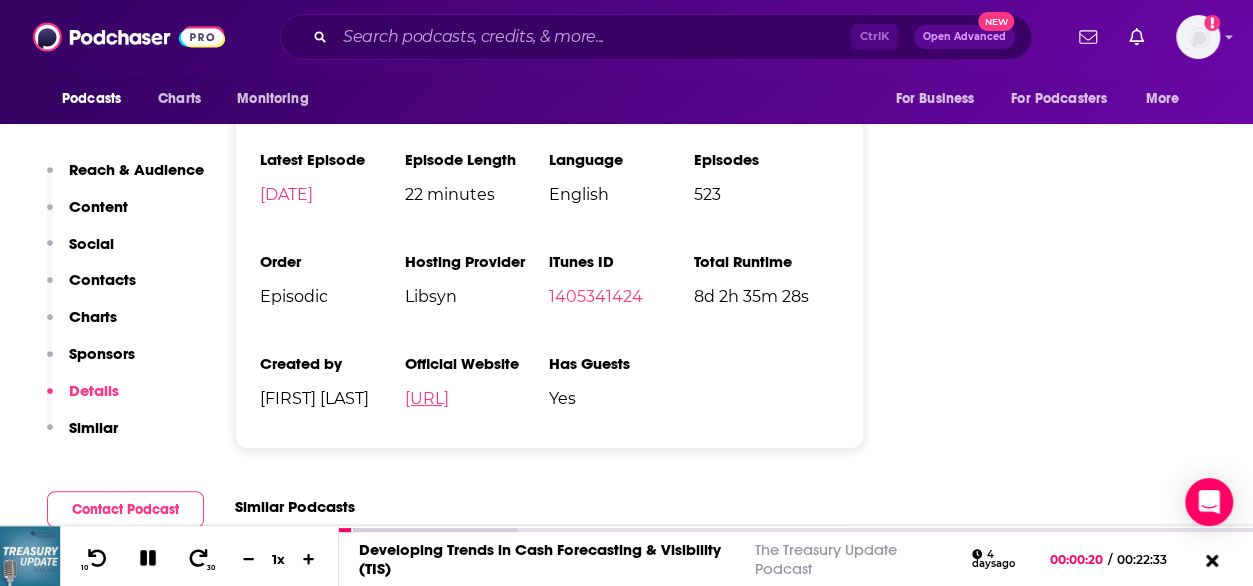 click on "strategictreasurer.com" at bounding box center (427, 398) 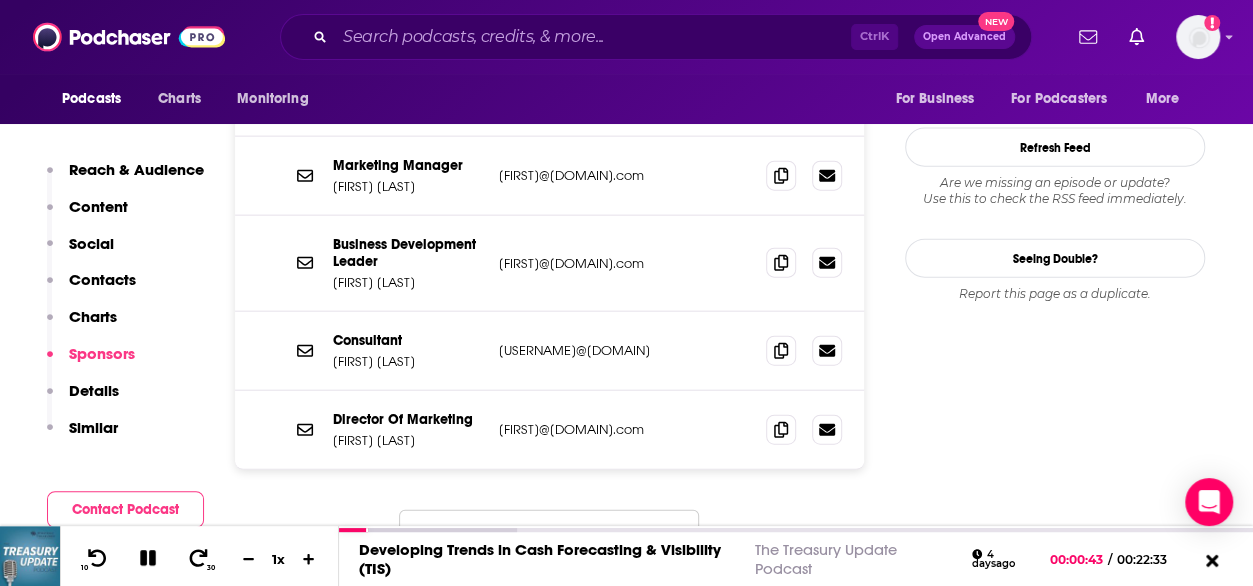 scroll, scrollTop: 2208, scrollLeft: 0, axis: vertical 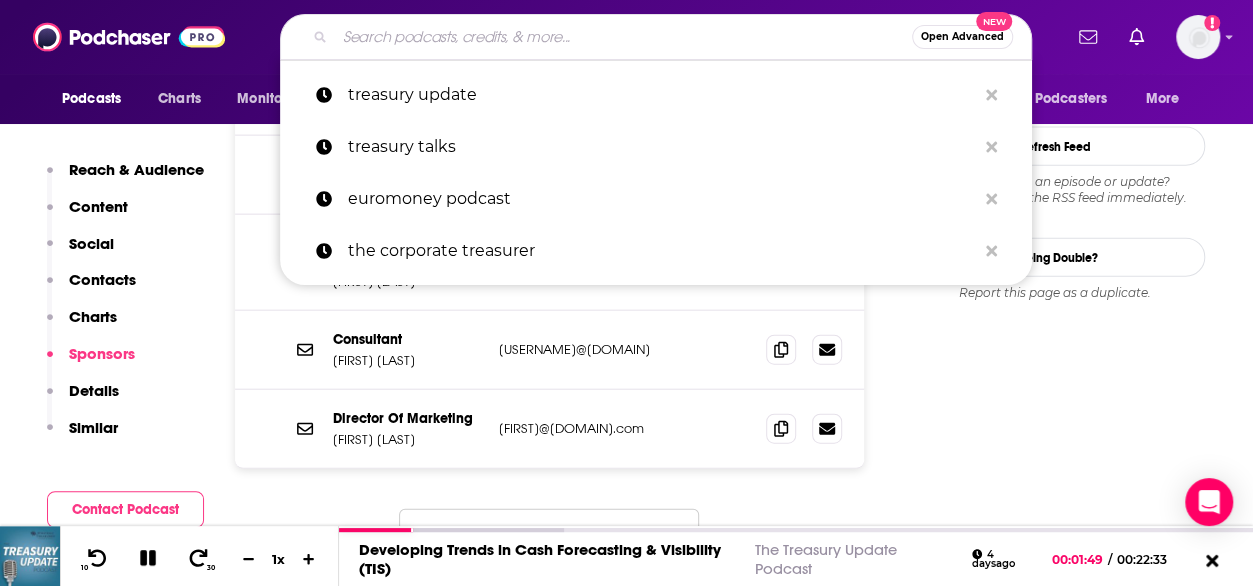 click at bounding box center [623, 37] 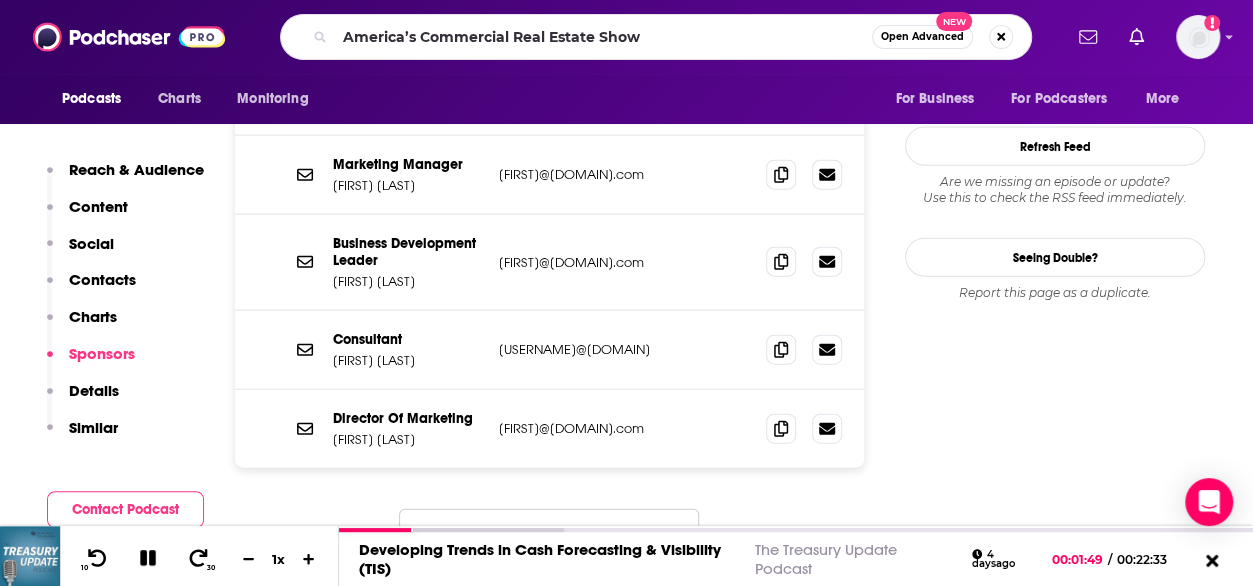 scroll, scrollTop: 0, scrollLeft: 0, axis: both 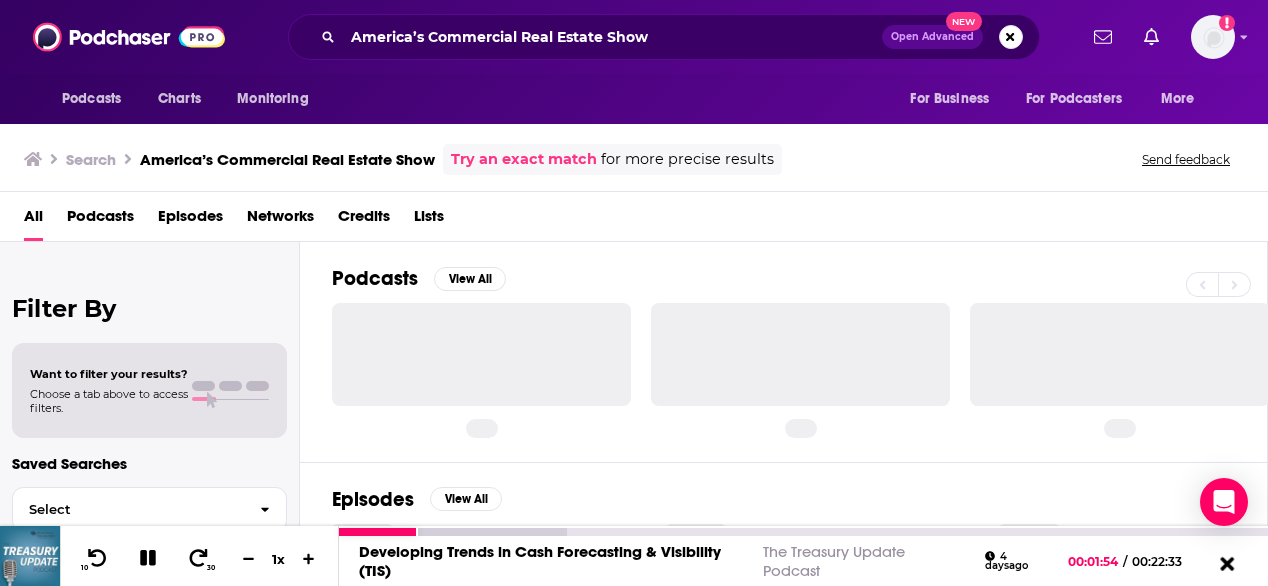 click 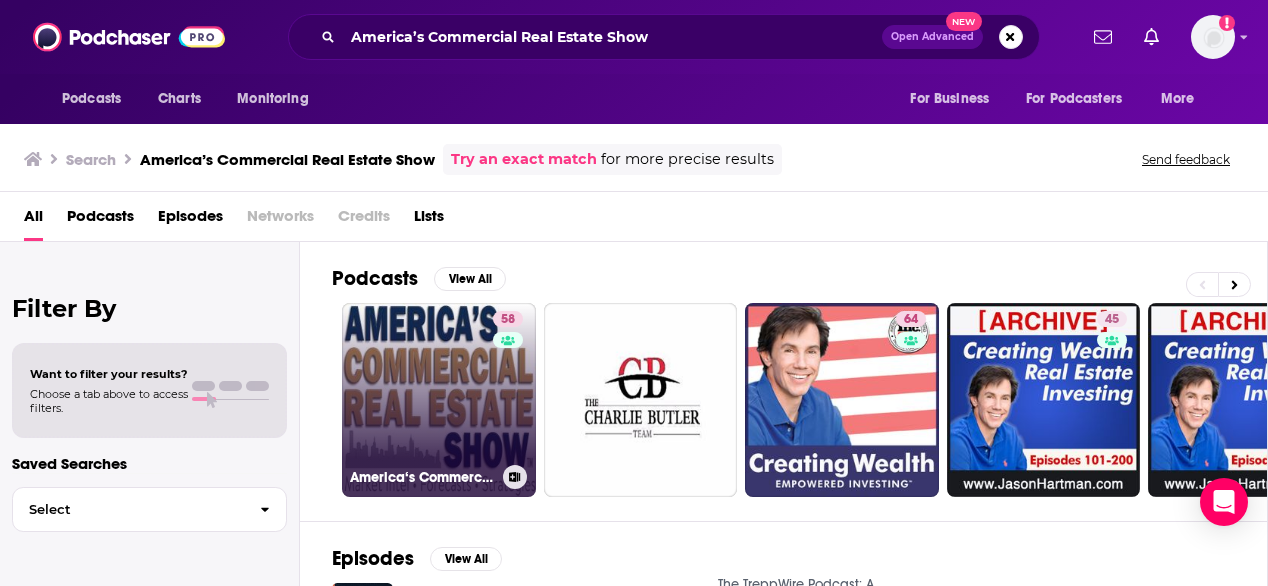 click on "58 America‘s Commercial Real Estate Show" at bounding box center (439, 400) 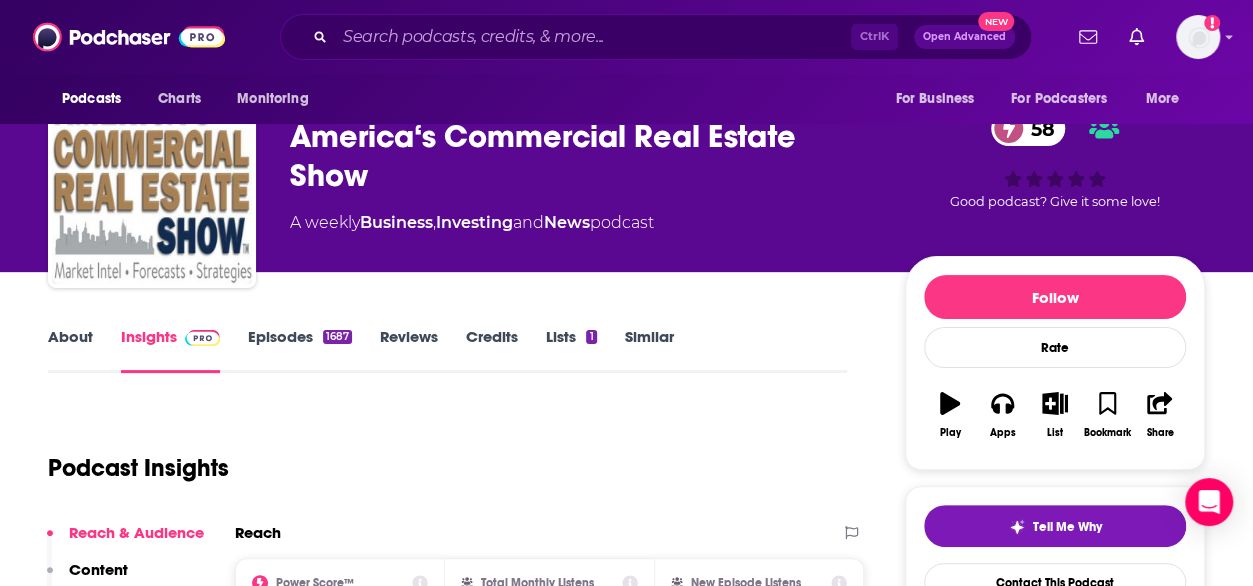 scroll, scrollTop: 27, scrollLeft: 0, axis: vertical 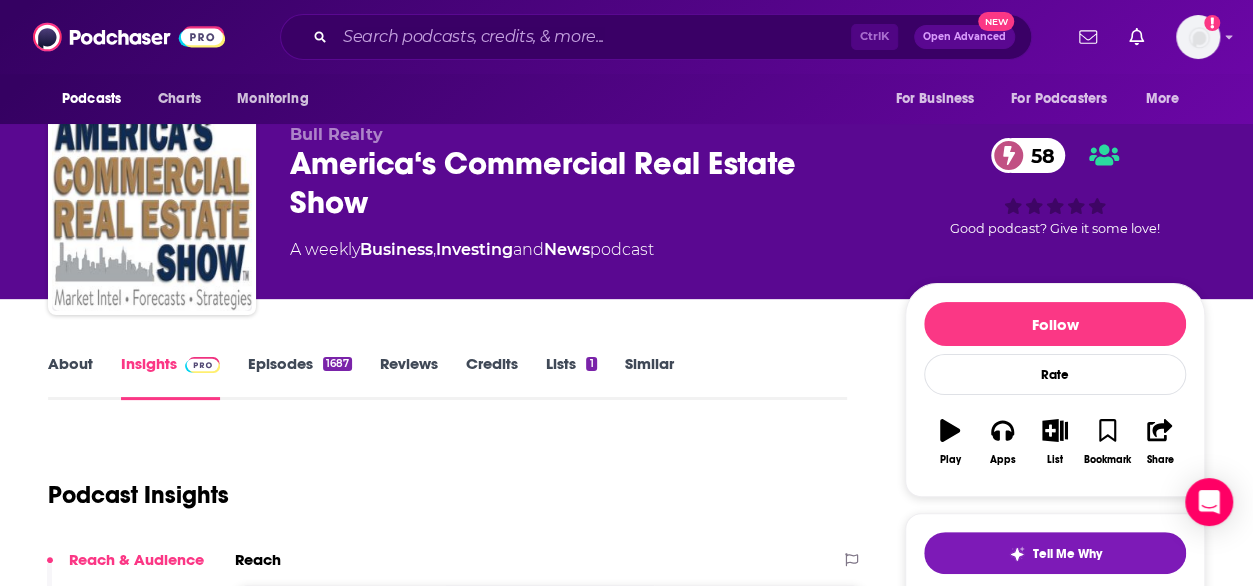 click on "About" at bounding box center (70, 377) 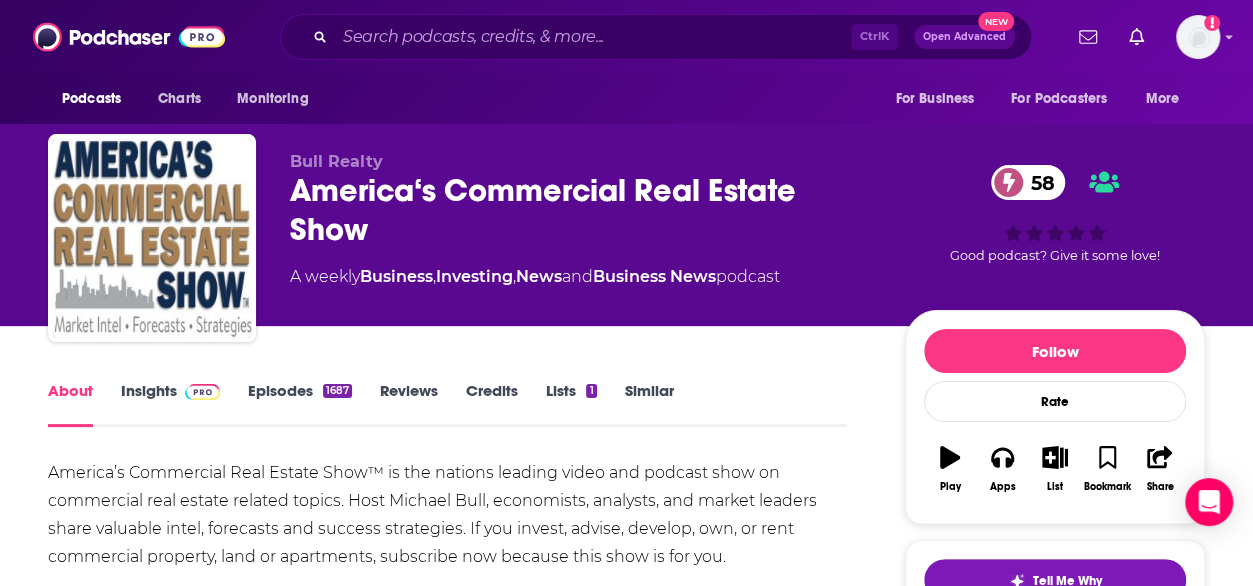 scroll, scrollTop: 158, scrollLeft: 0, axis: vertical 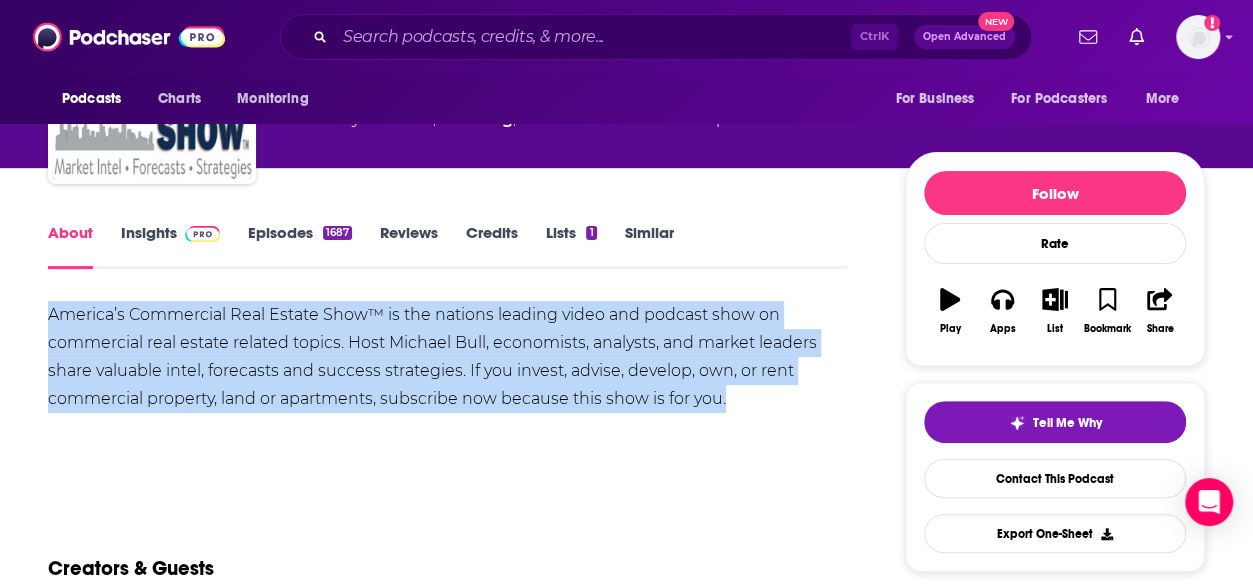 drag, startPoint x: 761, startPoint y: 397, endPoint x: -3, endPoint y: 317, distance: 768.17706 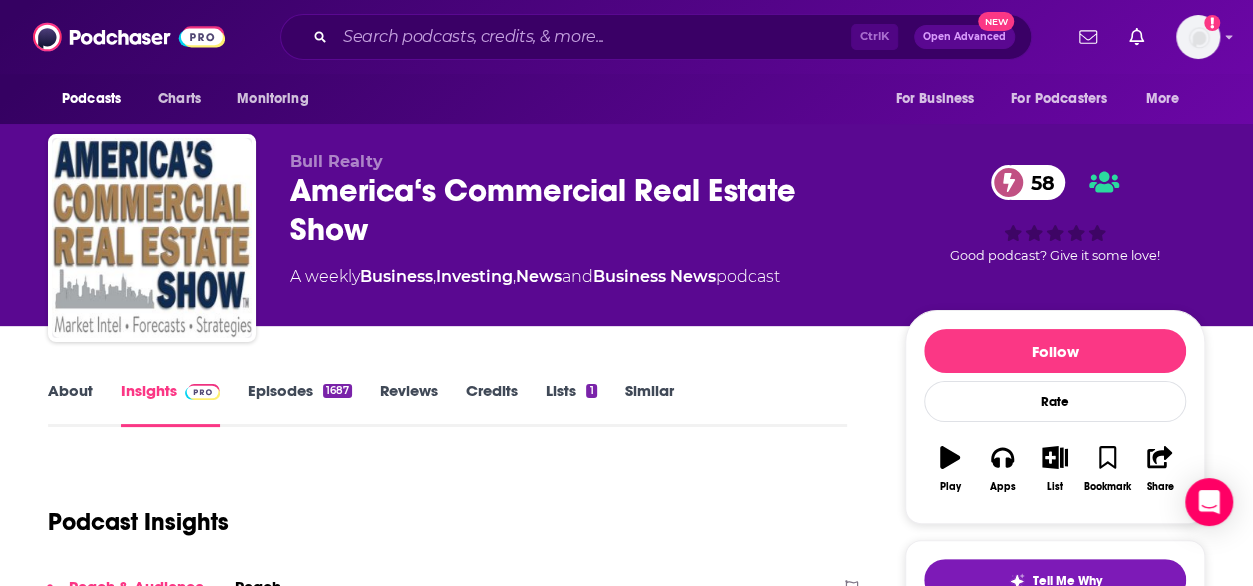 scroll, scrollTop: 183, scrollLeft: 0, axis: vertical 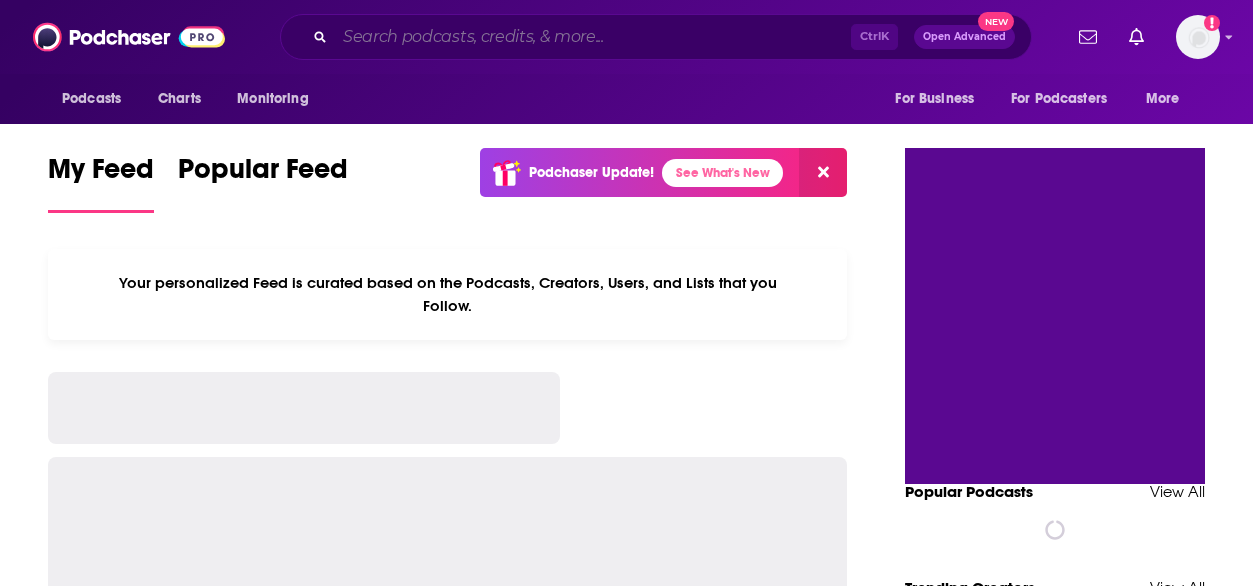click at bounding box center (593, 37) 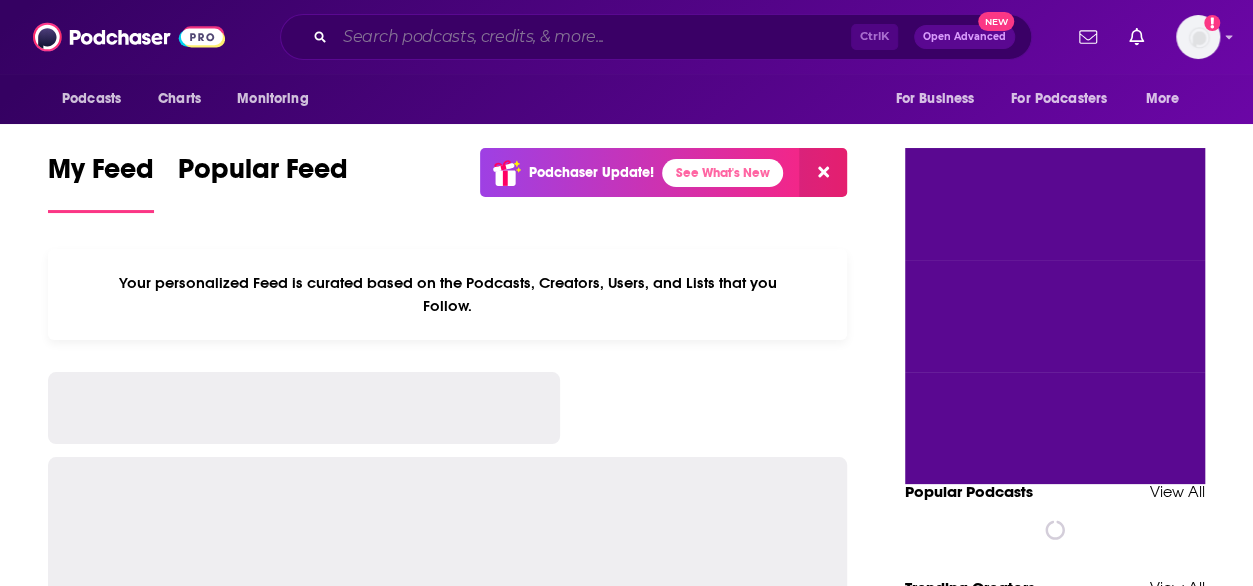 scroll, scrollTop: 0, scrollLeft: 0, axis: both 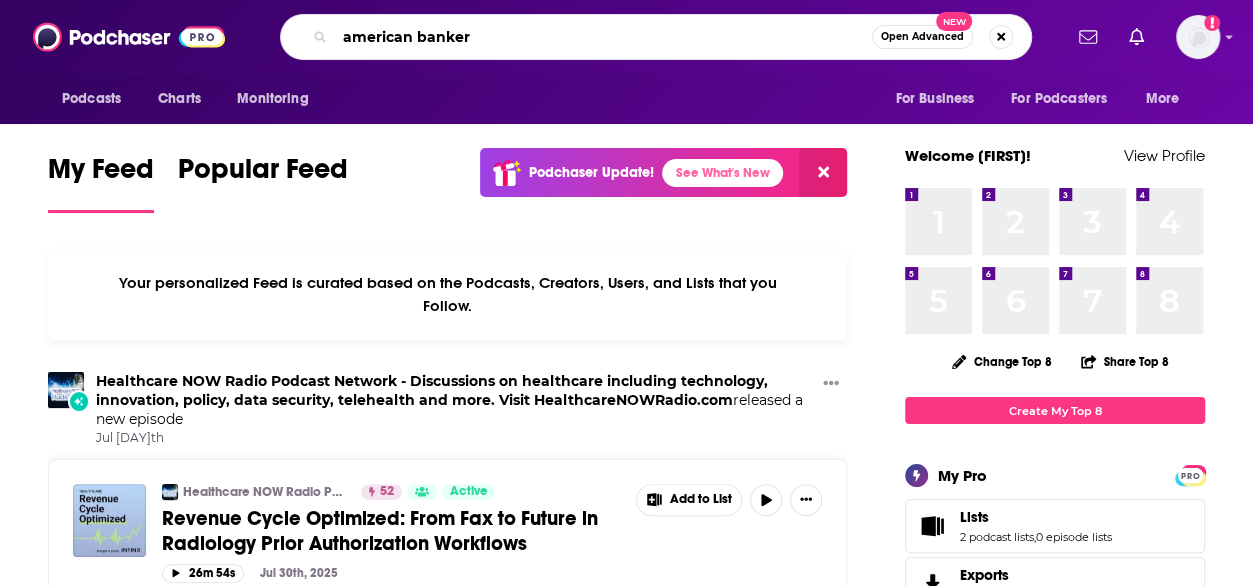 type on "american banker" 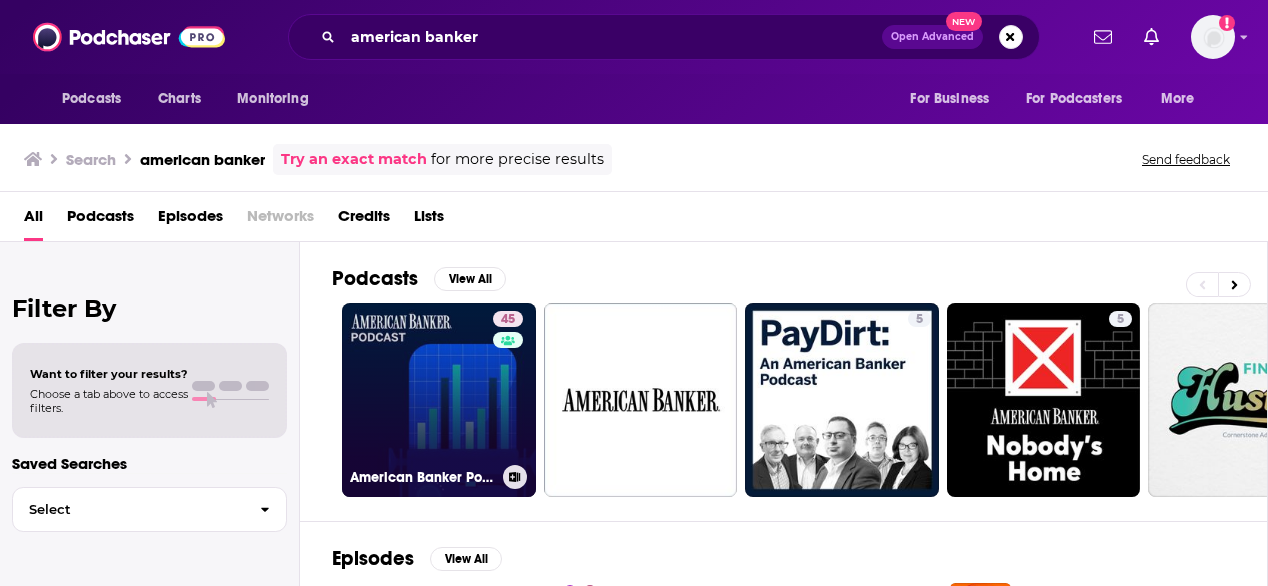 click on "45 American Banker Podcast" at bounding box center (439, 400) 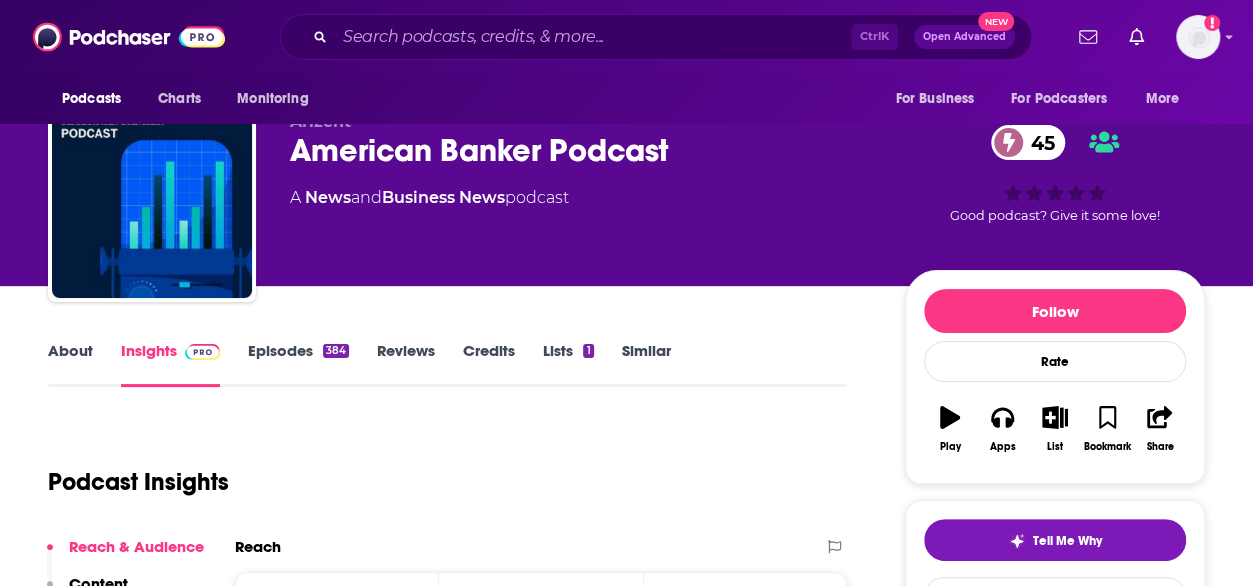 scroll, scrollTop: 30, scrollLeft: 0, axis: vertical 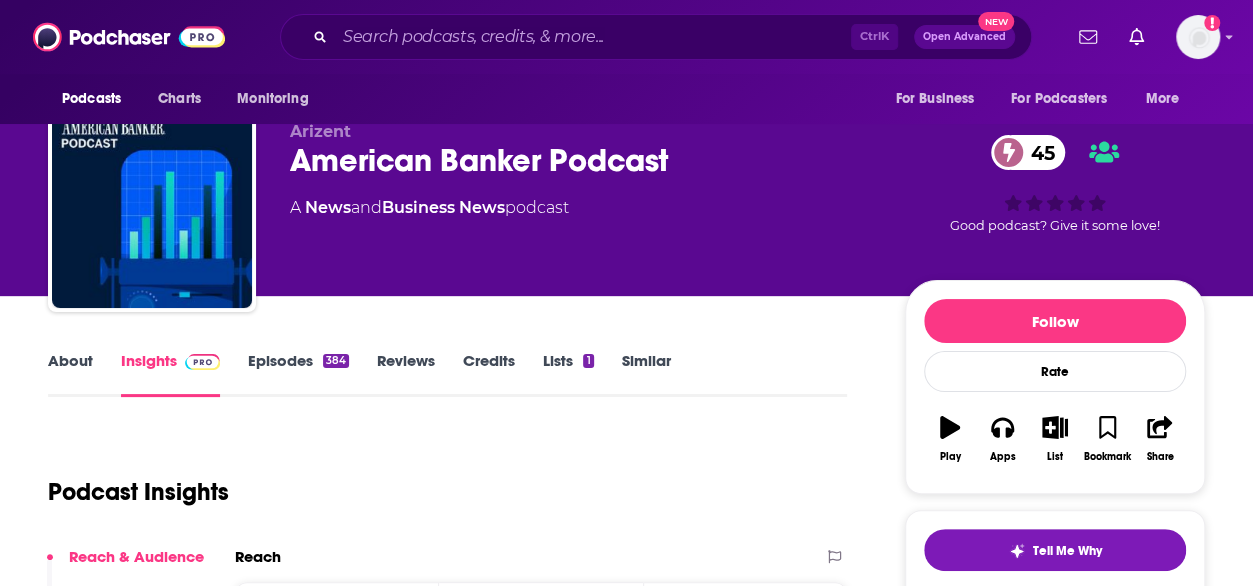 click on "About" at bounding box center (70, 374) 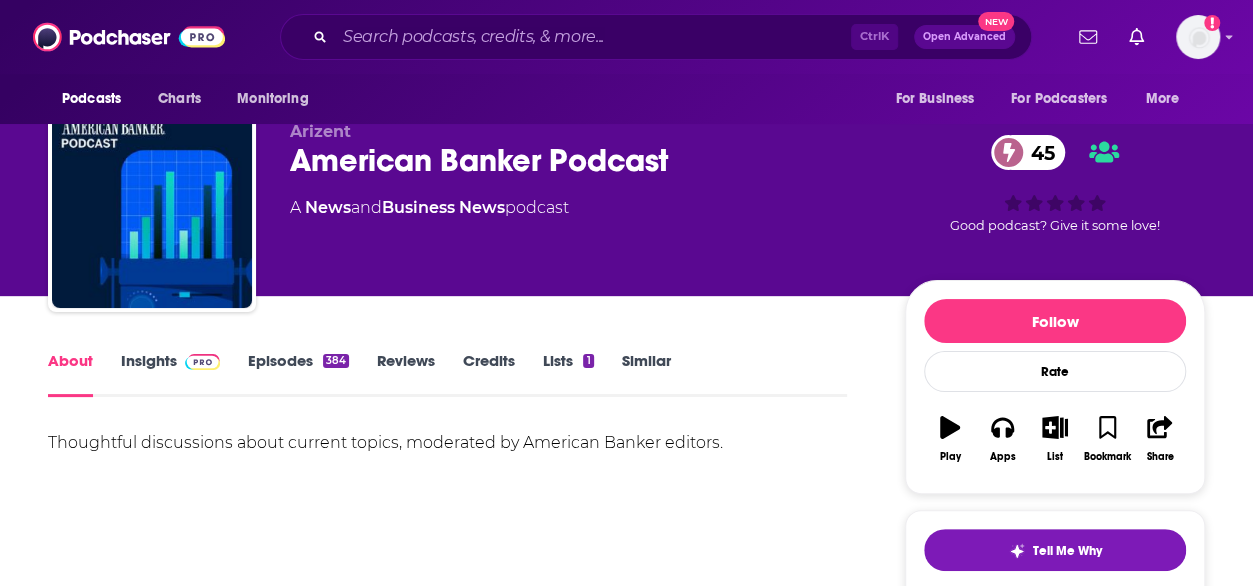 scroll, scrollTop: 0, scrollLeft: 0, axis: both 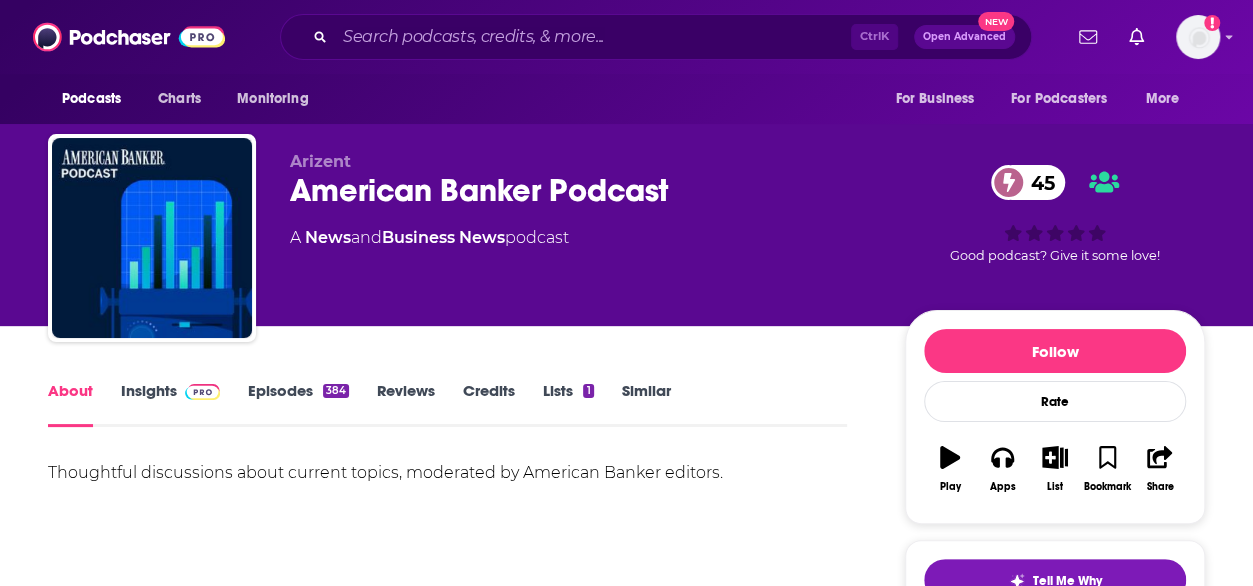 click on "Episodes 384" at bounding box center [298, 404] 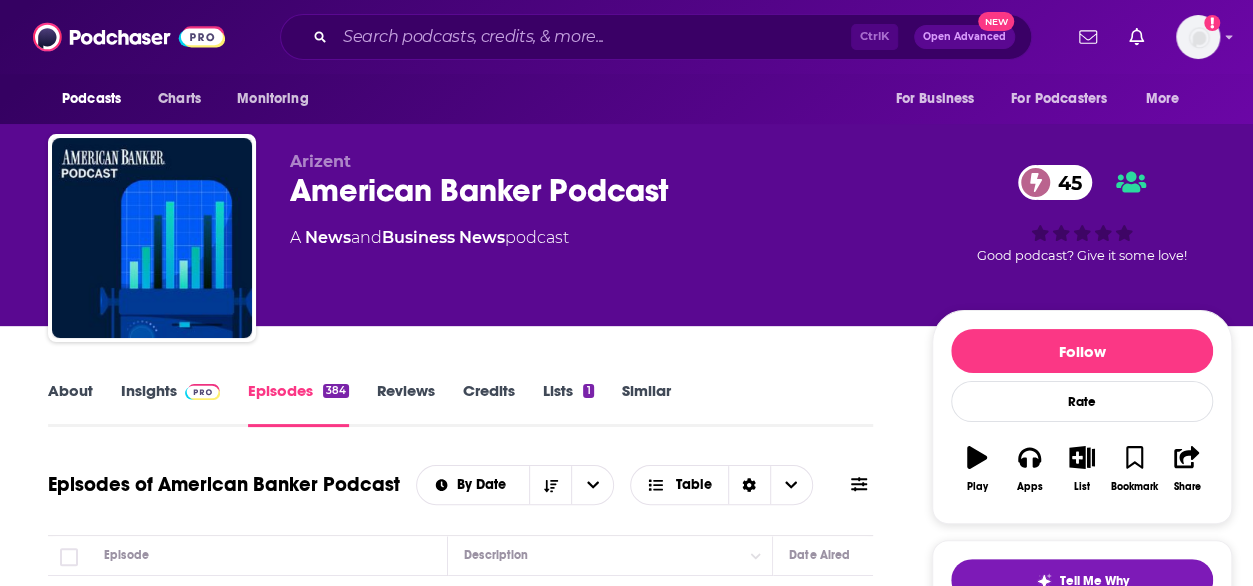 scroll, scrollTop: 326, scrollLeft: 0, axis: vertical 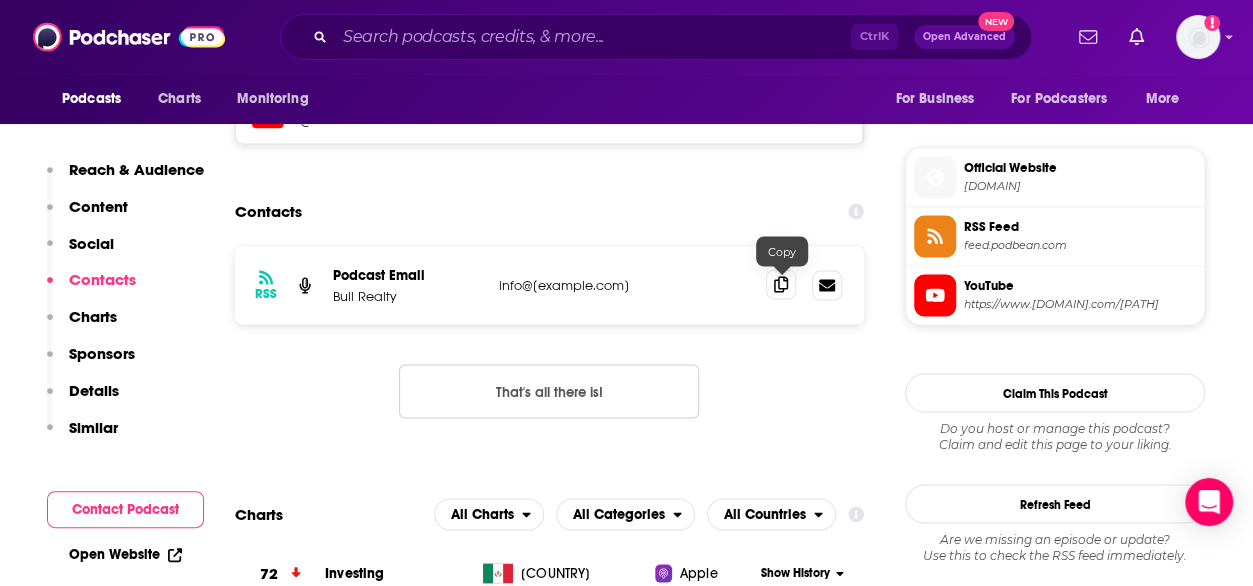 click 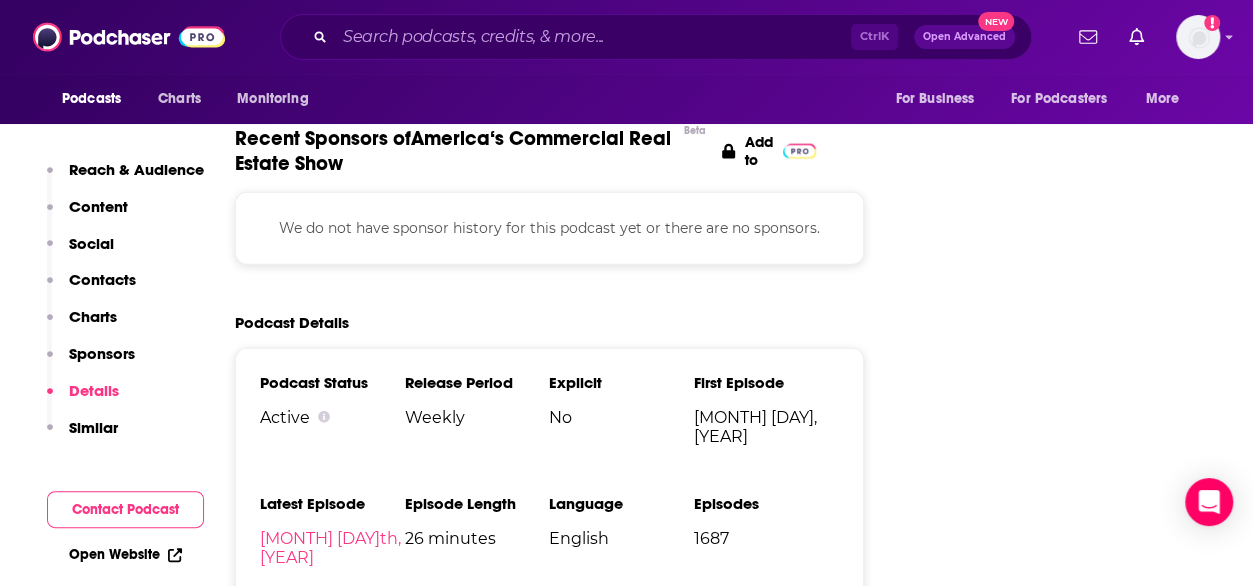scroll, scrollTop: 2560, scrollLeft: 0, axis: vertical 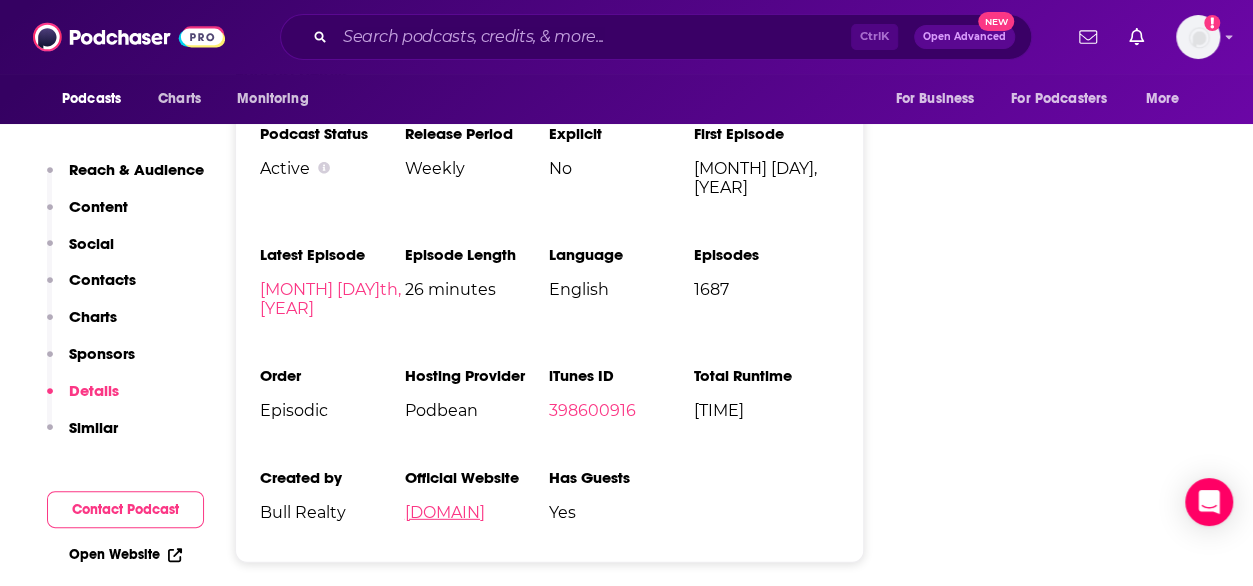 click on "commercialrealestateshow.podbean.com" at bounding box center [445, 512] 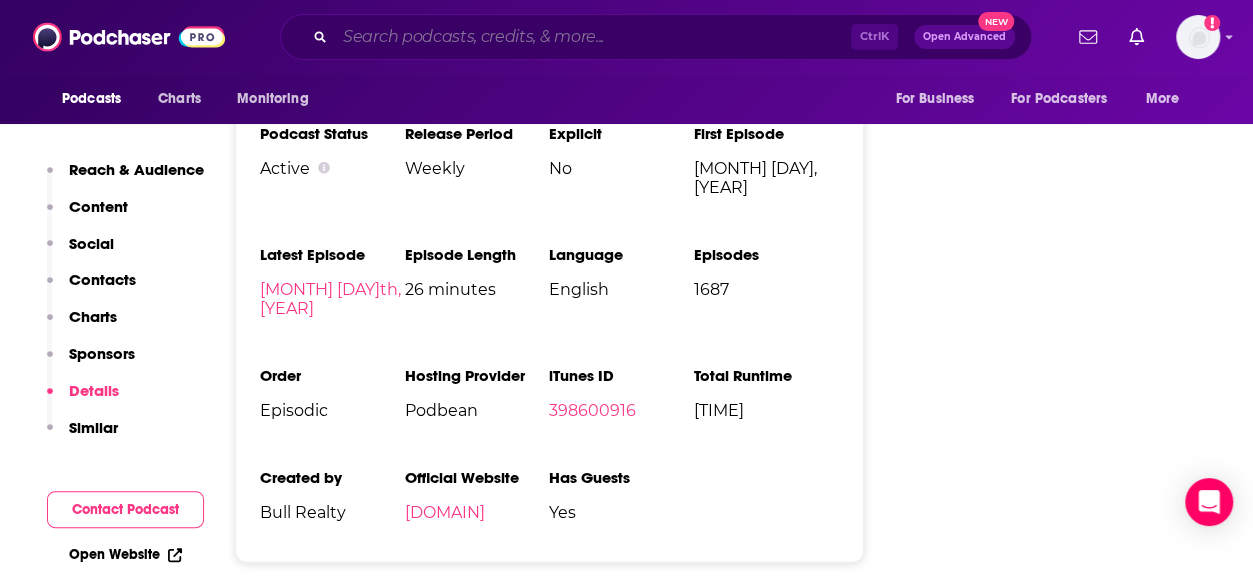 click at bounding box center (593, 37) 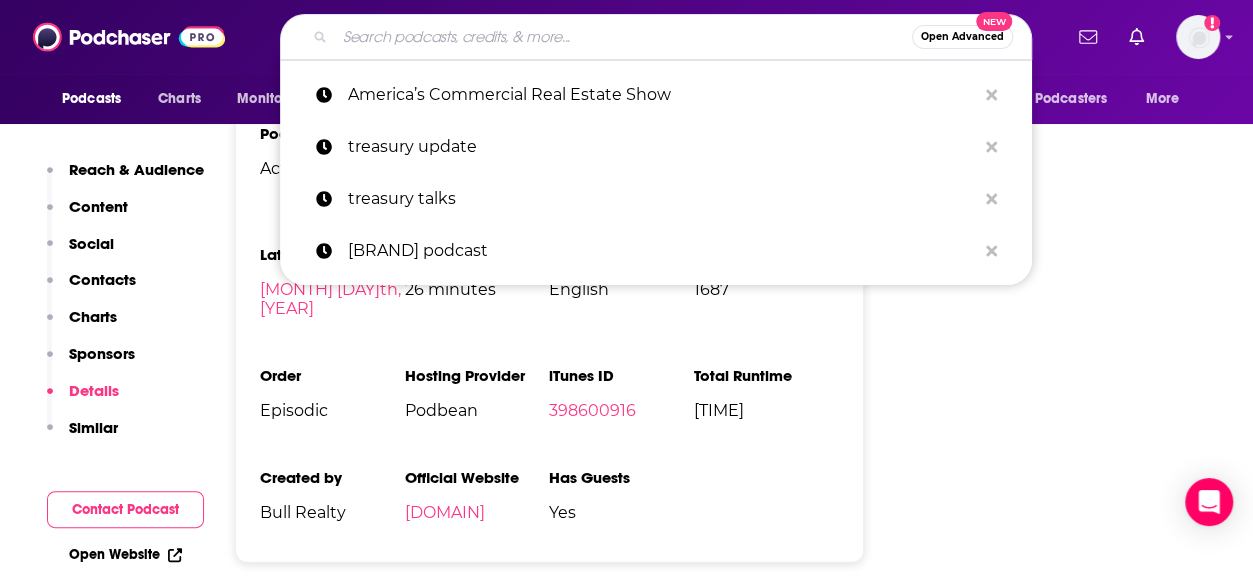 paste on "Commercial Real Estate Podcast" 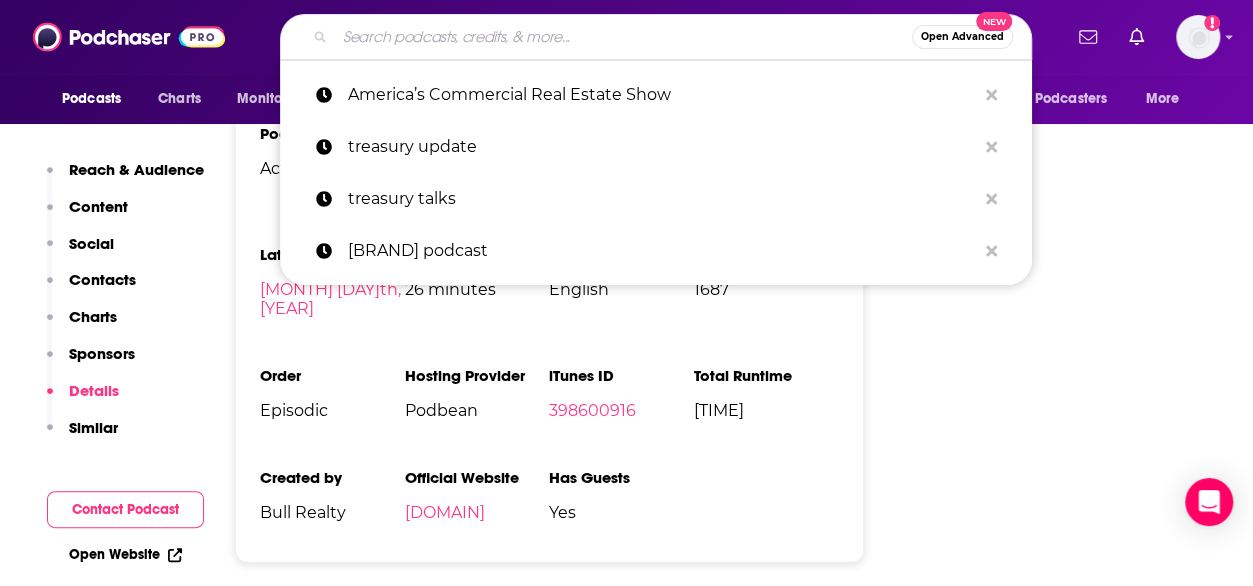 type on "Commercial Real Estate Podcast" 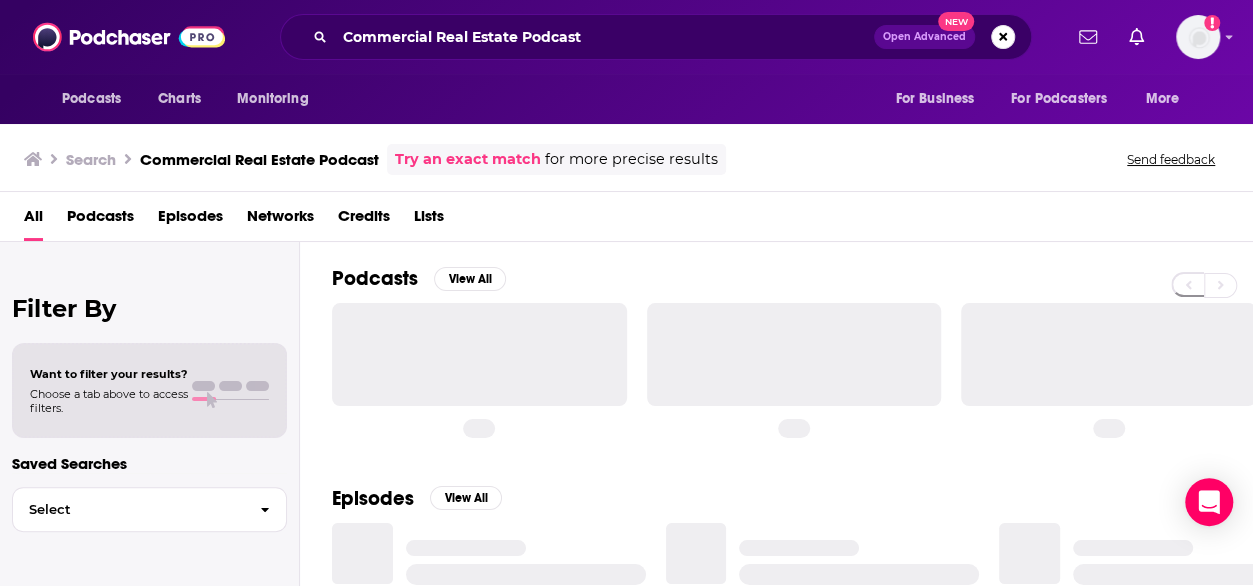 scroll, scrollTop: 0, scrollLeft: 0, axis: both 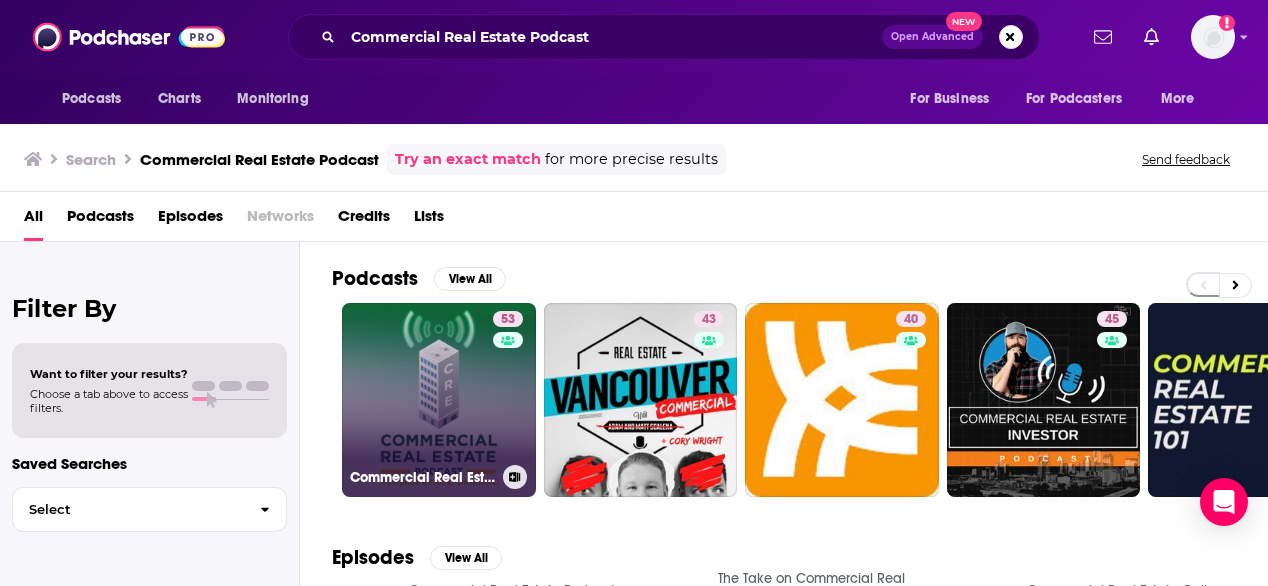 click on "53 Commercial Real Estate Podcast" at bounding box center [439, 400] 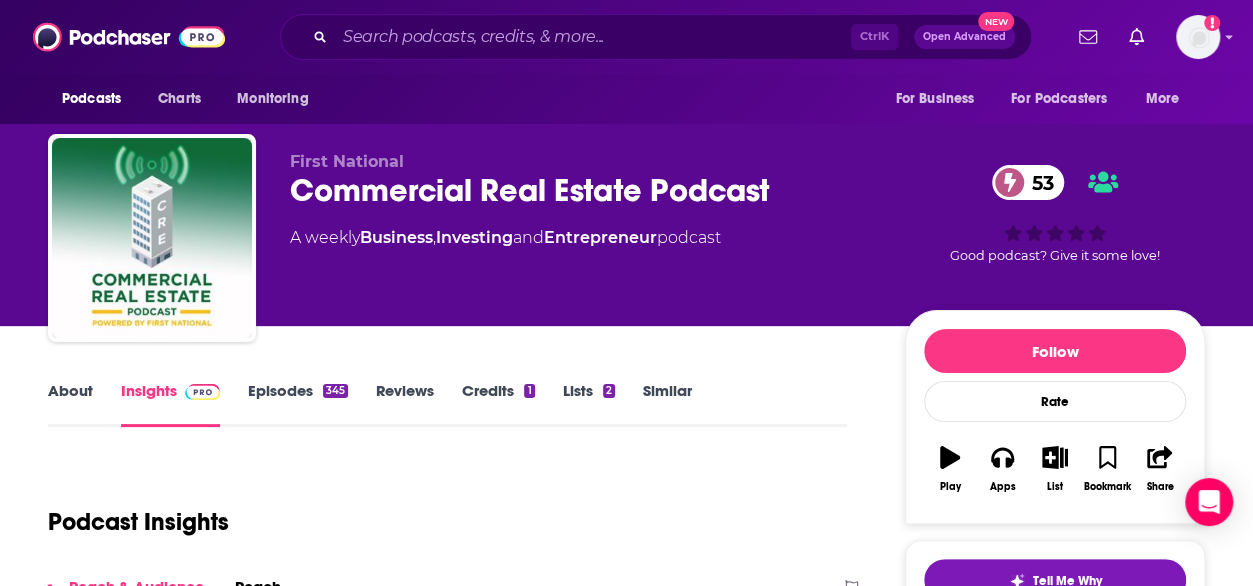 scroll, scrollTop: 114, scrollLeft: 0, axis: vertical 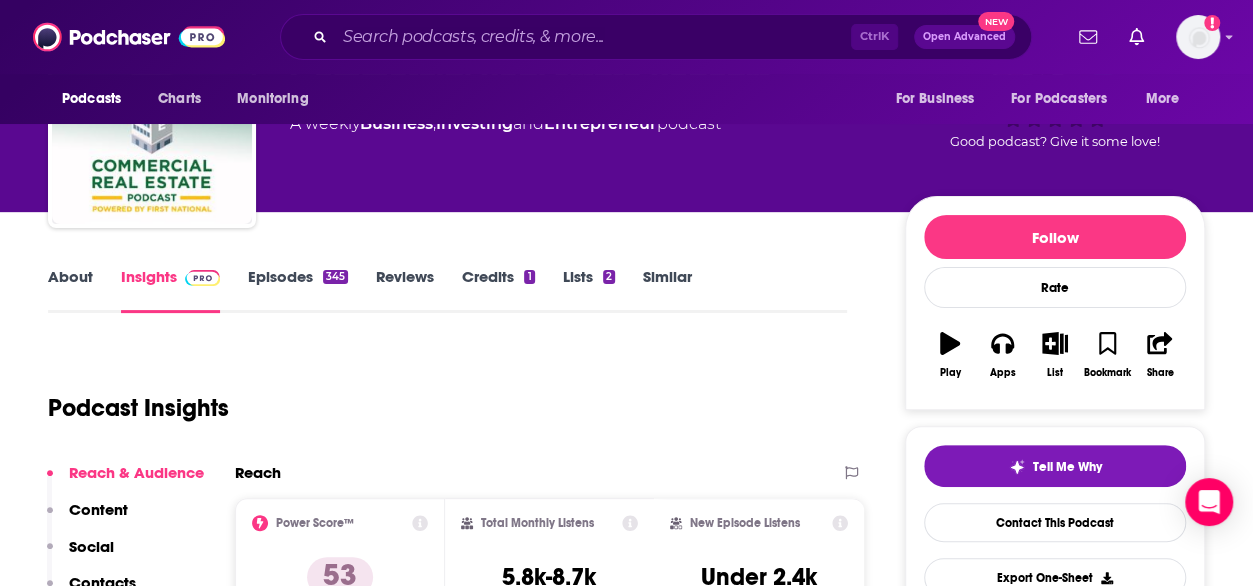 click on "About" at bounding box center (70, 290) 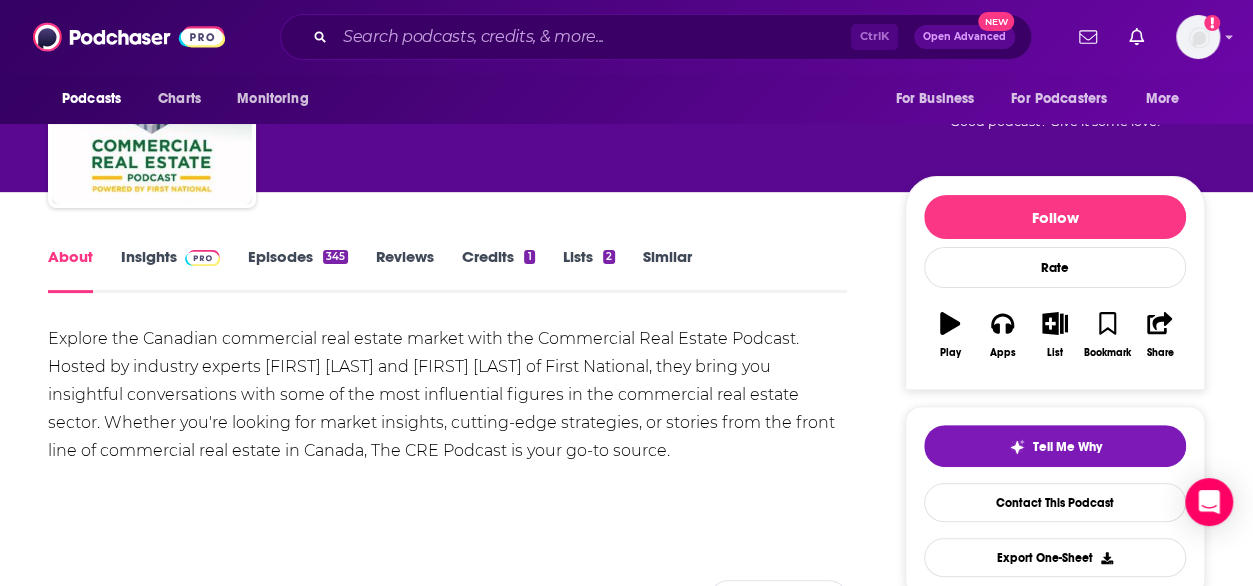 scroll, scrollTop: 154, scrollLeft: 0, axis: vertical 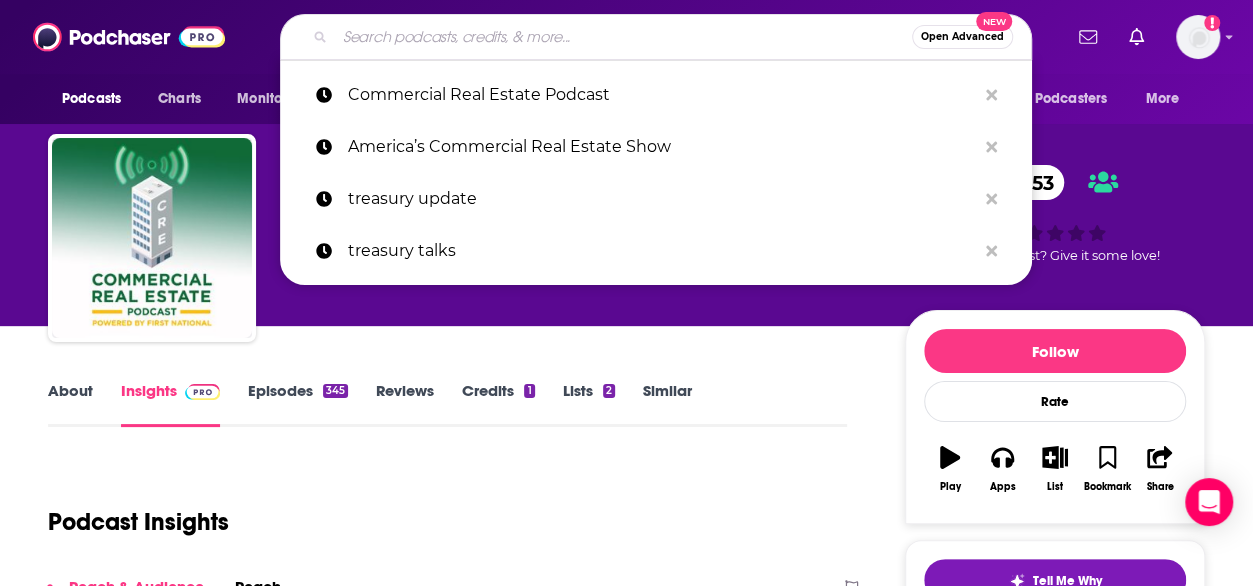 click at bounding box center [623, 37] 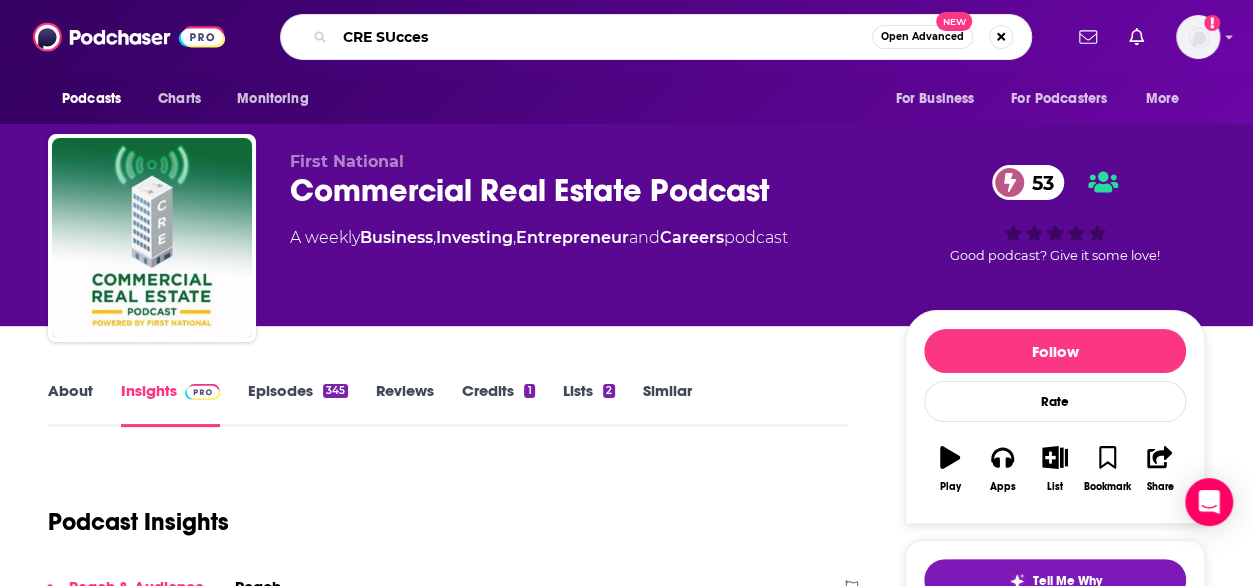 type on "CRE SUccess" 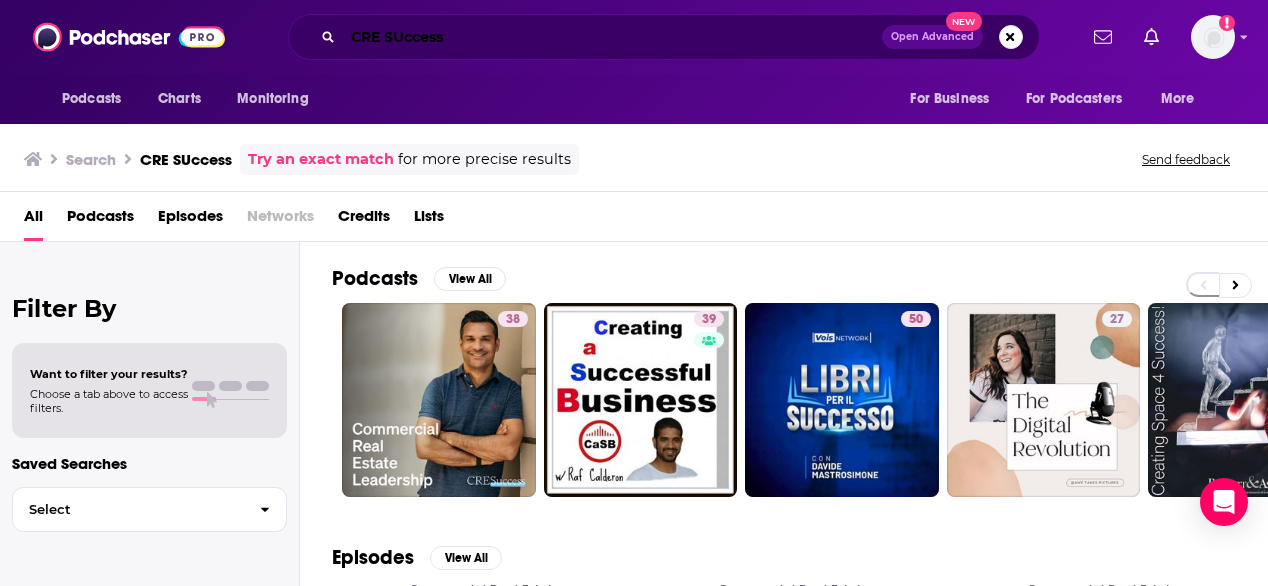 click on "CRE SUccess" at bounding box center [612, 37] 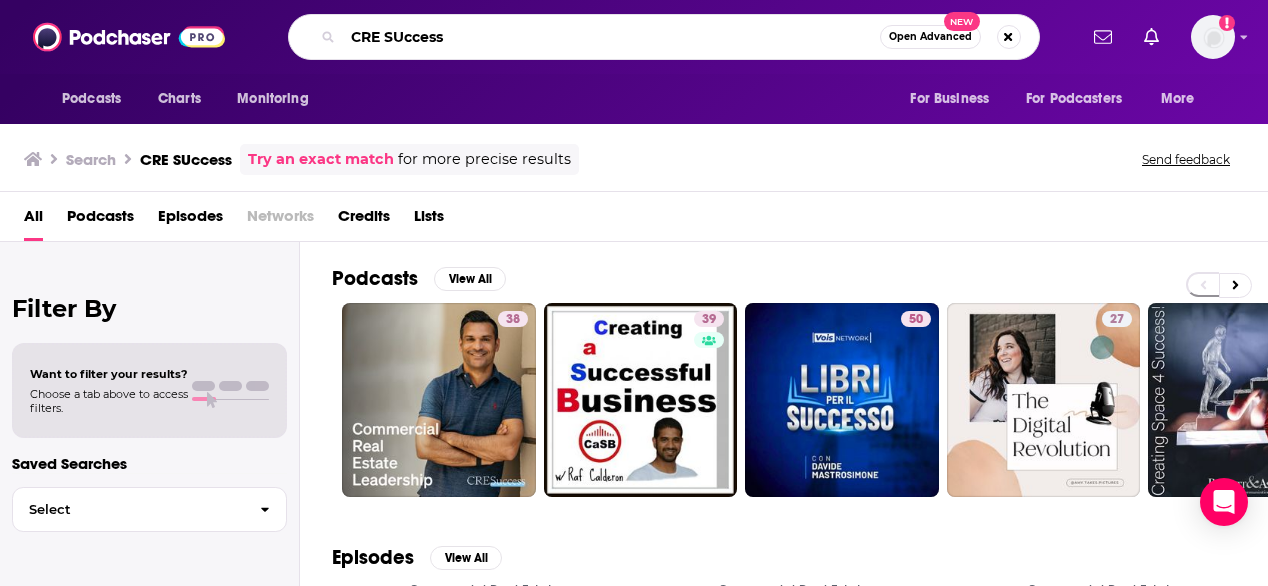 paste on "America’s Commercial Real Estate Show" 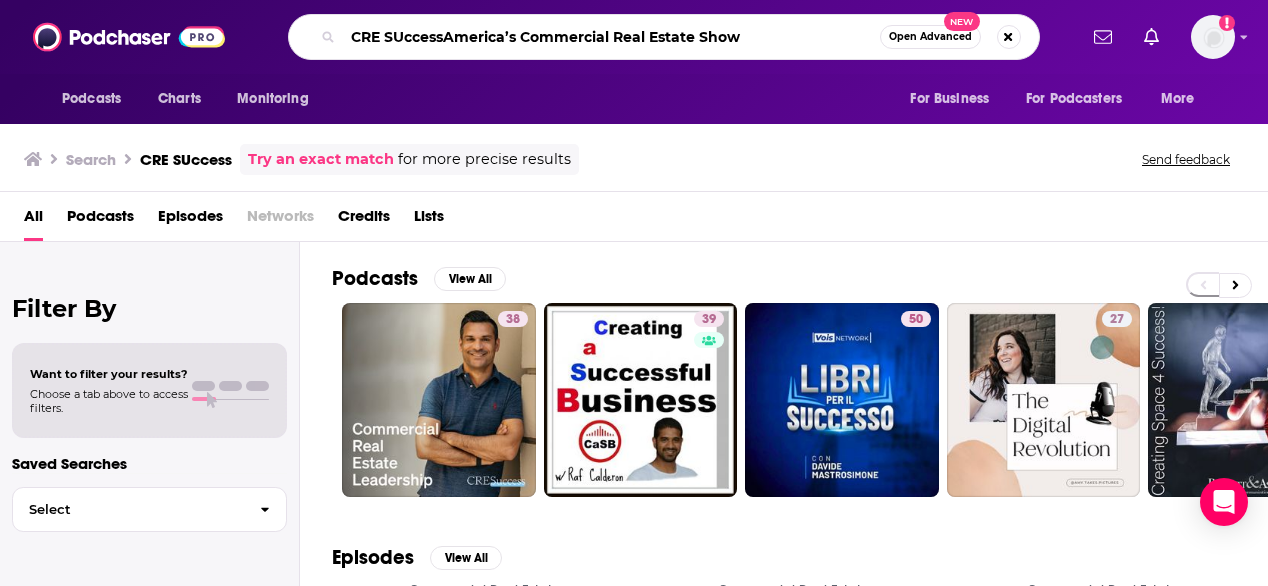 paste 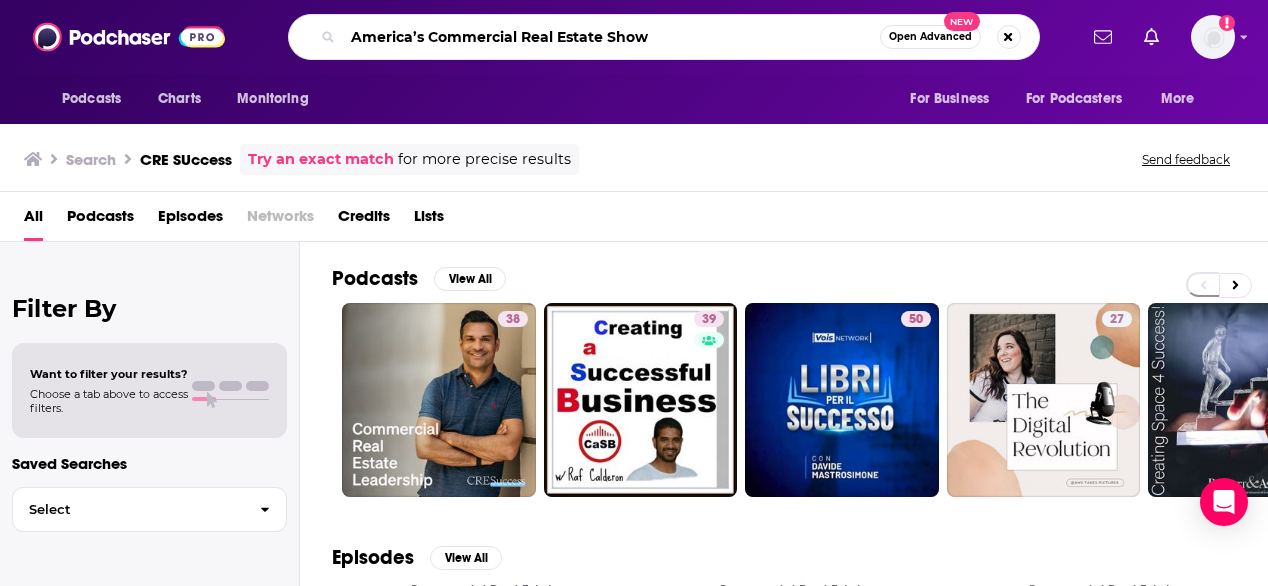 type on "America’s Commercial Real Estate Show" 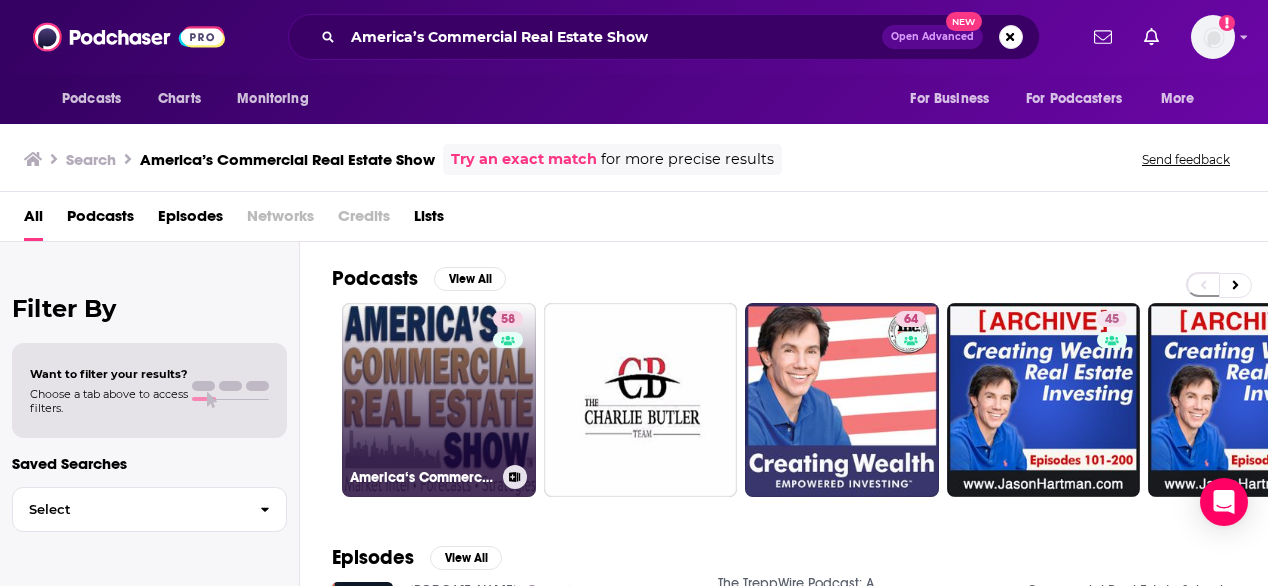 click on "58 America‘s Commercial Real Estate Show" at bounding box center (439, 400) 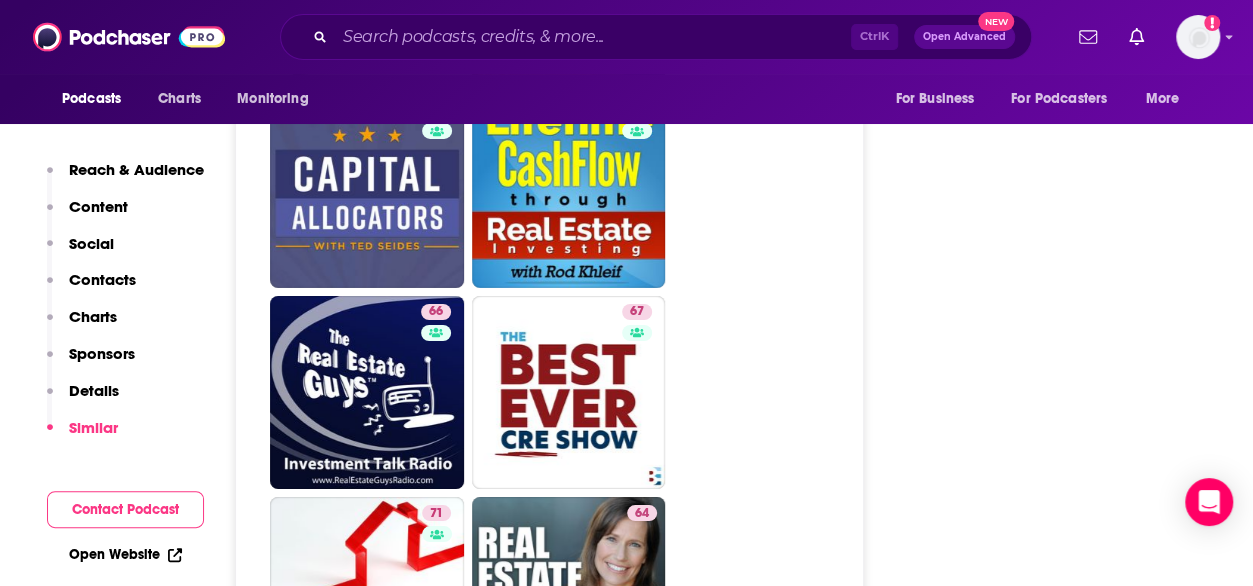 scroll, scrollTop: 3388, scrollLeft: 0, axis: vertical 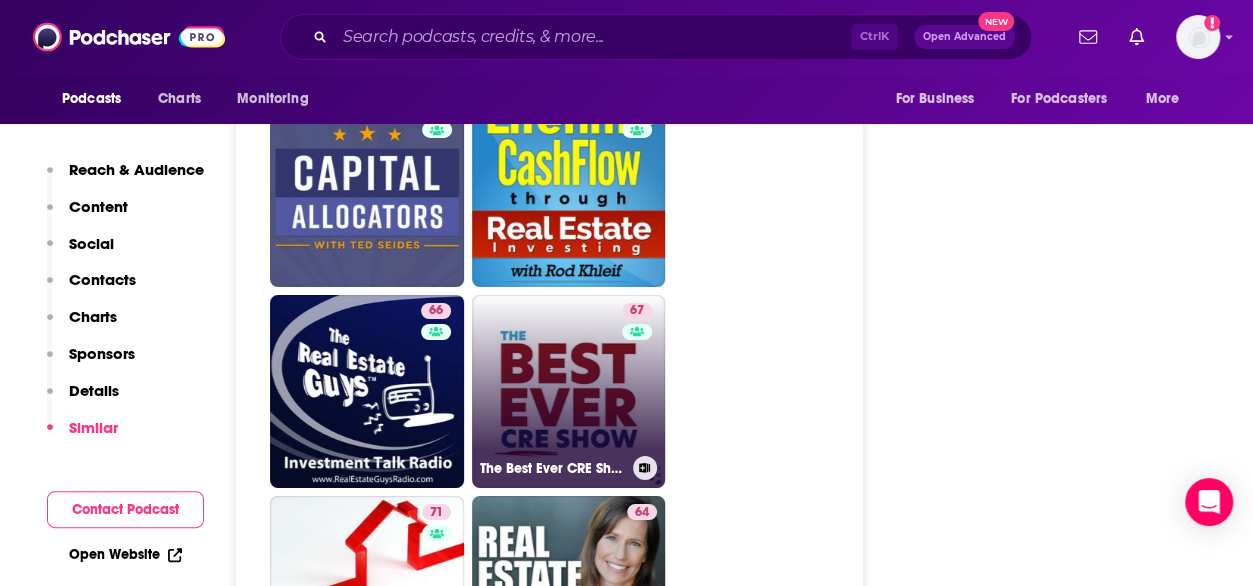 click on "67 The Best Ever CRE Show" at bounding box center [569, 392] 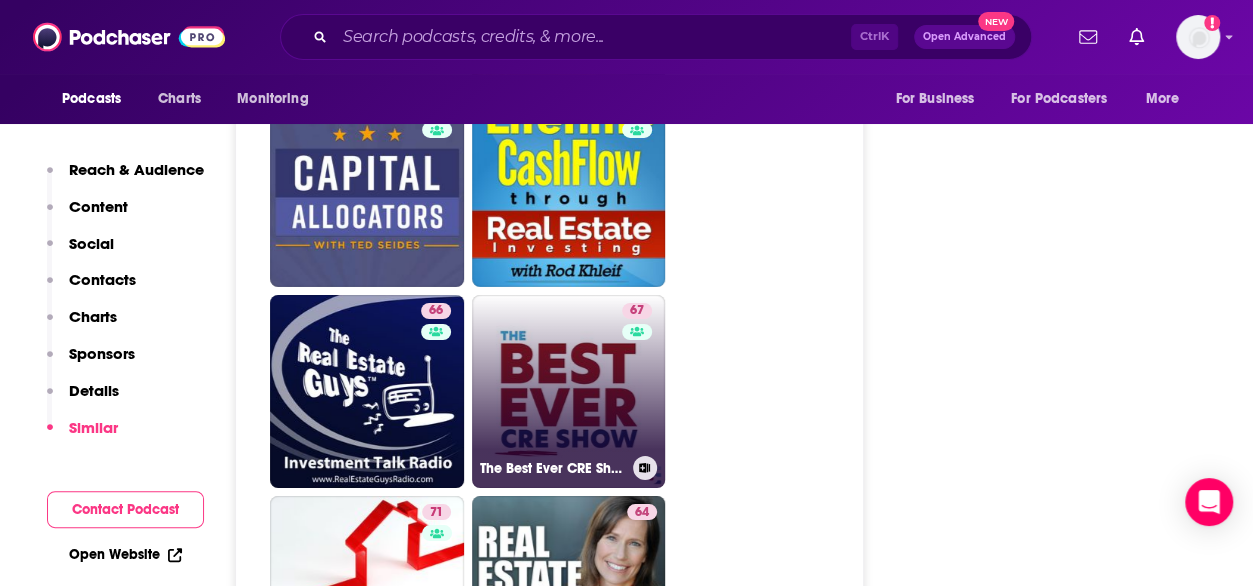 type on "https://www.podchaser.com/podcasts/the-best-ever-cre-show-10605" 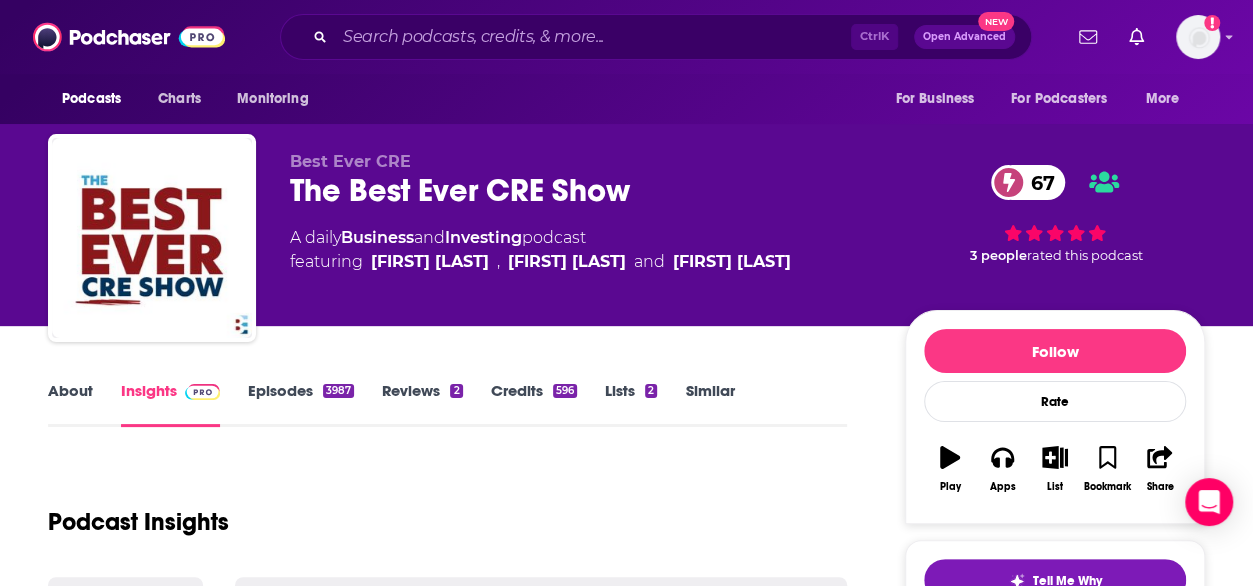 scroll, scrollTop: 146, scrollLeft: 0, axis: vertical 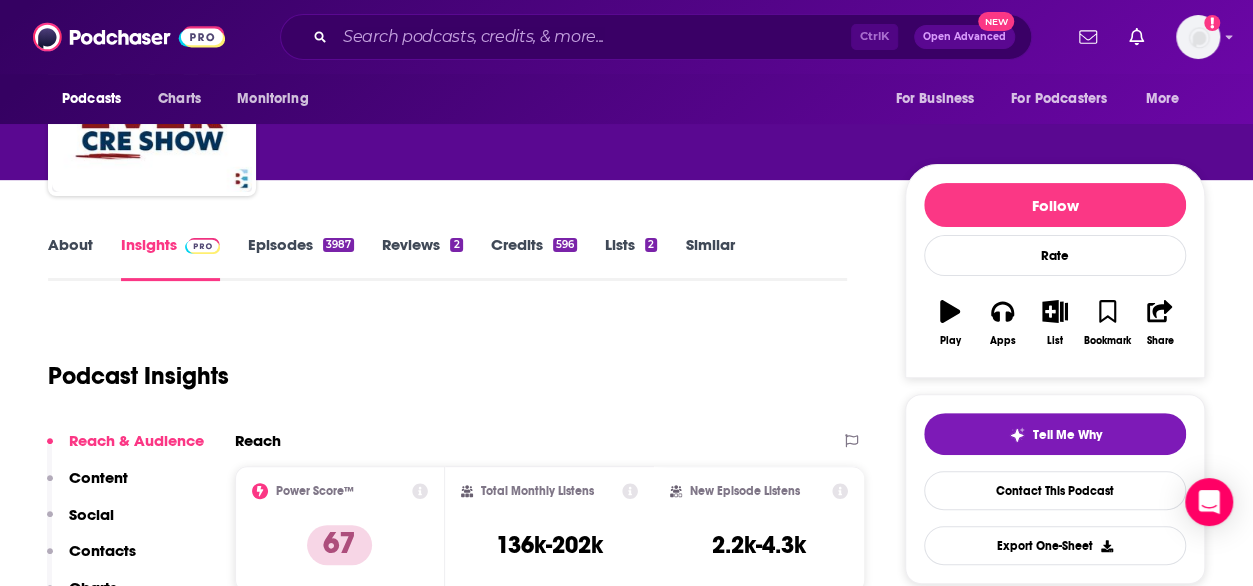 click on "About" at bounding box center (70, 258) 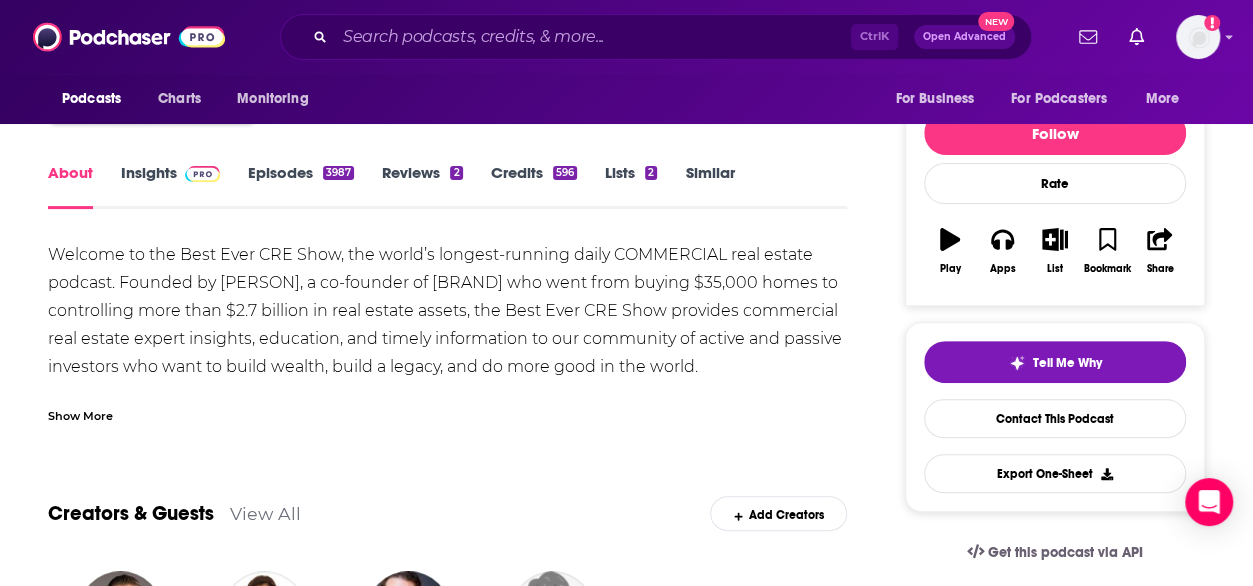 scroll, scrollTop: 246, scrollLeft: 0, axis: vertical 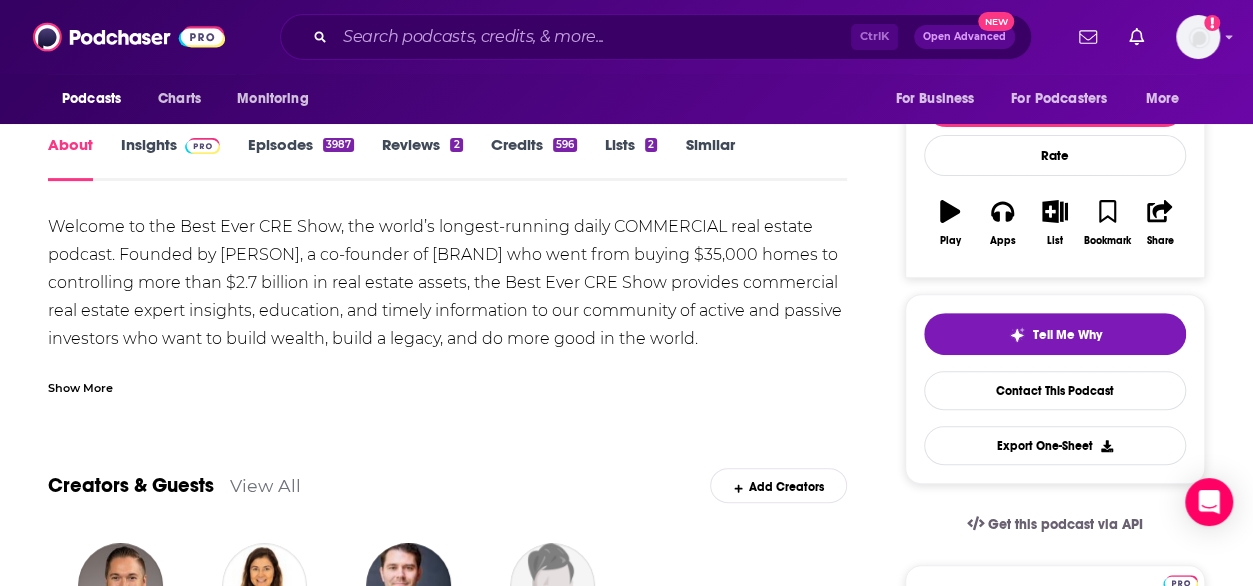 click on "Show More" at bounding box center [80, 386] 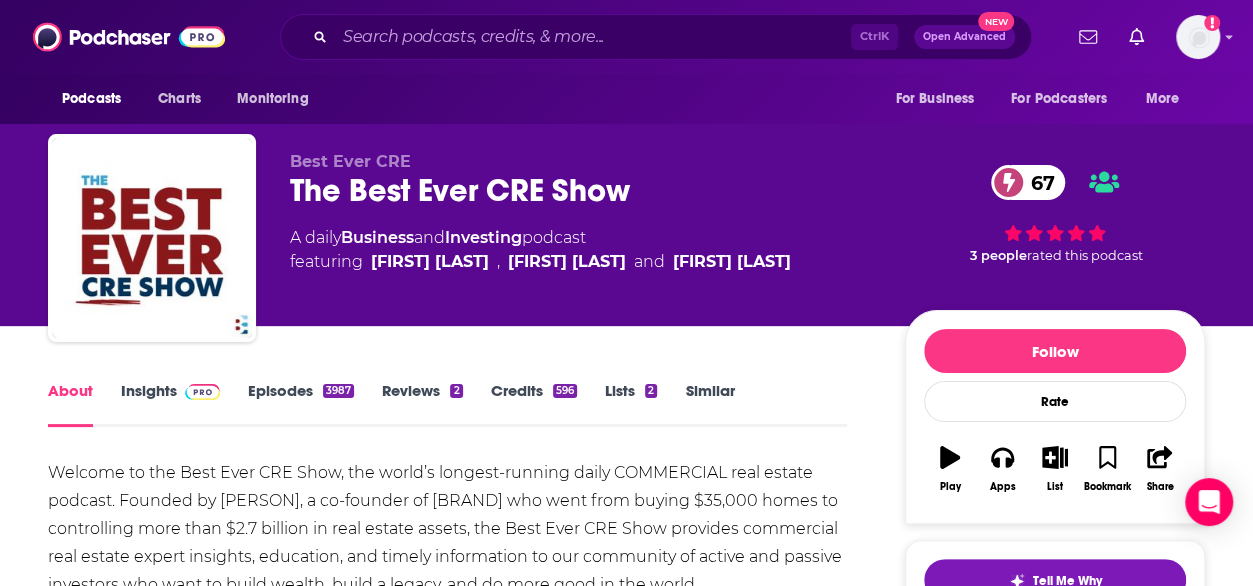 scroll, scrollTop: 285, scrollLeft: 0, axis: vertical 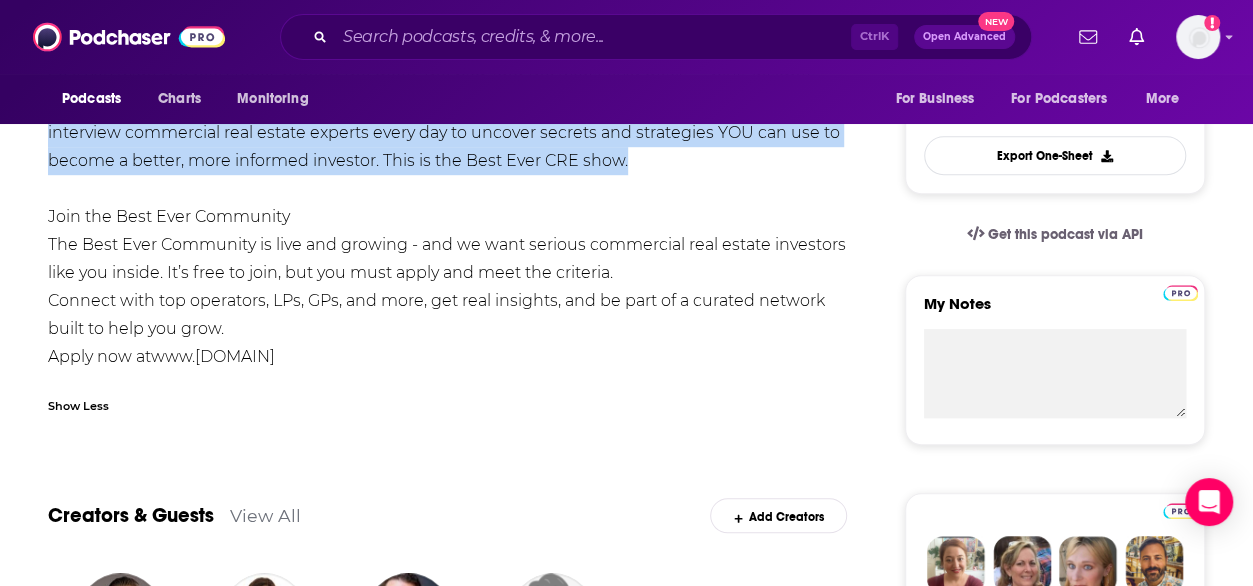 drag, startPoint x: 44, startPoint y: 179, endPoint x: 632, endPoint y: 171, distance: 588.05444 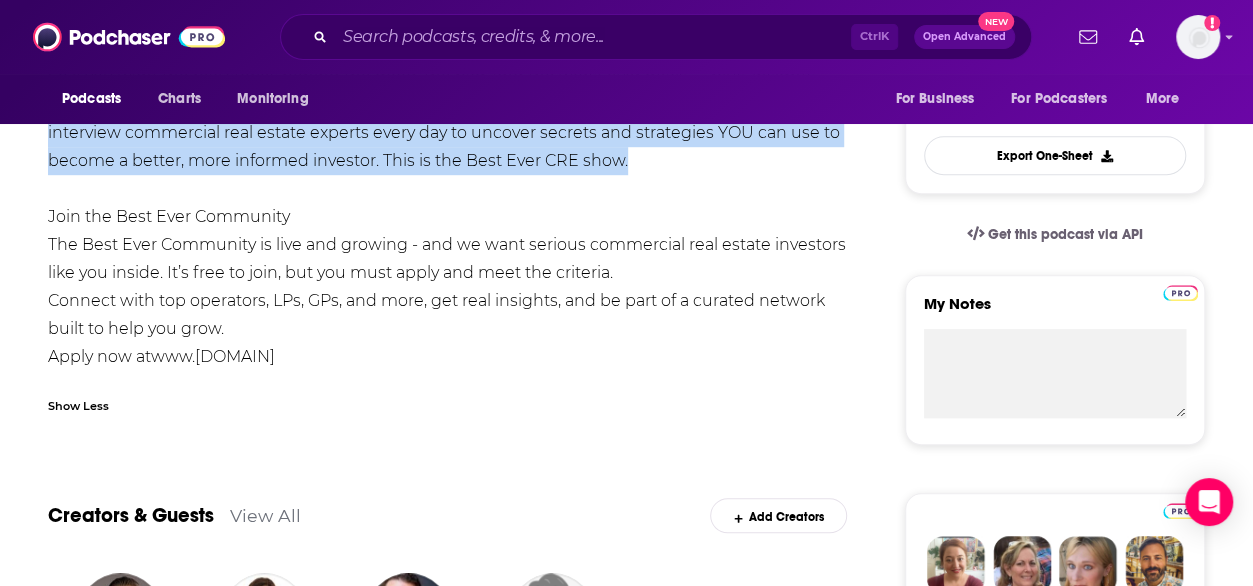 click on "About Insights Episodes 3987 Reviews 2 Credits 596 Lists 2 Similar Welcome to the Best Ever CRE Show, the world’s longest-running daily COMMERCIAL real estate podcast. Founded by Joe Fairless, a co-founder of Ashcroft Capital who went from buying $35,000 homes to controlling more than $2.7 billion in real estate assets, the Best Ever CRE Show provides commercial real estate expert insights, education, and timely information to our community of active and passive investors who want to build wealth, build a legacy, and do more good in the world. So if you want the real stories behind the good, the bad, and the worst ever deals — plus, insights into what really goes on in commercial real estate investing — you’re in the right place. Our hosts interview commercial real estate experts every day to uncover secrets and strategies YOU can use to become a better, more informed investor. This is the Best Ever CRE show.
Join the Best Ever Community Apply now at  www.bestevercommunity.com Show Less View All Host" at bounding box center (460, 1363) 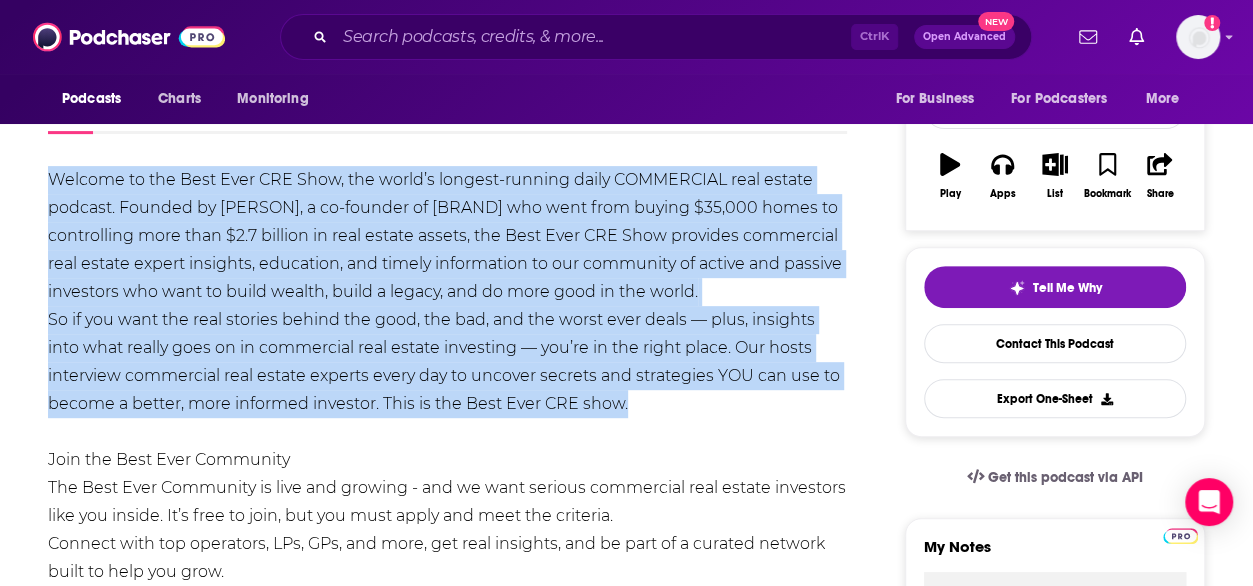 scroll, scrollTop: 150, scrollLeft: 0, axis: vertical 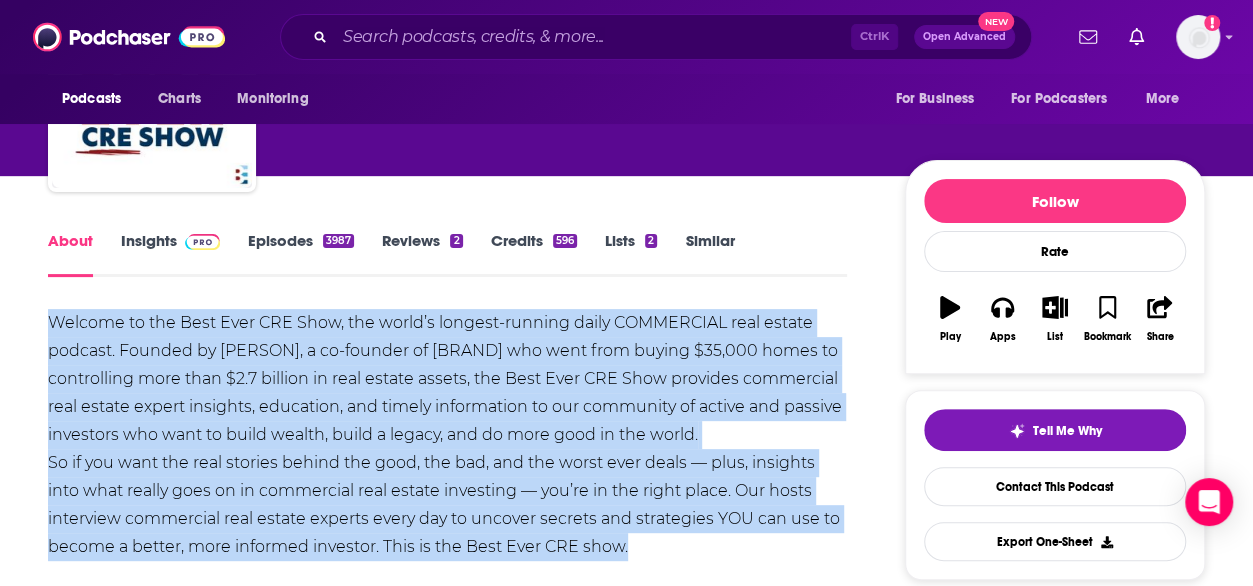 click on "Insights" at bounding box center (170, 254) 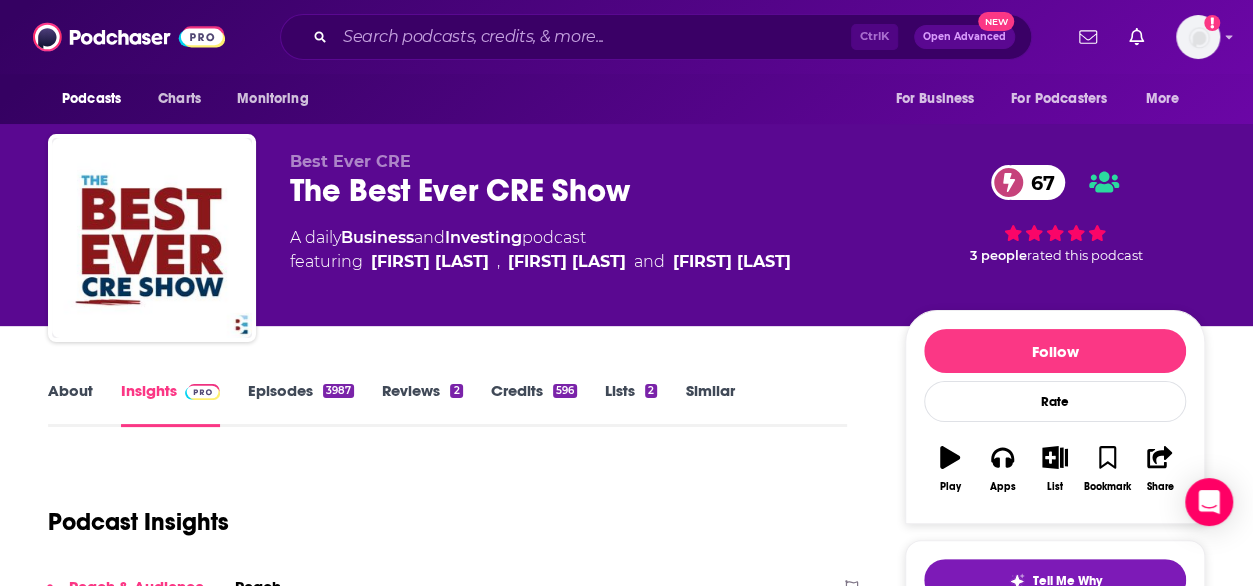scroll, scrollTop: 264, scrollLeft: 0, axis: vertical 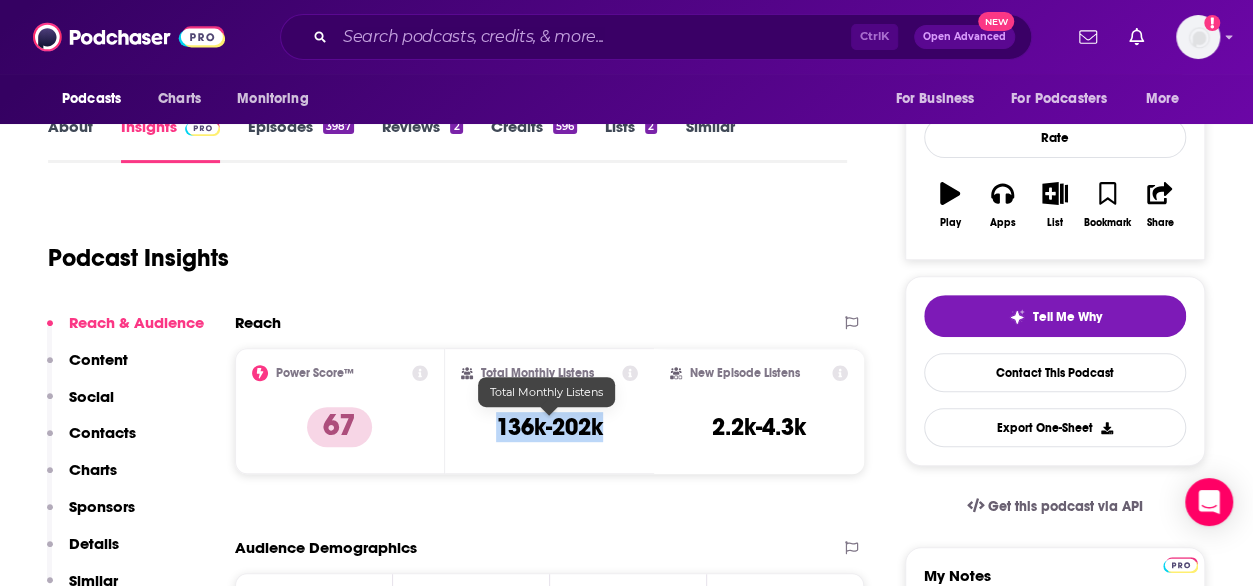 drag, startPoint x: 480, startPoint y: 441, endPoint x: 624, endPoint y: 424, distance: 145 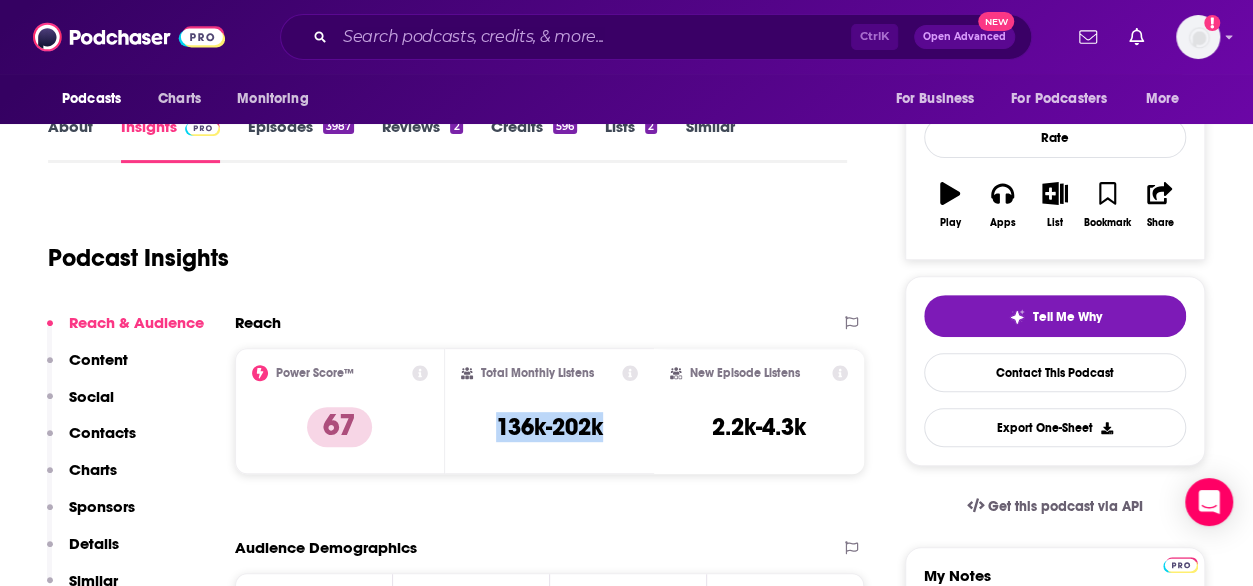 copy on "136k-202k" 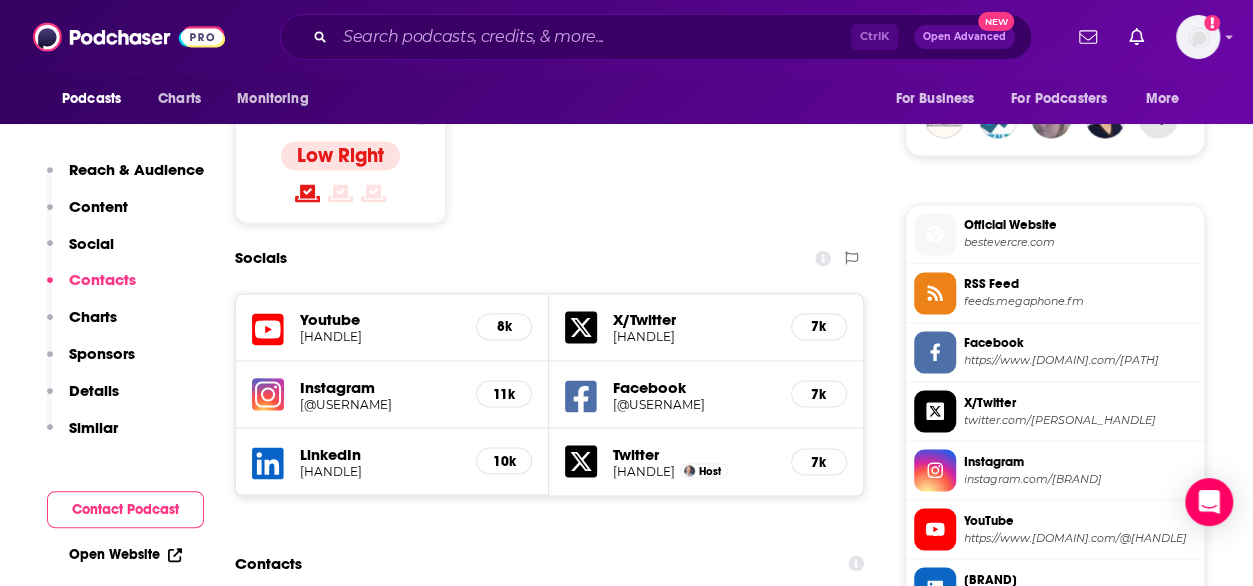 scroll, scrollTop: 1798, scrollLeft: 0, axis: vertical 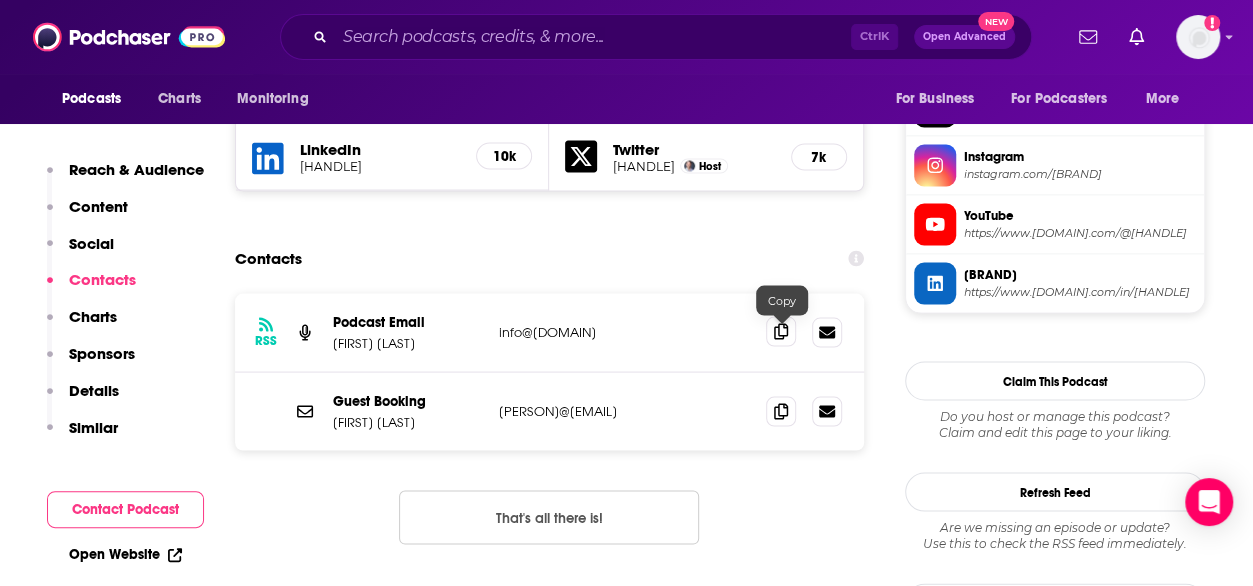 click 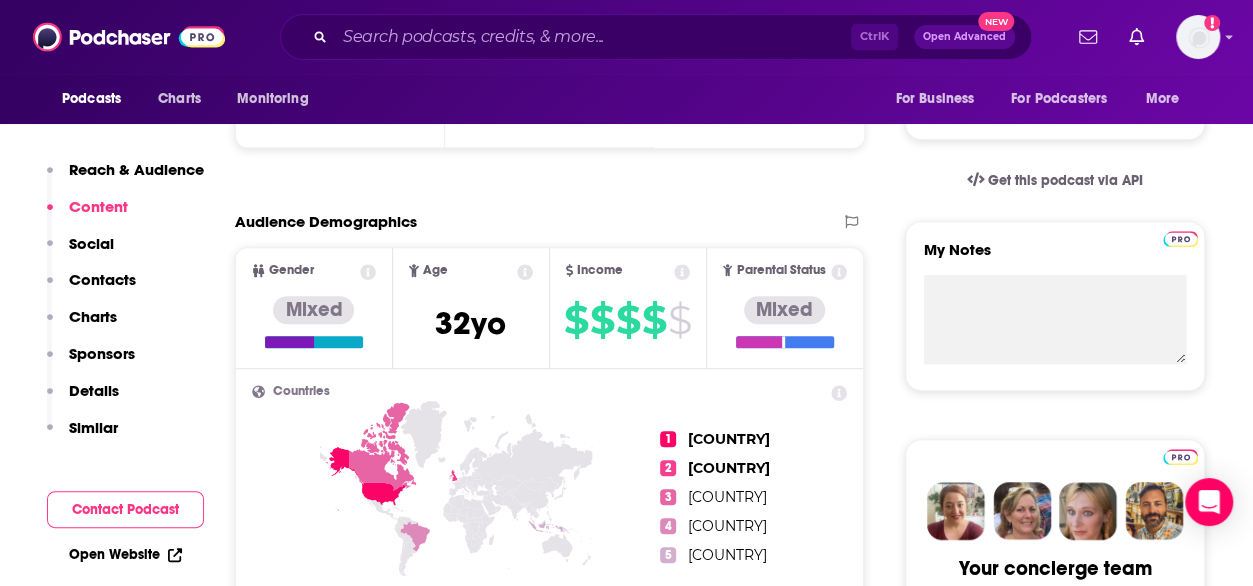 scroll, scrollTop: 0, scrollLeft: 0, axis: both 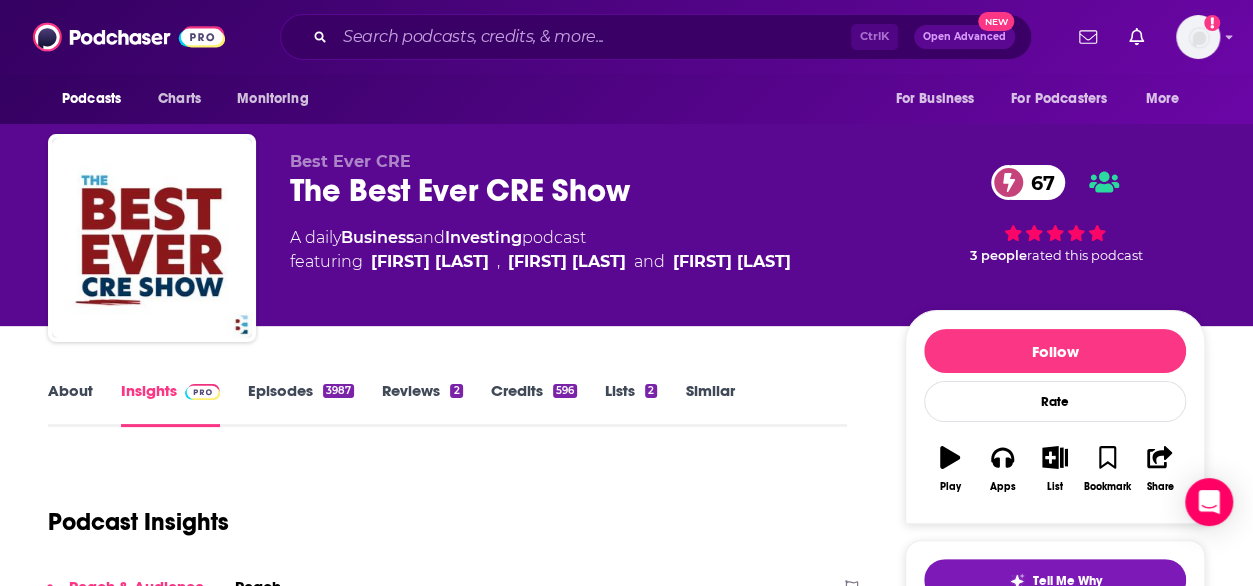 click on "About" at bounding box center (70, 404) 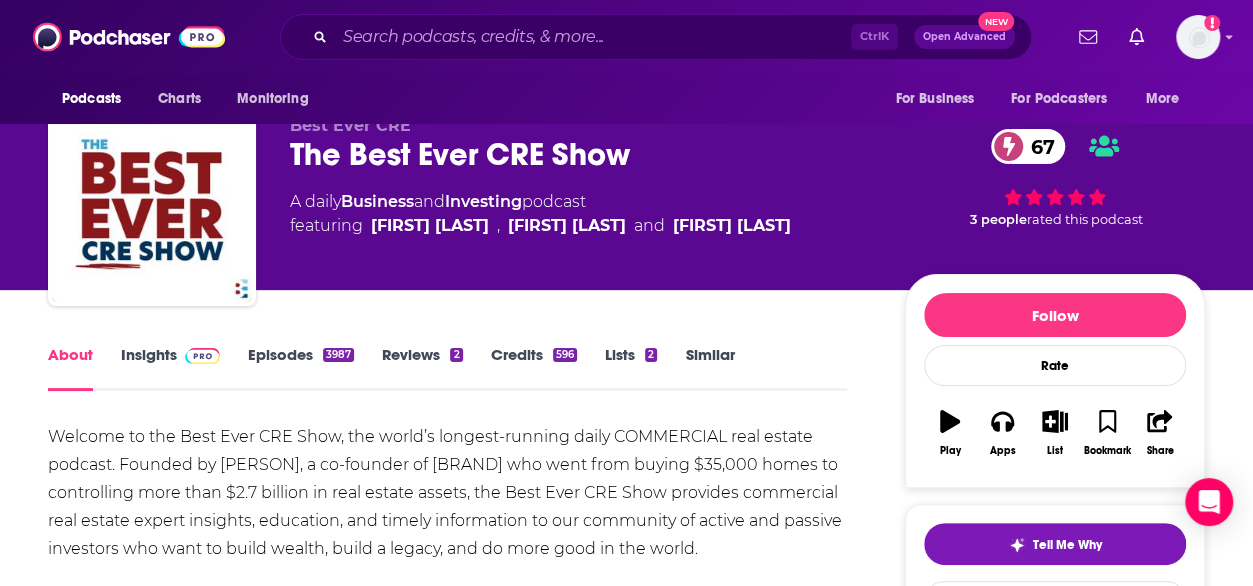 scroll, scrollTop: 40, scrollLeft: 0, axis: vertical 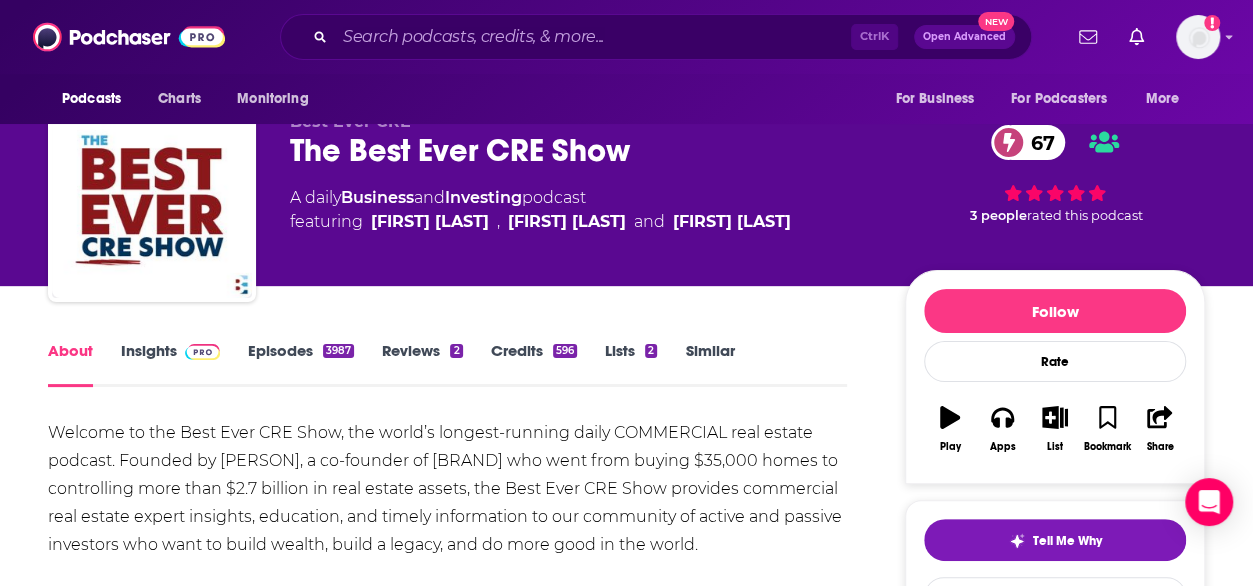 click on "Insights" at bounding box center (170, 364) 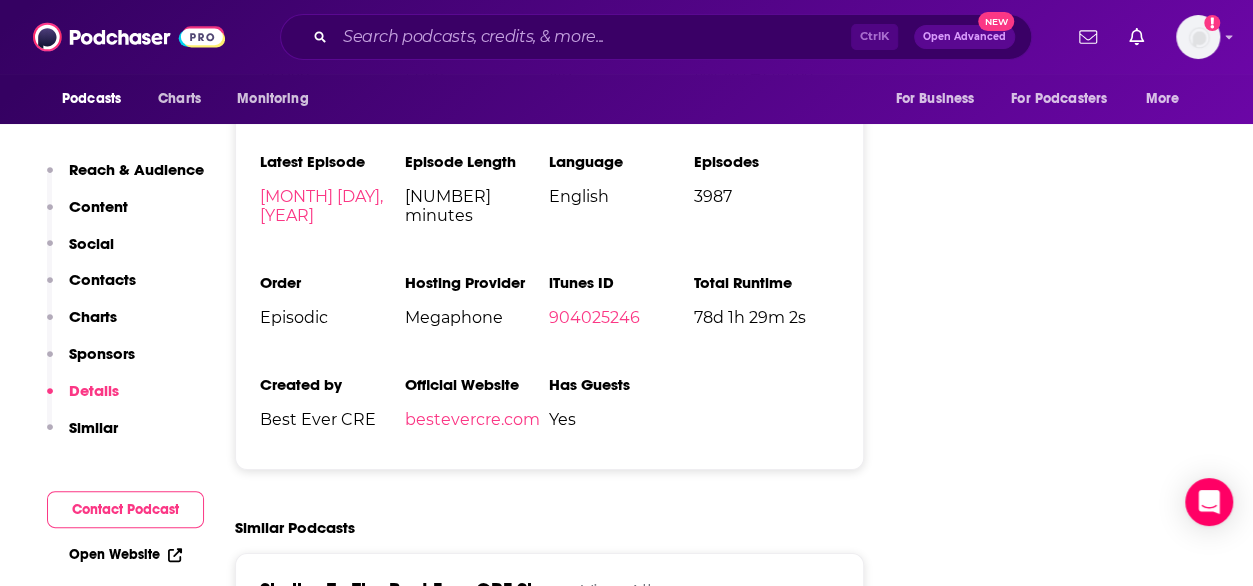 scroll, scrollTop: 3588, scrollLeft: 0, axis: vertical 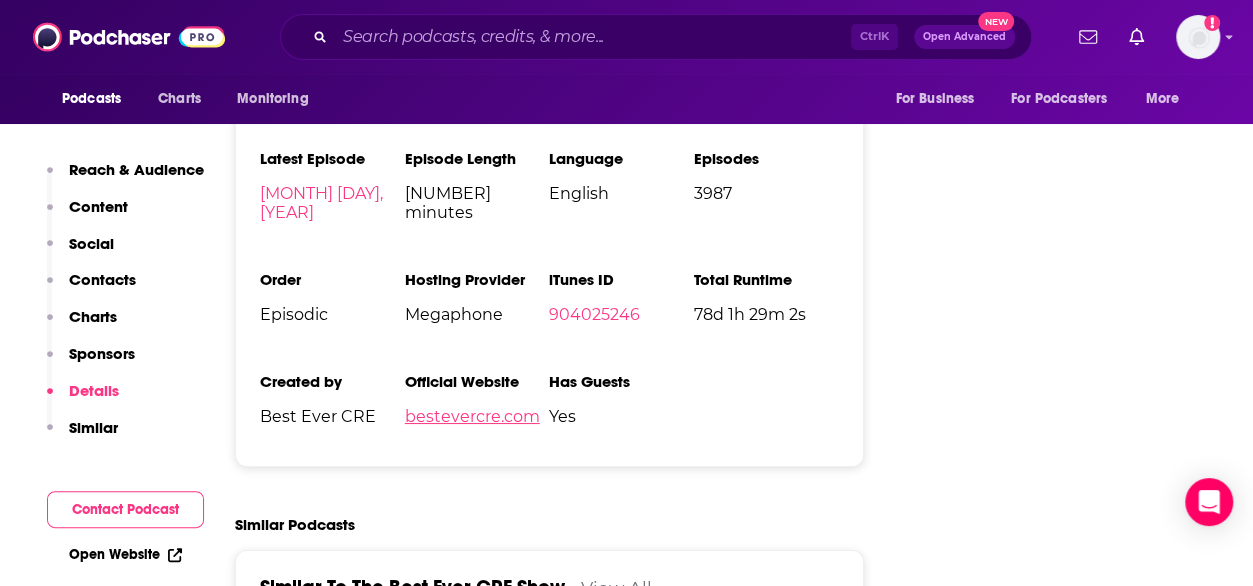 click on "bestevercre.com" at bounding box center (472, 416) 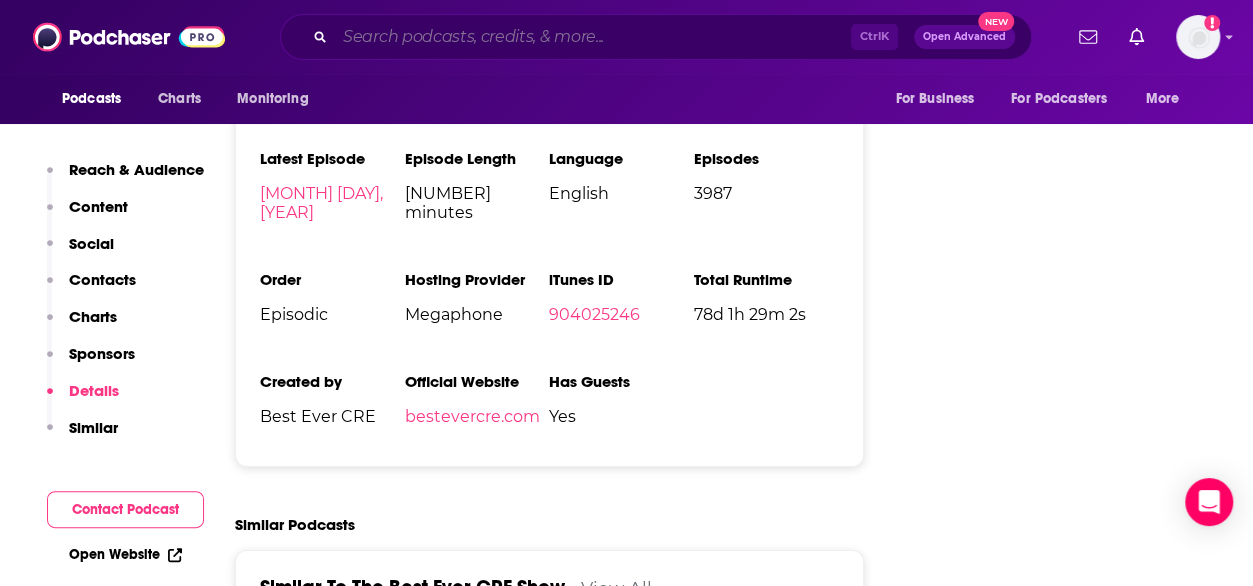 click at bounding box center (593, 37) 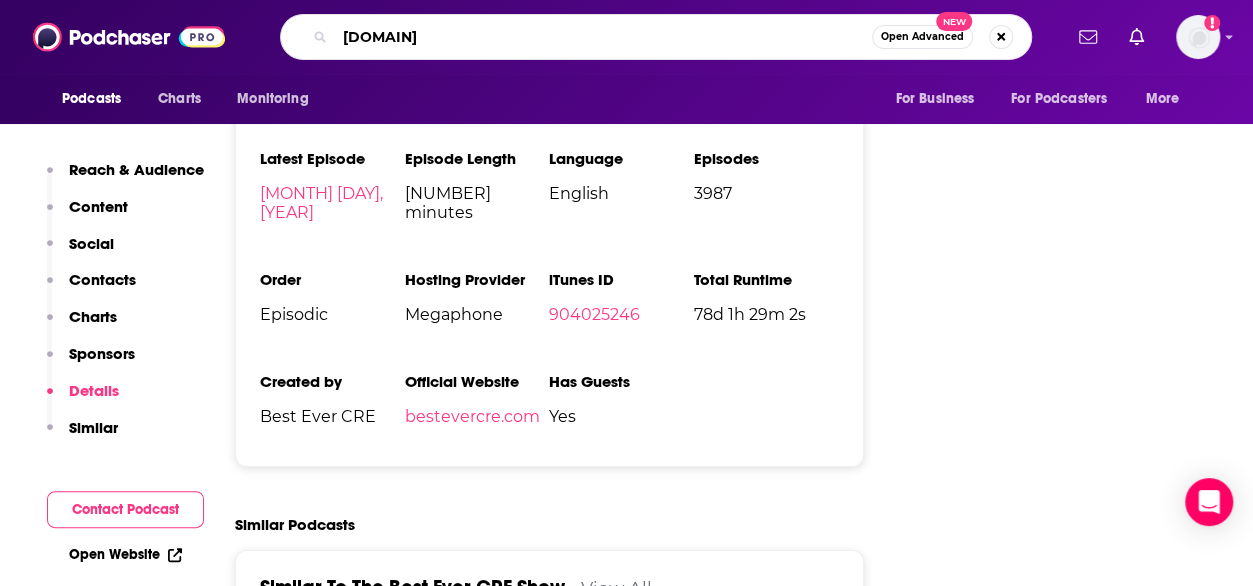 type on "privcap" 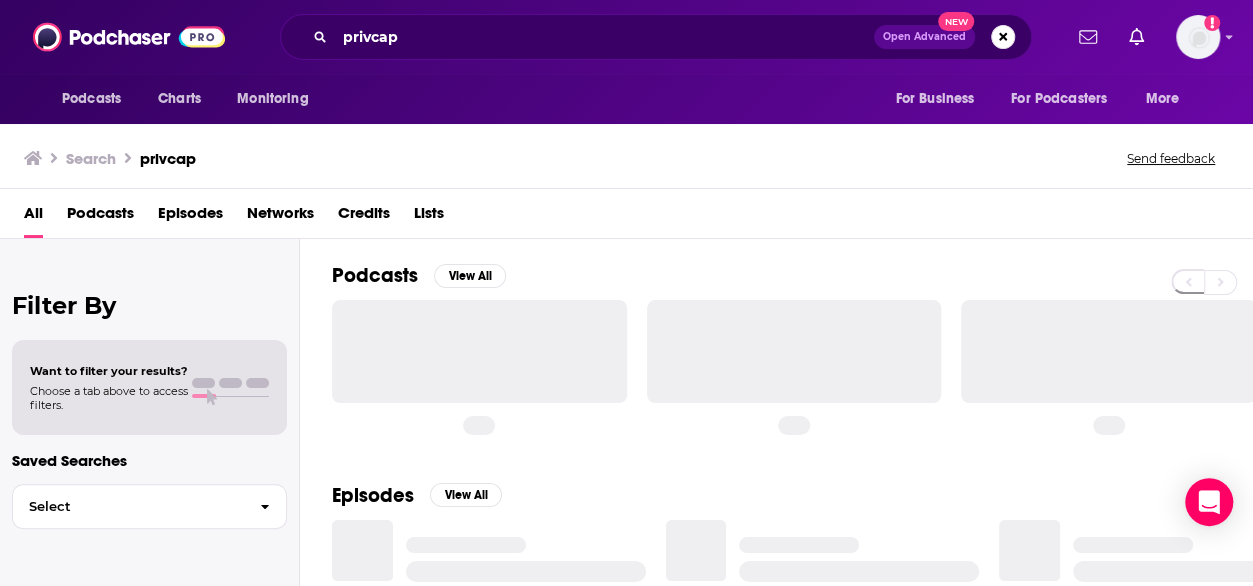 scroll, scrollTop: 0, scrollLeft: 0, axis: both 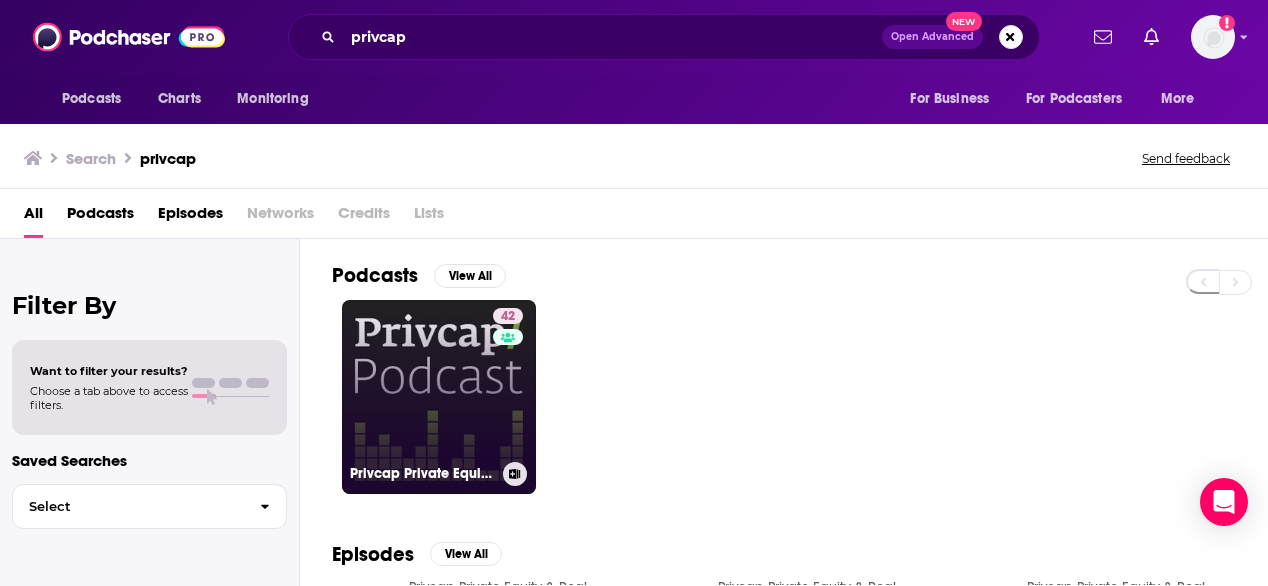 click on "42 Privcap Private Equity & Real Estate Podcast" at bounding box center [439, 397] 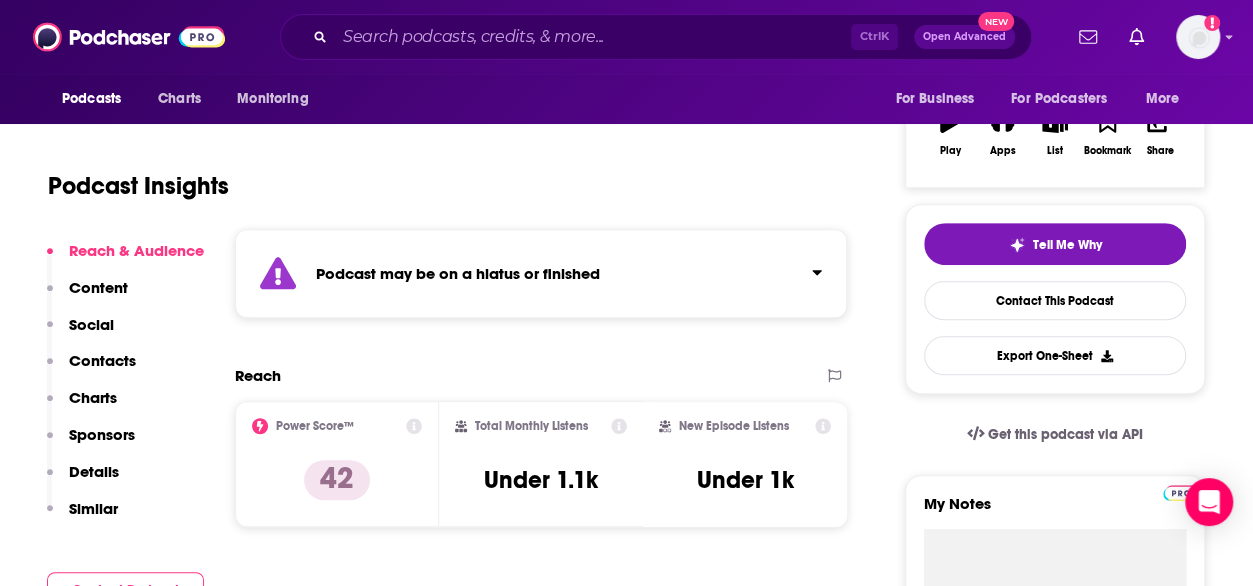 scroll, scrollTop: 337, scrollLeft: 0, axis: vertical 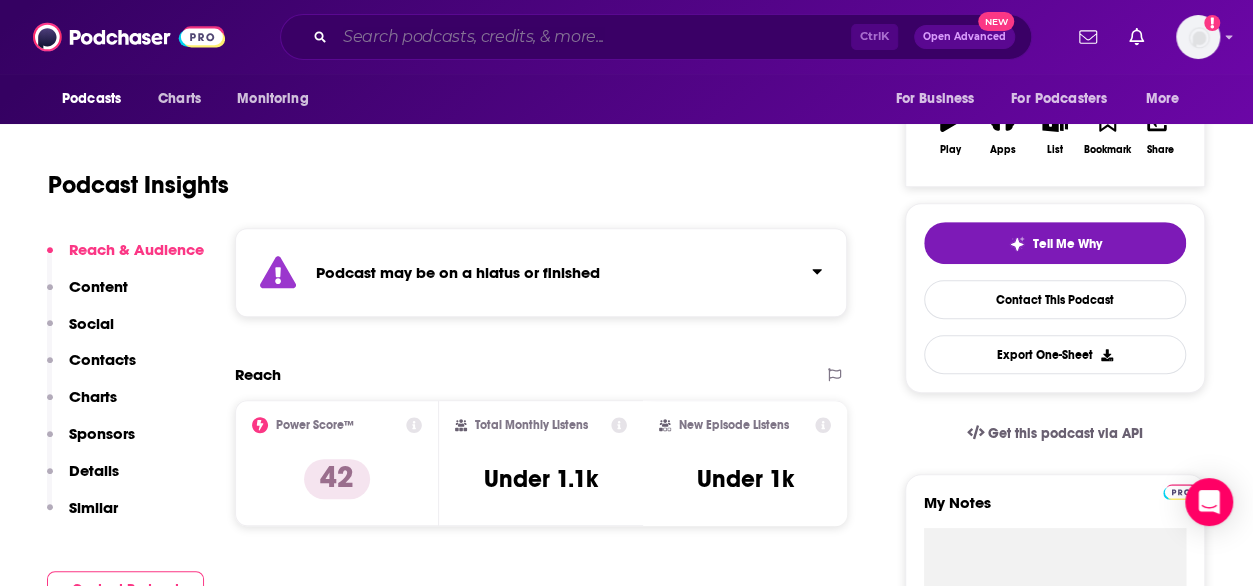 click at bounding box center (593, 37) 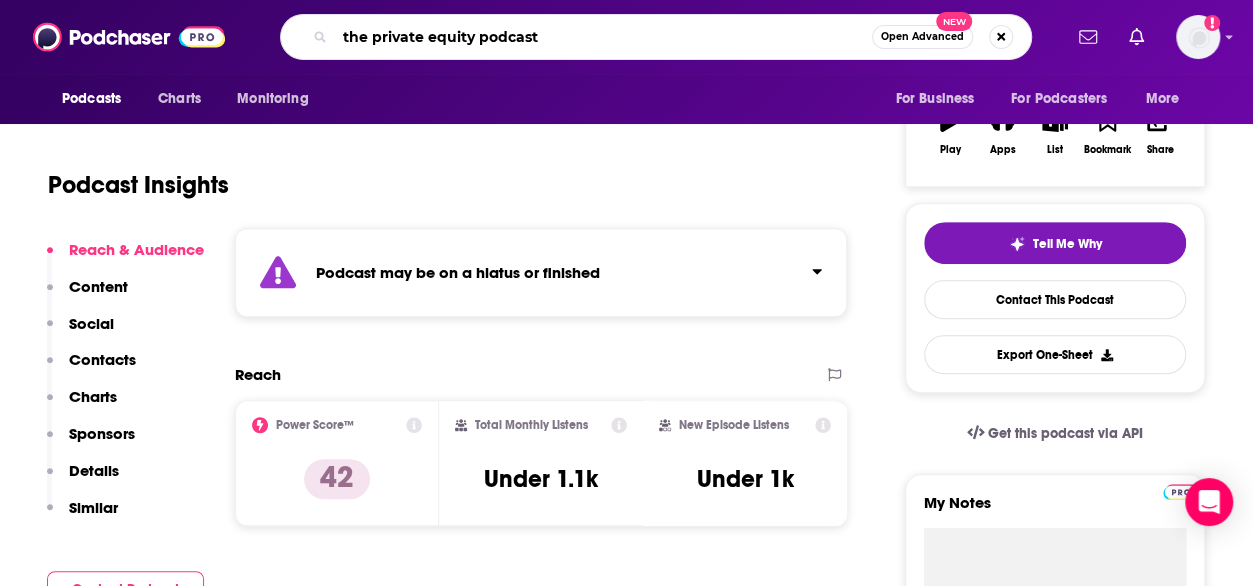 type on "the private equity podcastg" 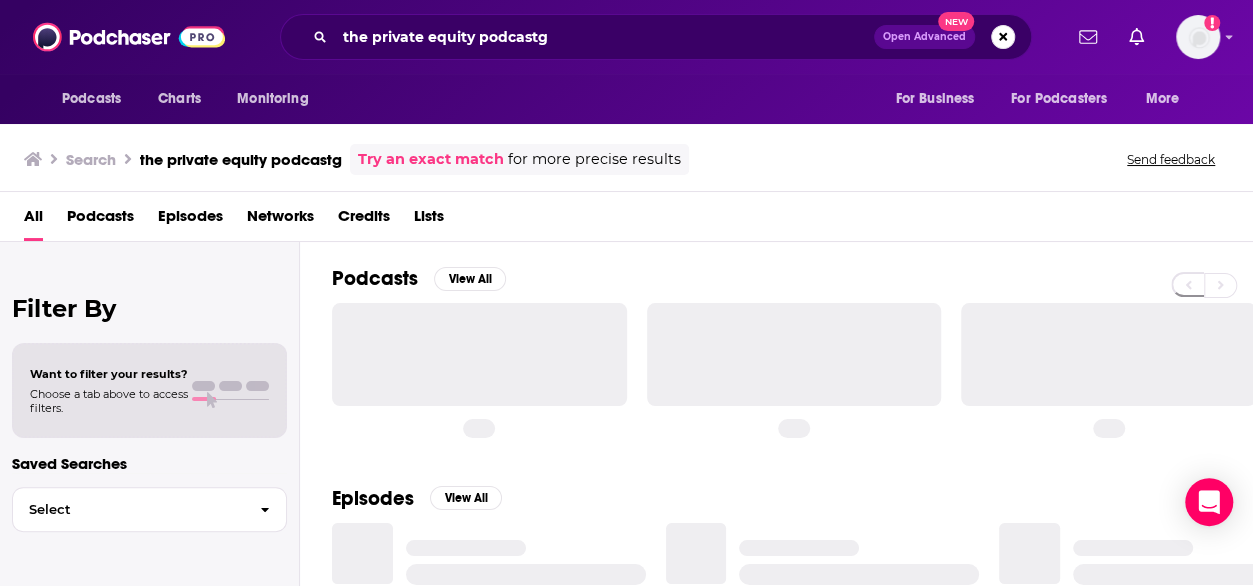 scroll, scrollTop: 0, scrollLeft: 0, axis: both 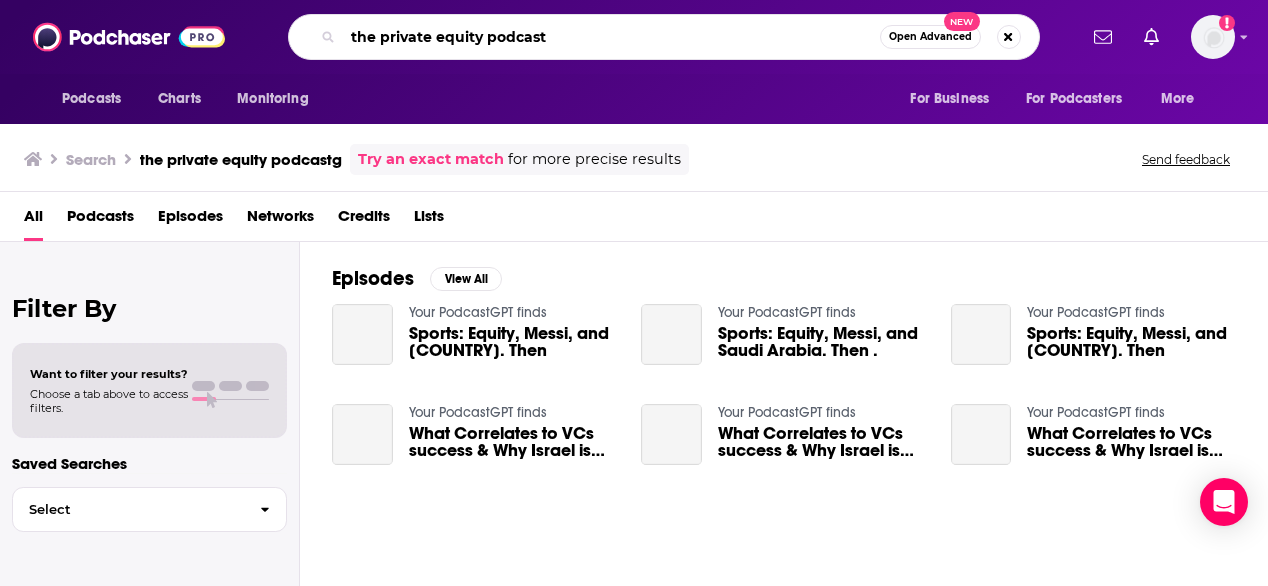 type on "the private equity podcast" 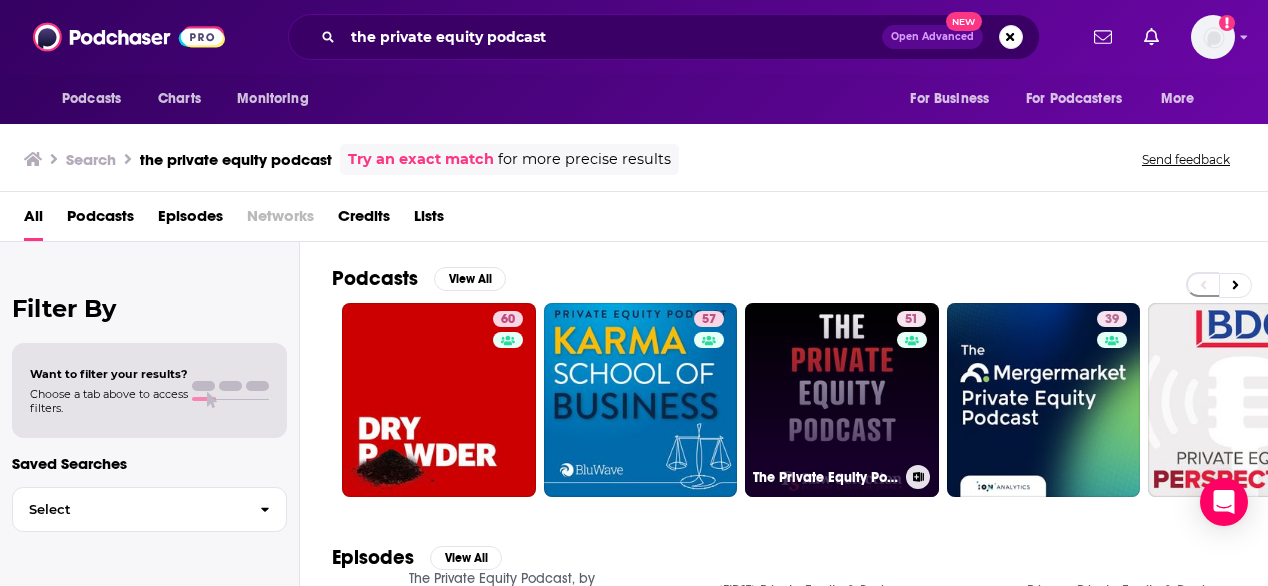 click on "51 The Private Equity Podcast, by Raw Selection" at bounding box center (842, 400) 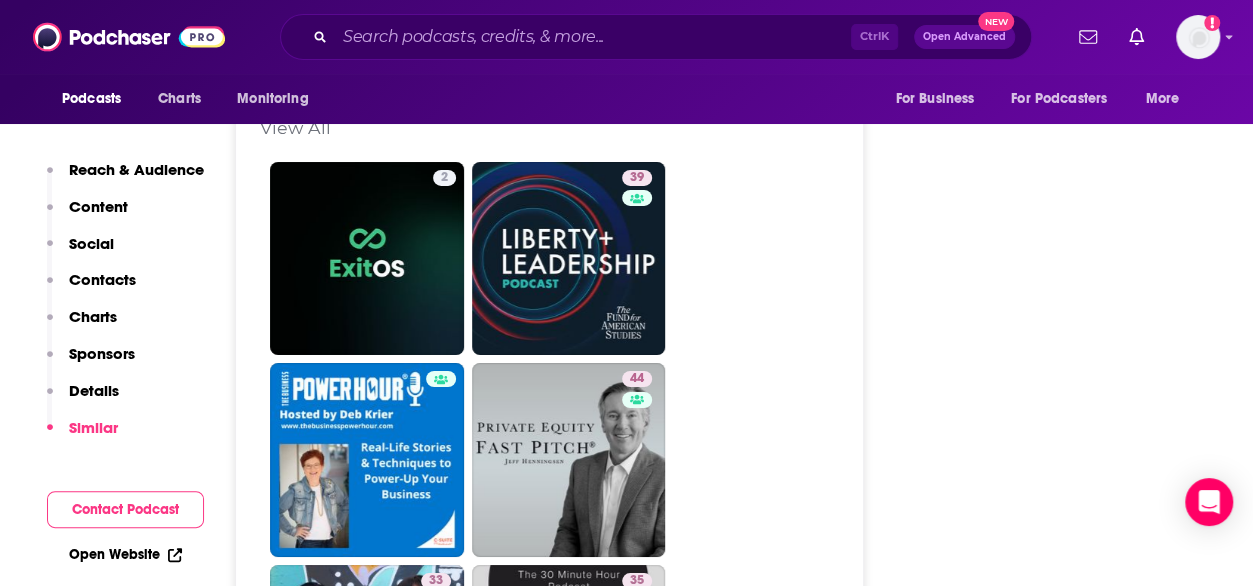 scroll, scrollTop: 3447, scrollLeft: 0, axis: vertical 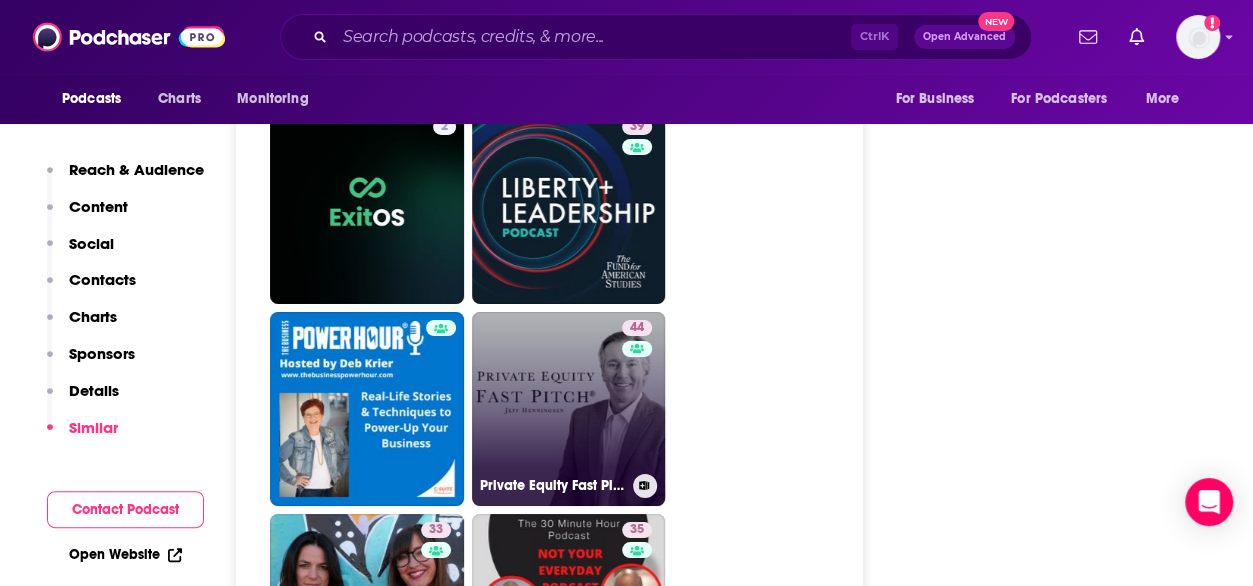 click on "44 Private Equity Fast Pitch" at bounding box center (569, 409) 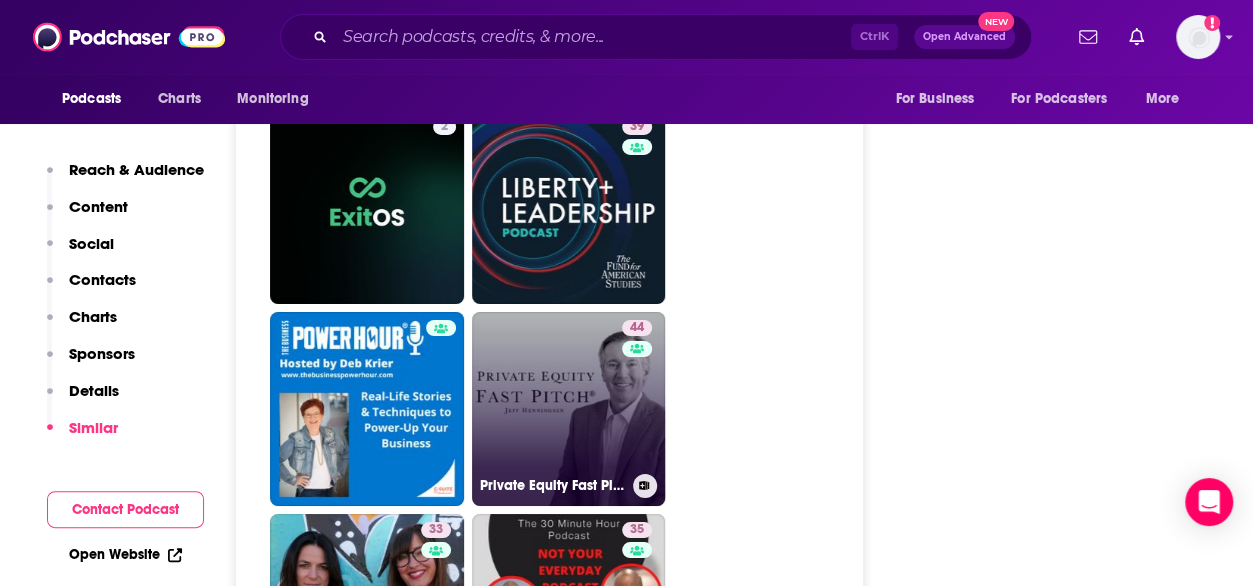 type on "https://www.podchaser.com/podcasts/private-equity-fast-pitch-2153000" 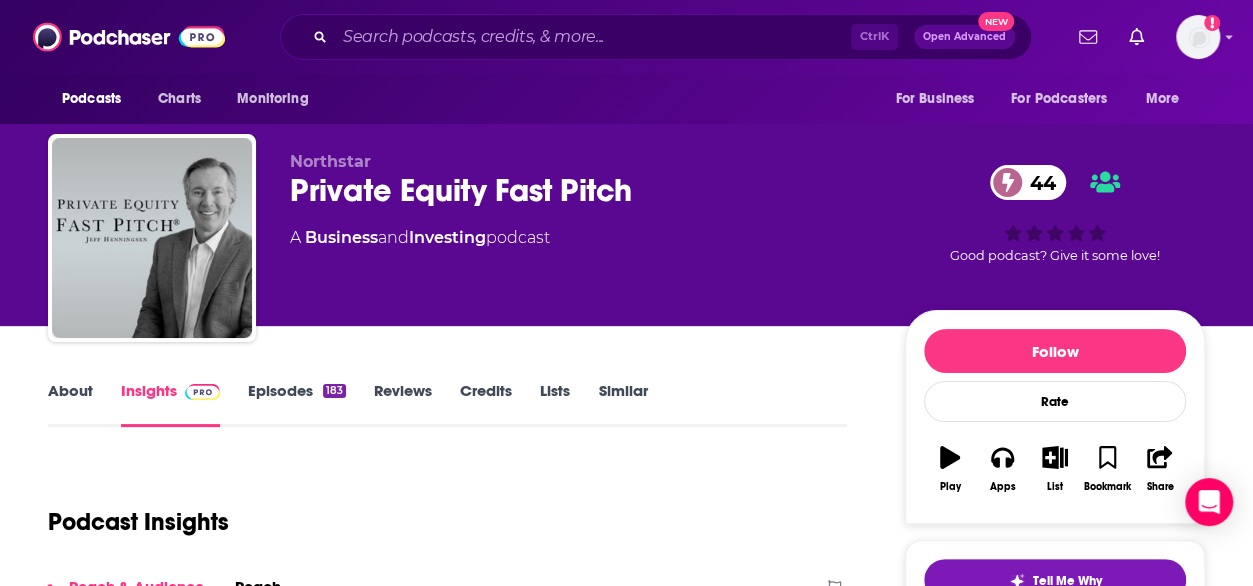 scroll, scrollTop: 322, scrollLeft: 0, axis: vertical 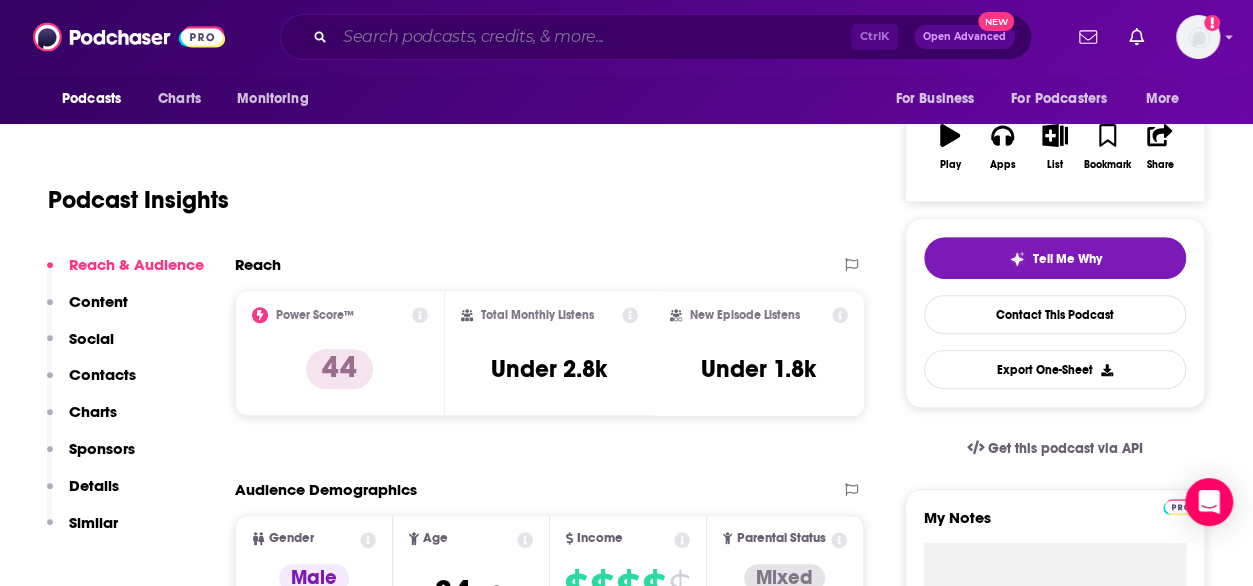 click at bounding box center (593, 37) 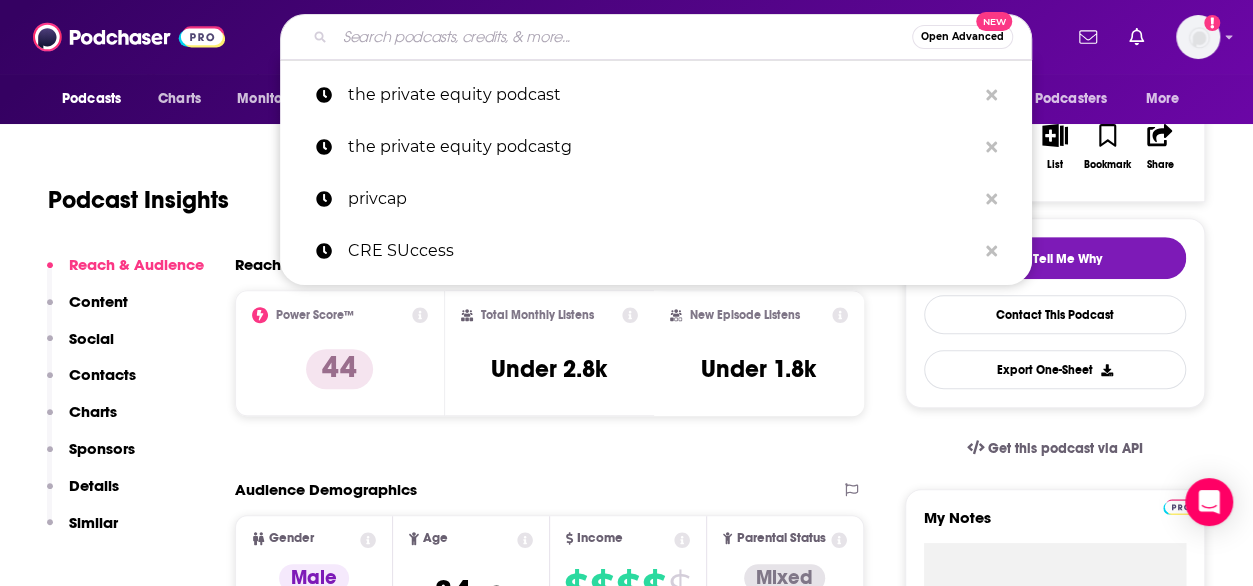 paste on "Bloomberg Masters in Business" 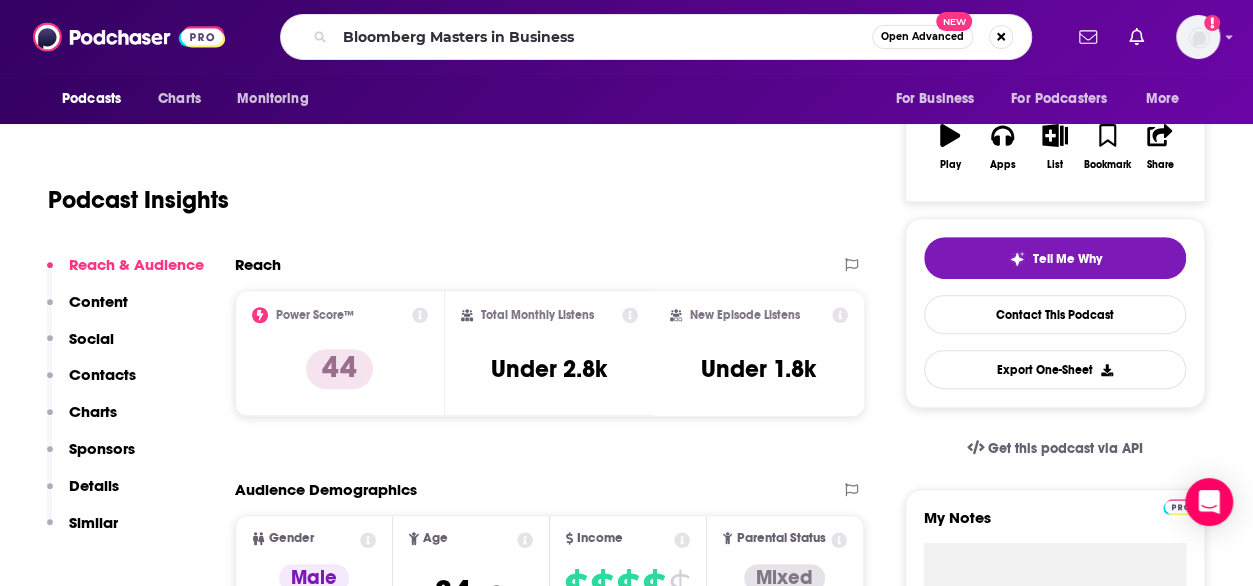 scroll, scrollTop: 0, scrollLeft: 0, axis: both 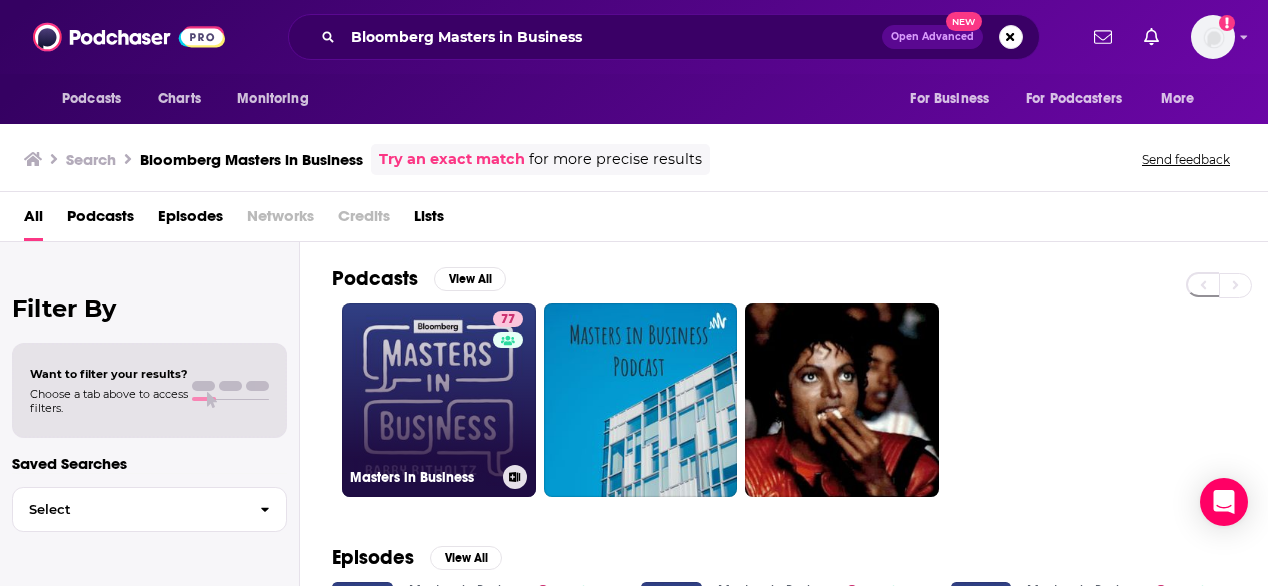 click on "77 Masters in Business" at bounding box center (439, 400) 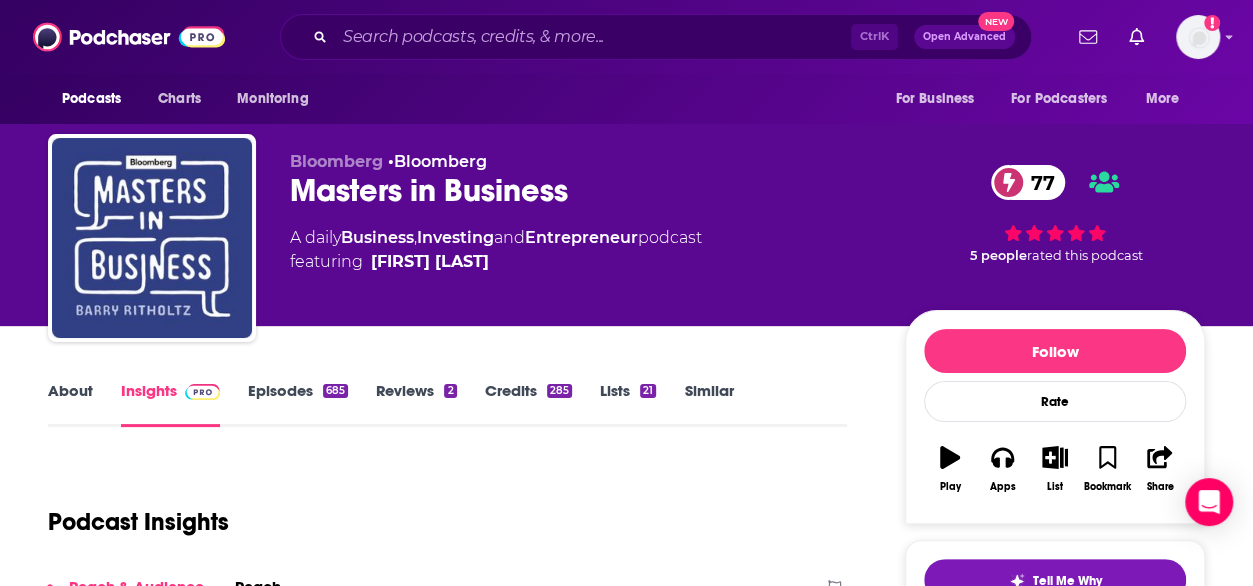 scroll, scrollTop: 192, scrollLeft: 0, axis: vertical 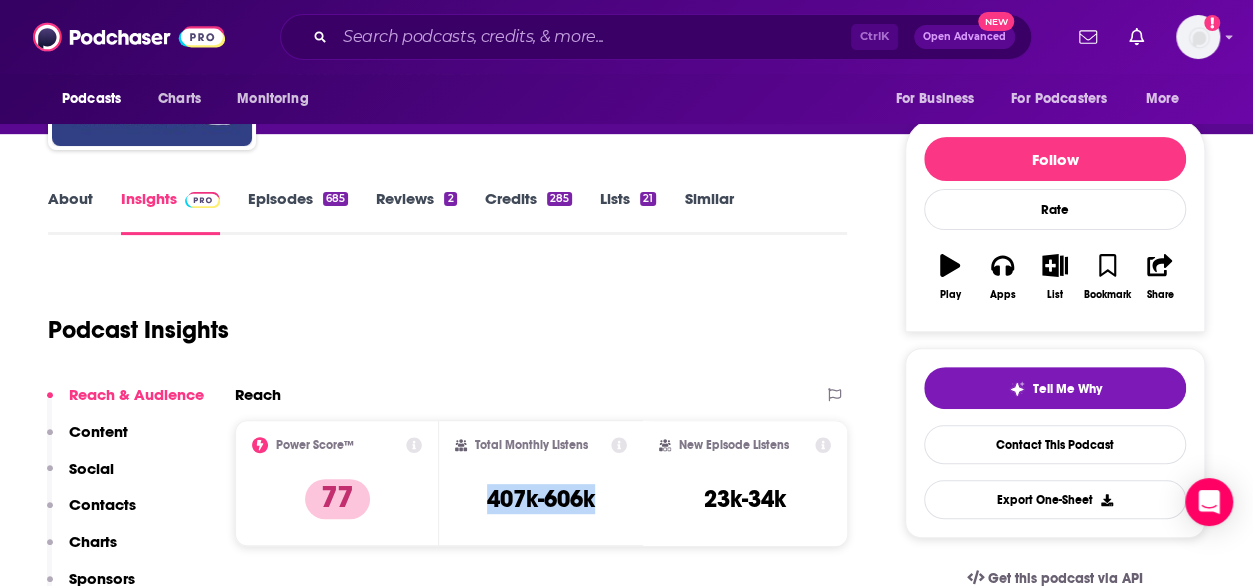 drag, startPoint x: 556, startPoint y: 519, endPoint x: 468, endPoint y: 527, distance: 88.362885 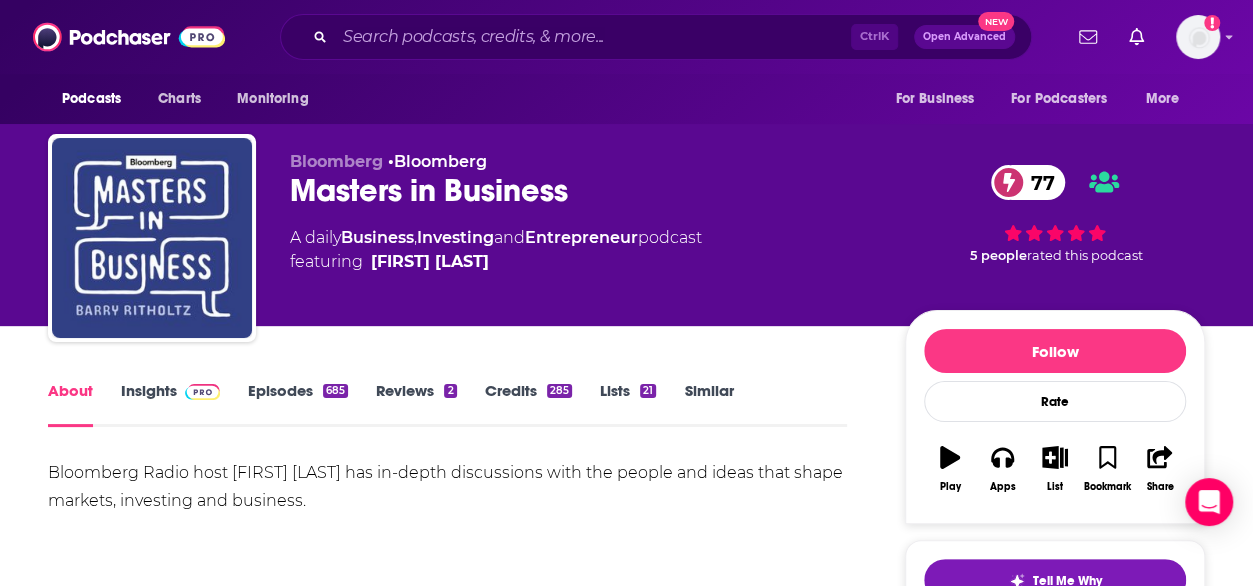 drag, startPoint x: 389, startPoint y: 520, endPoint x: 373, endPoint y: 501, distance: 24.839485 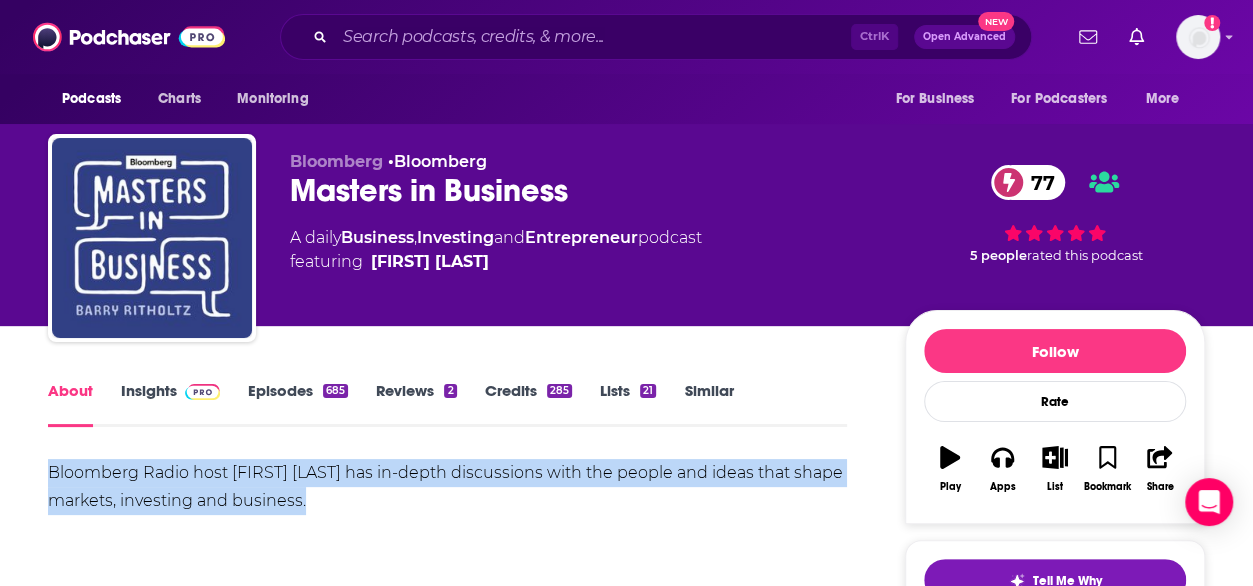 drag, startPoint x: 362, startPoint y: 498, endPoint x: 8, endPoint y: 463, distance: 355.726 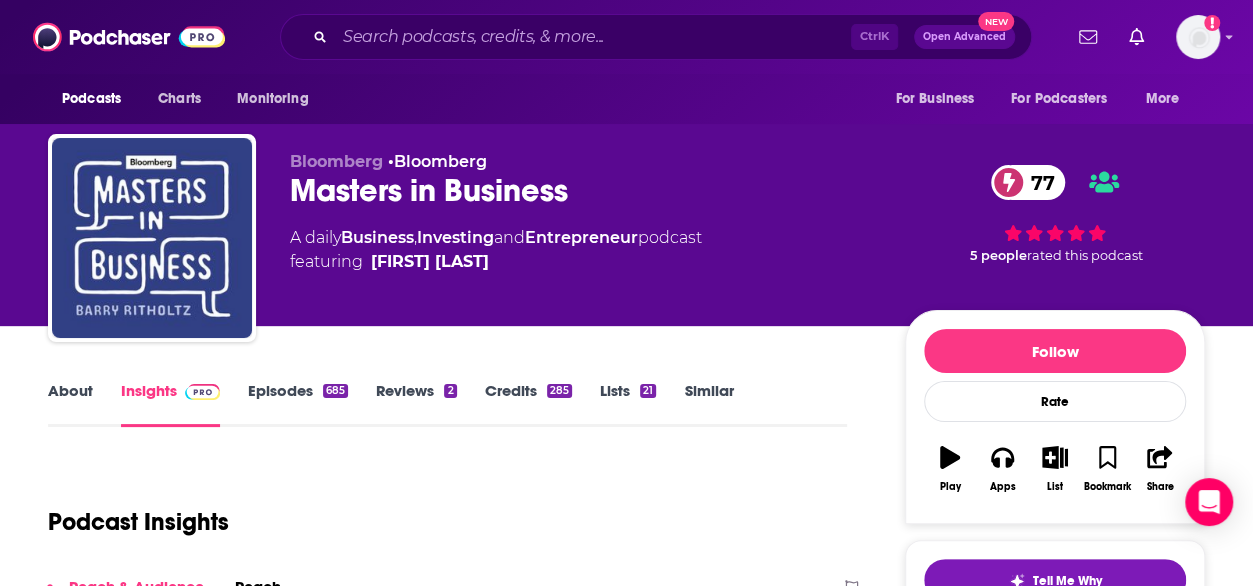 scroll, scrollTop: 262, scrollLeft: 0, axis: vertical 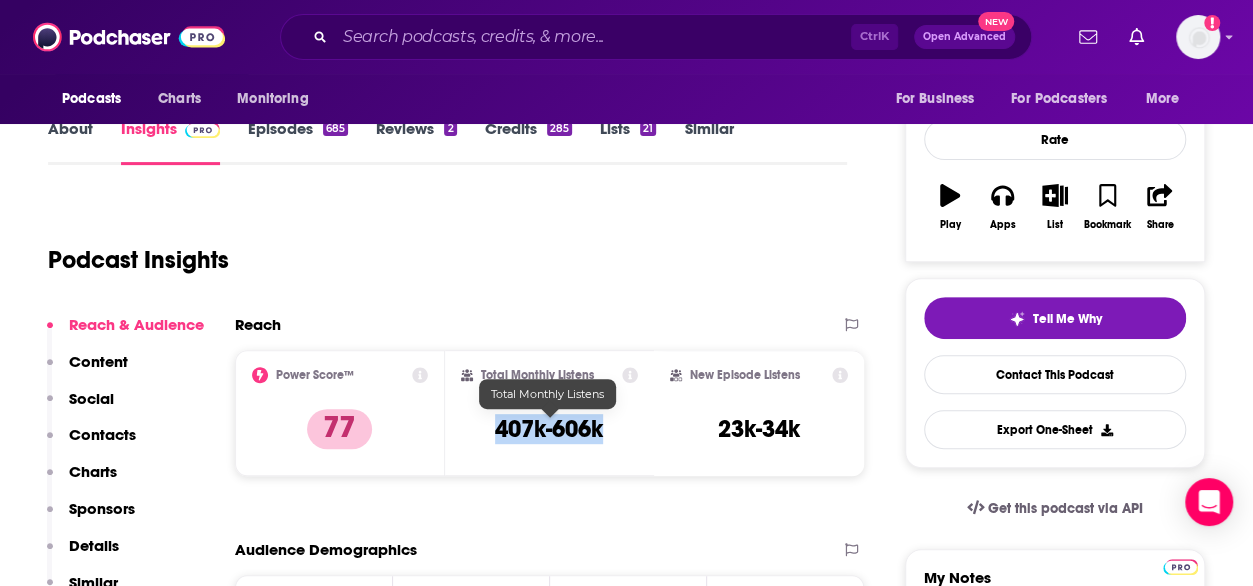 drag, startPoint x: 615, startPoint y: 431, endPoint x: 494, endPoint y: 442, distance: 121.49897 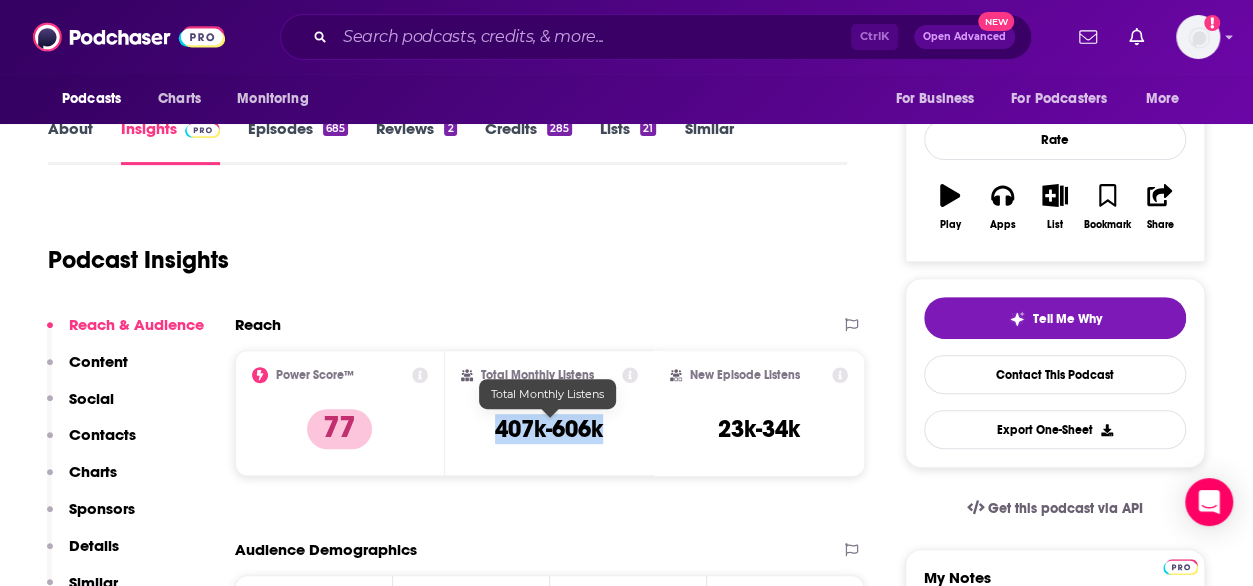 click on "Total Monthly Listens 407k-606k" at bounding box center (550, 413) 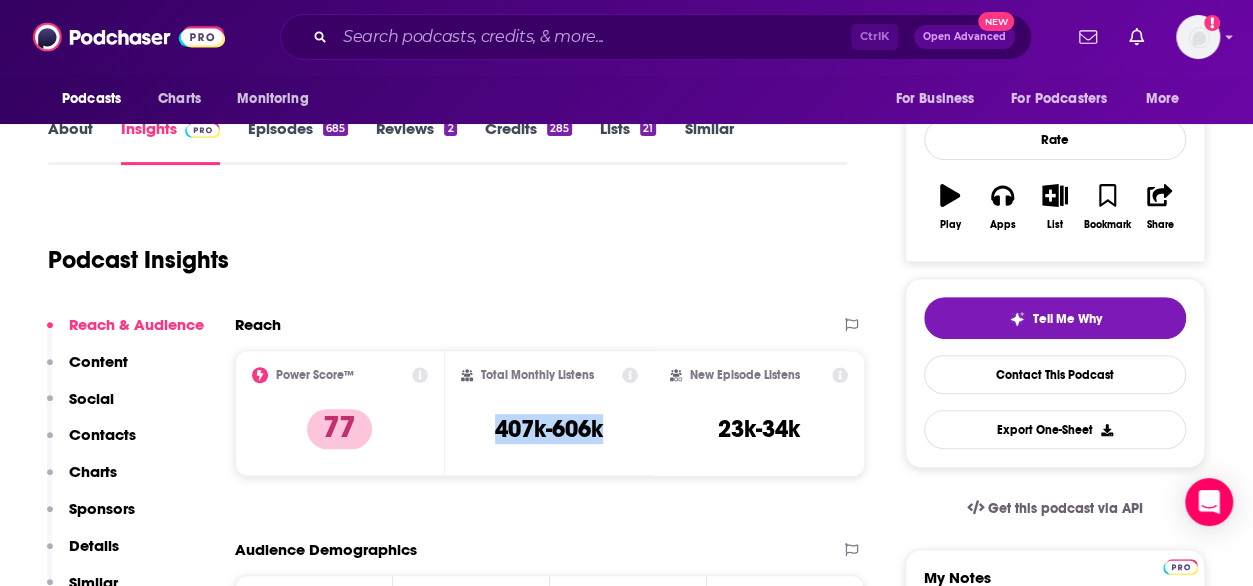 click on "Total Monthly Listens 407k-606k" at bounding box center (550, 413) 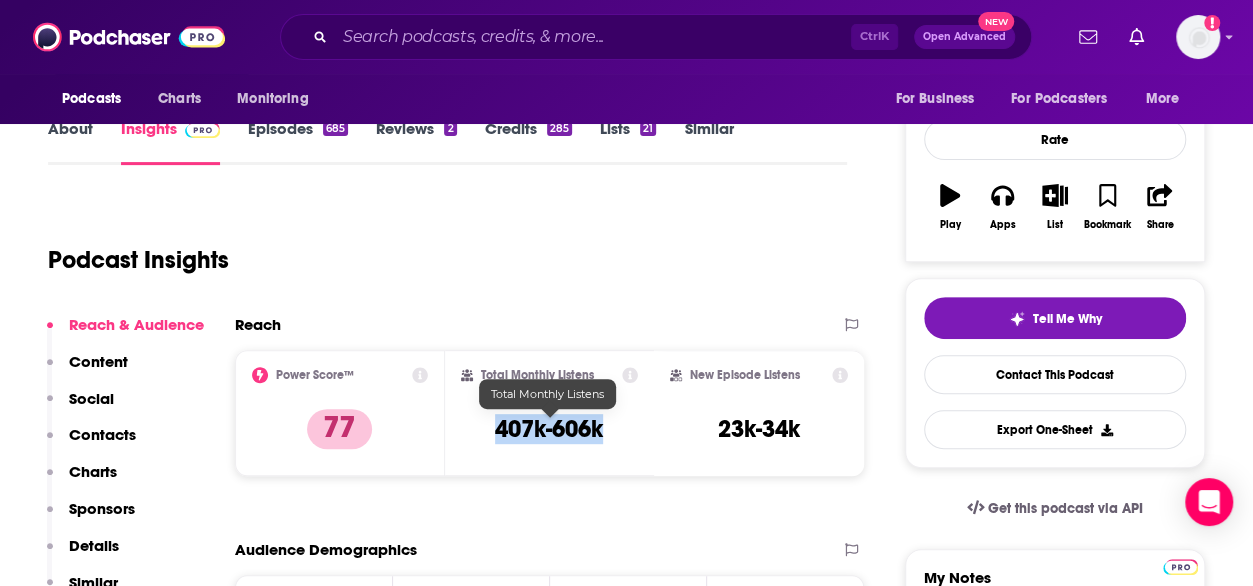 copy on "407k-606k" 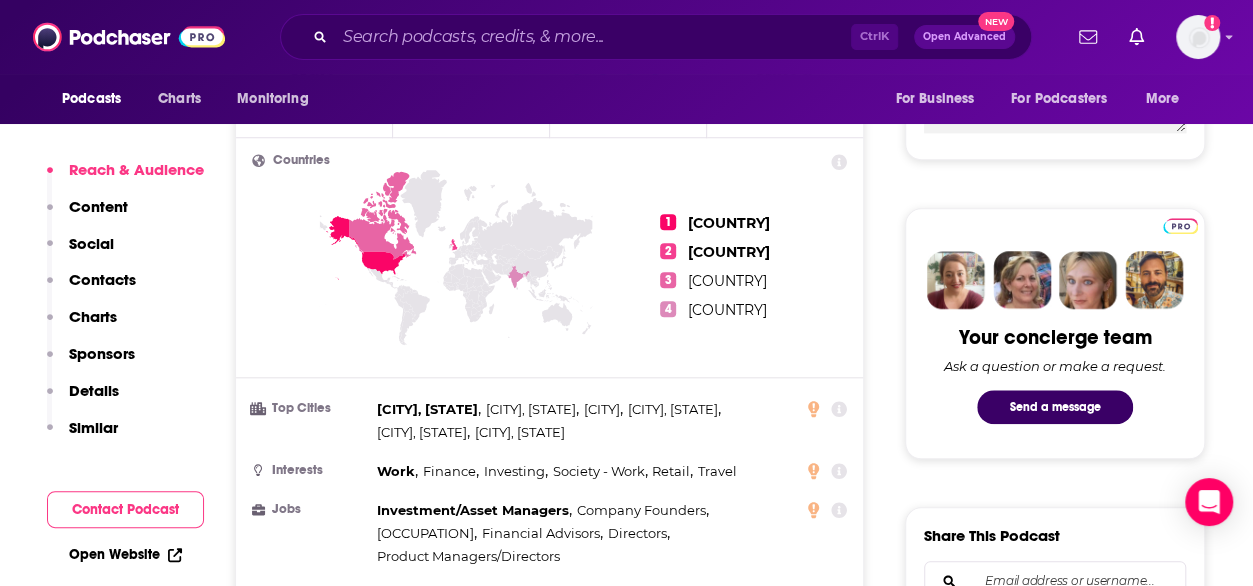 scroll, scrollTop: 1186, scrollLeft: 0, axis: vertical 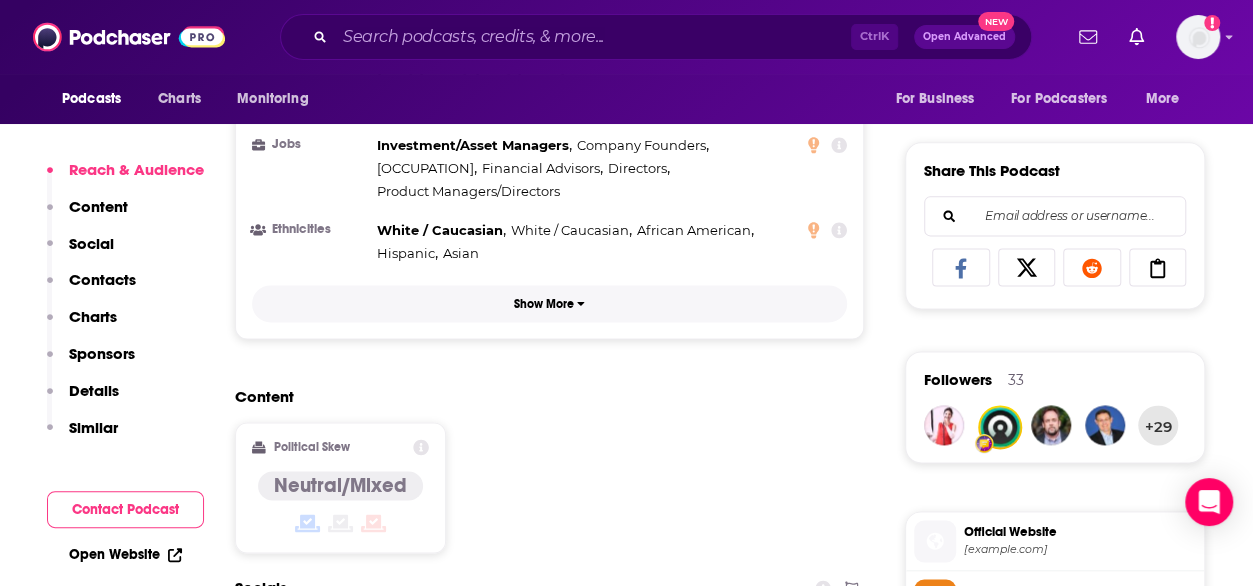 click on "Show More" at bounding box center (549, 303) 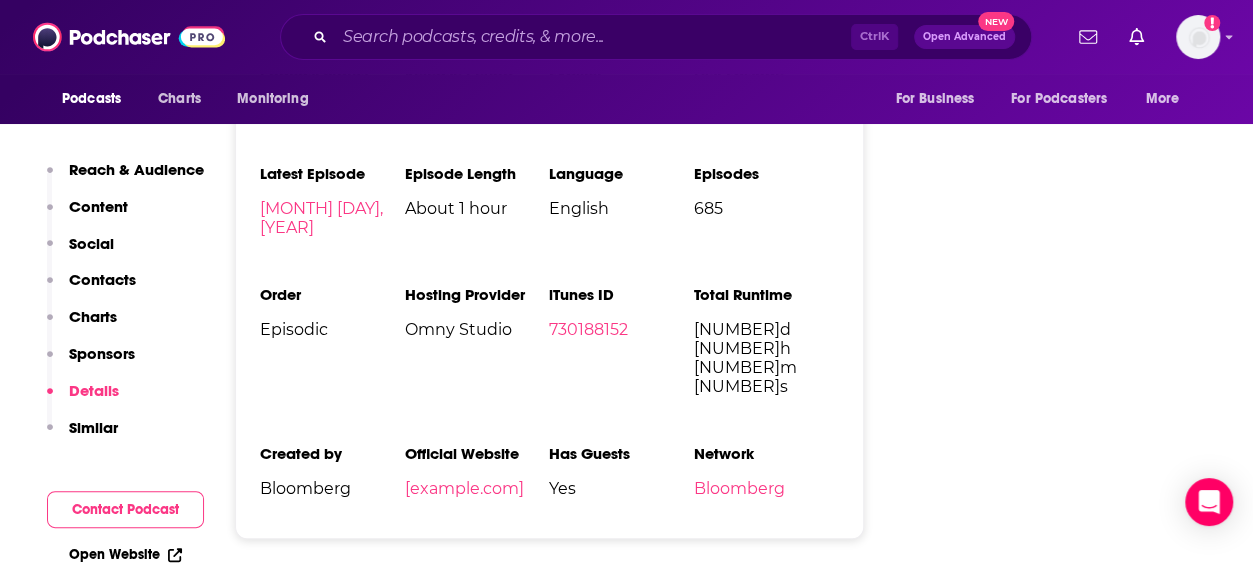 scroll, scrollTop: 3991, scrollLeft: 0, axis: vertical 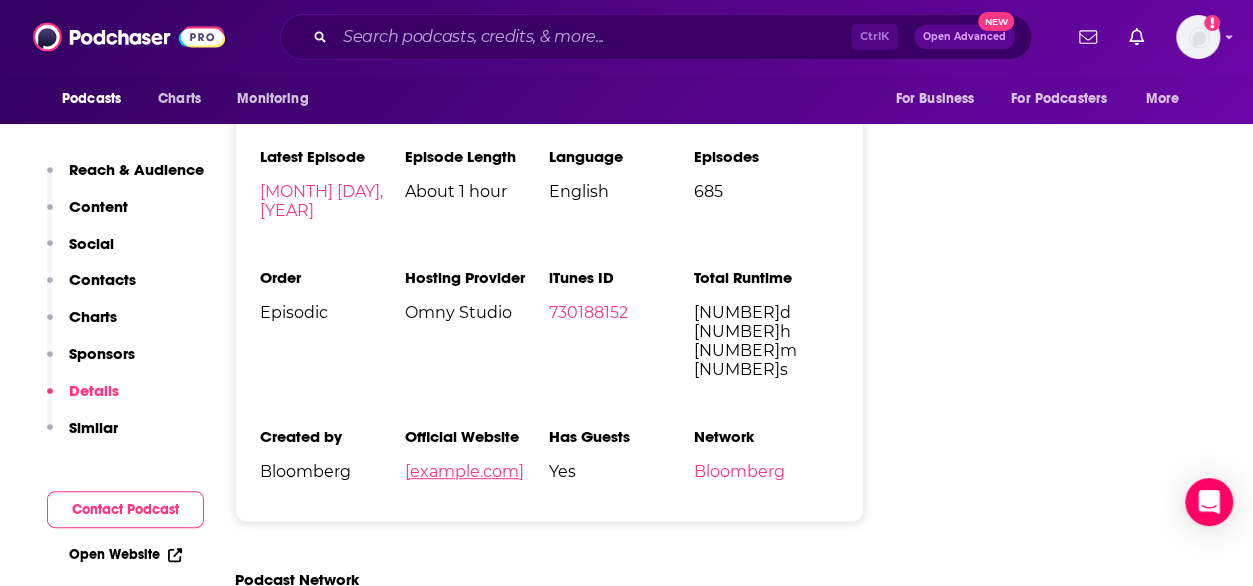 click on "bloomberg.com" at bounding box center [464, 471] 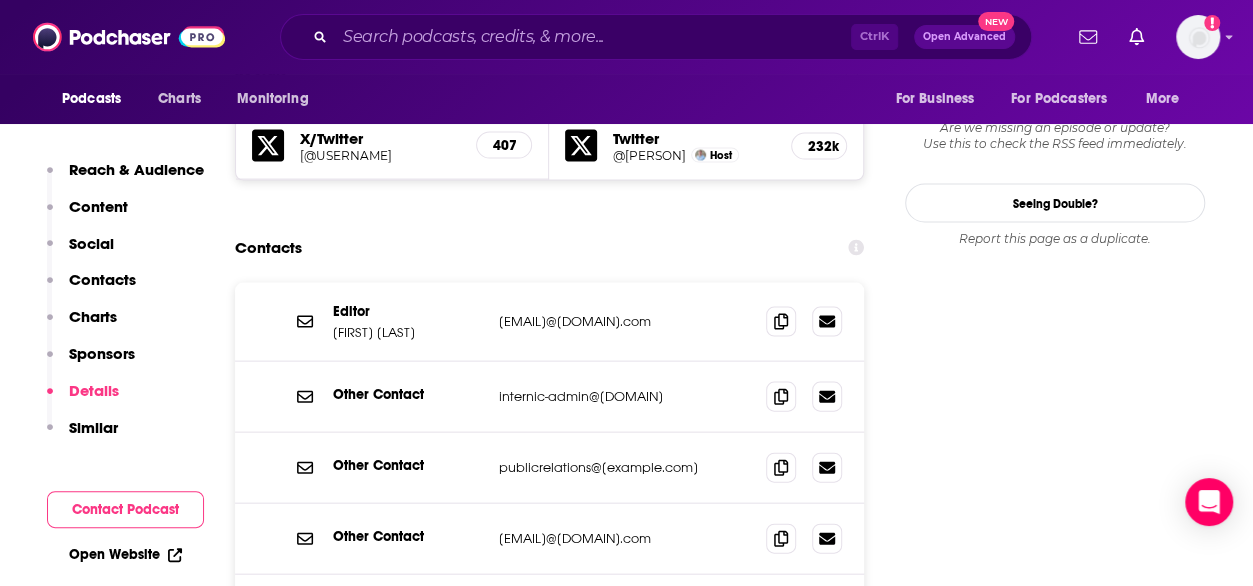 scroll, scrollTop: 1962, scrollLeft: 0, axis: vertical 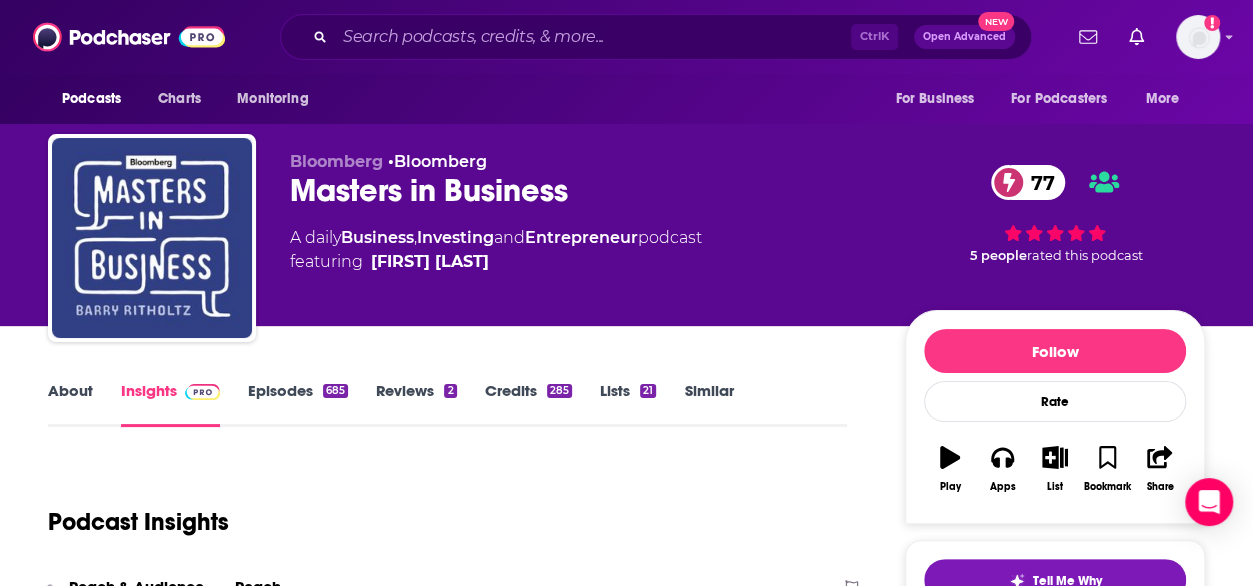 click on "About" at bounding box center (70, 404) 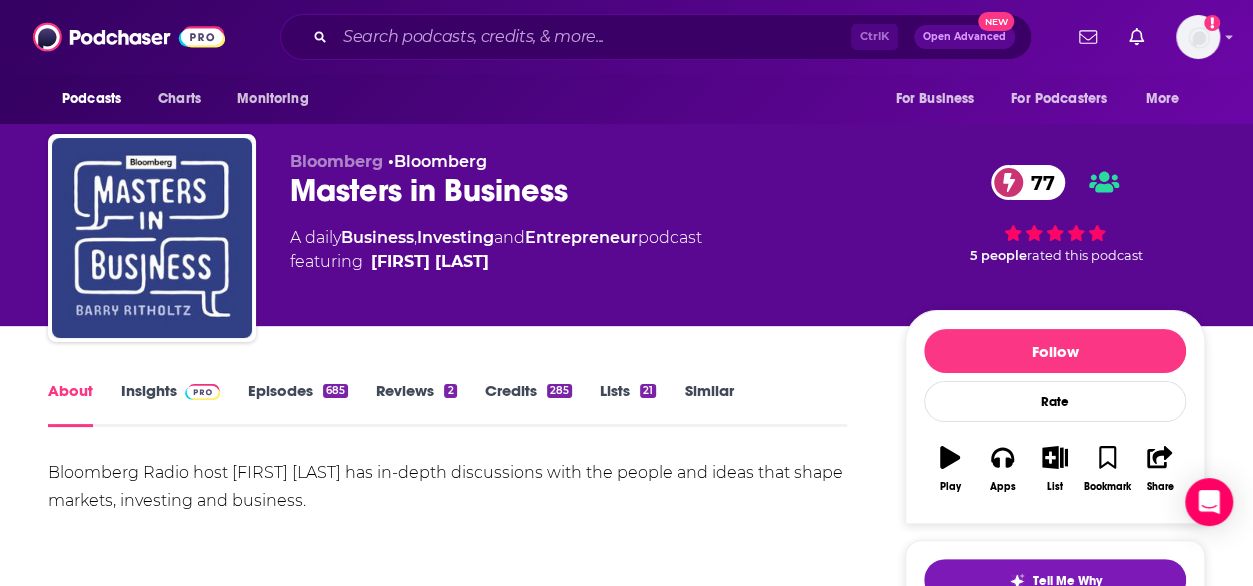 scroll, scrollTop: 64, scrollLeft: 0, axis: vertical 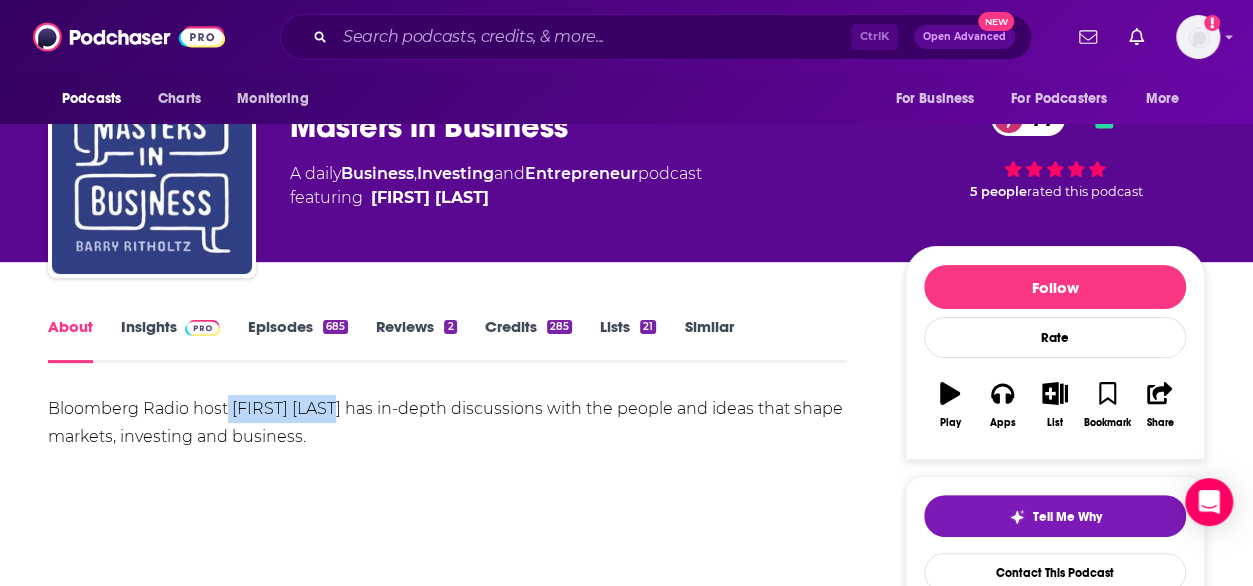 drag, startPoint x: 227, startPoint y: 413, endPoint x: 333, endPoint y: 418, distance: 106.11786 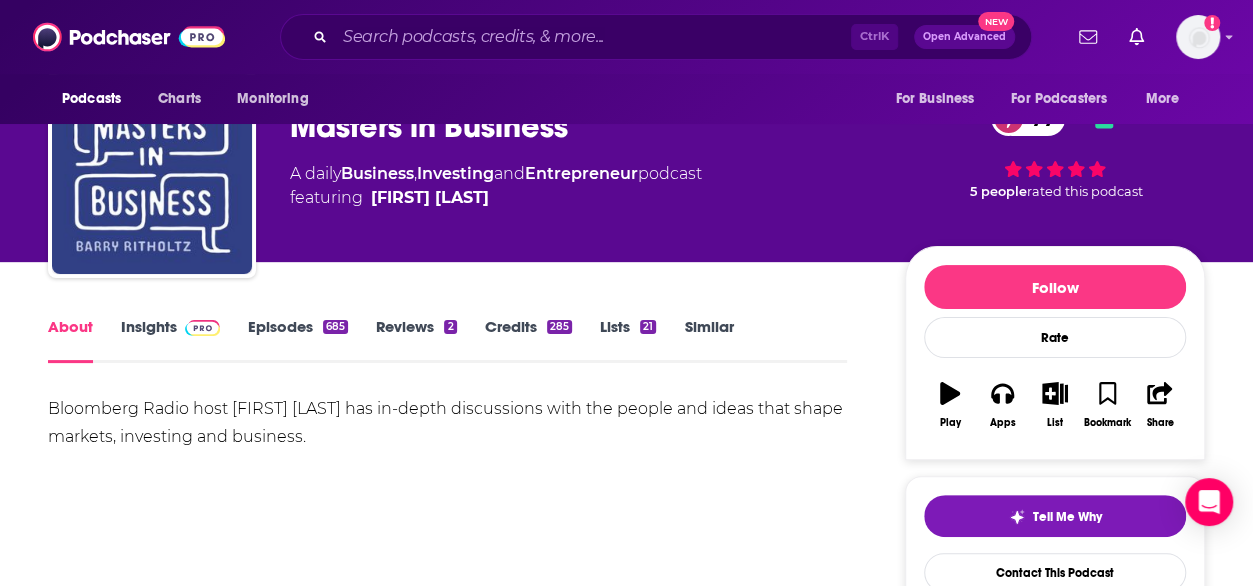 click on "Bloomberg Radio host Barry Ritholtz has in-depth discussions with the people and ideas that shape markets, investing and business." at bounding box center (447, 423) 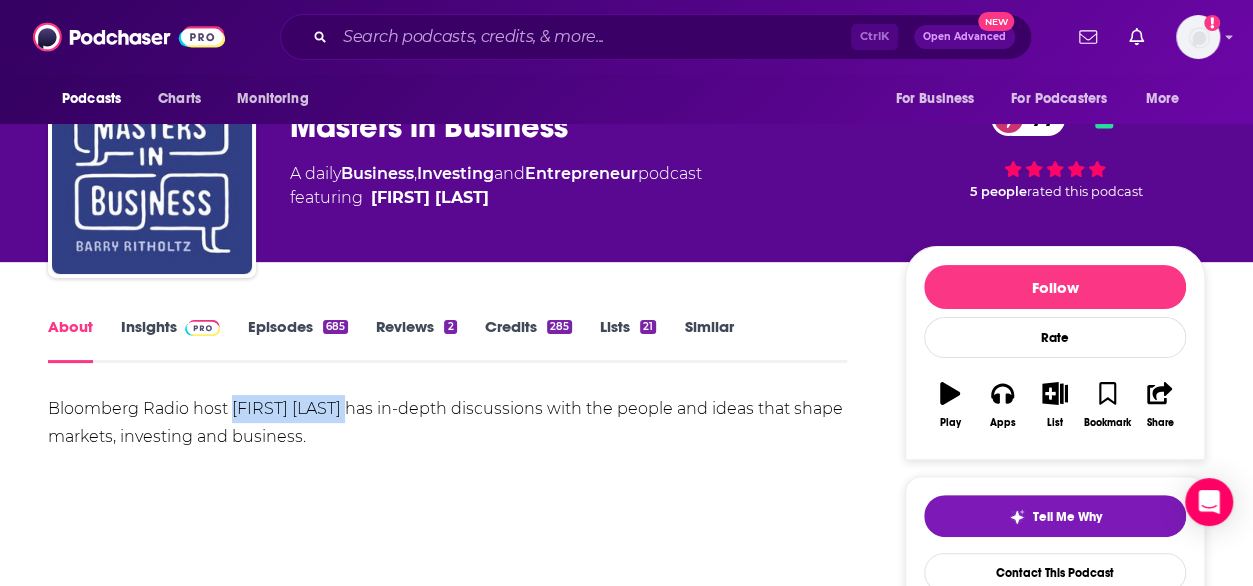 drag, startPoint x: 338, startPoint y: 415, endPoint x: 234, endPoint y: 420, distance: 104.120125 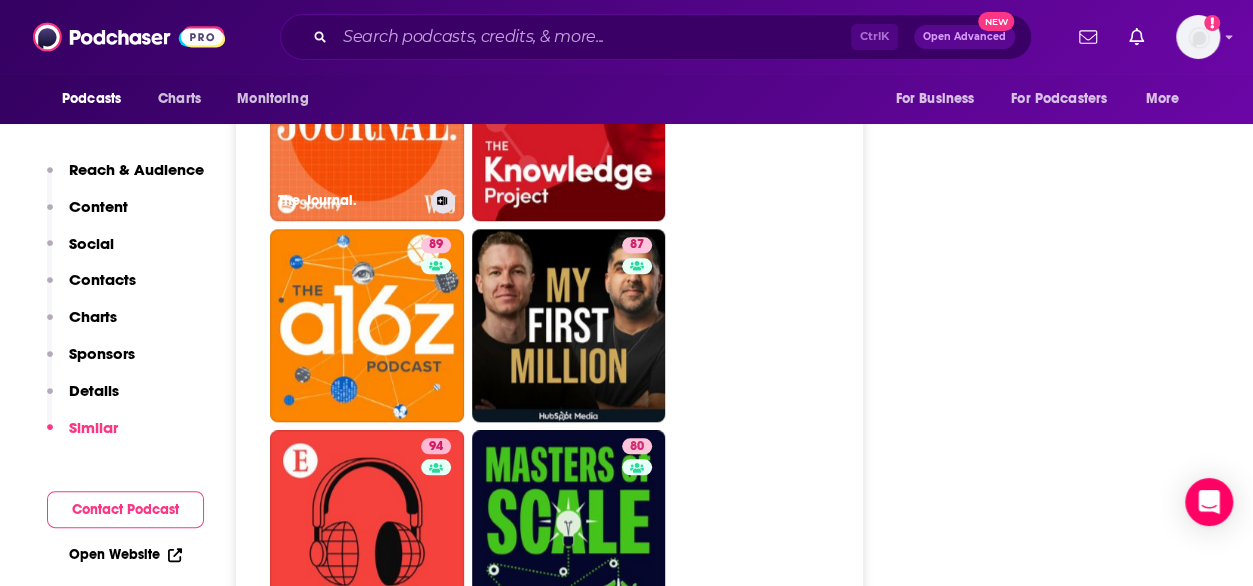 scroll, scrollTop: 4679, scrollLeft: 0, axis: vertical 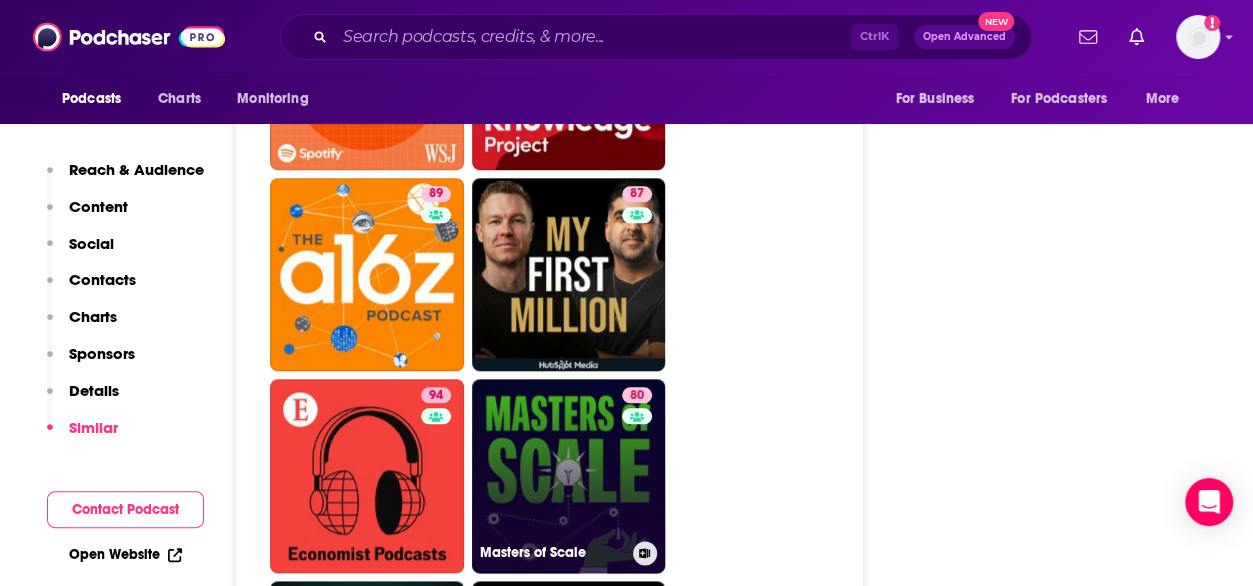 click on "80 Masters of Scale" at bounding box center [569, 476] 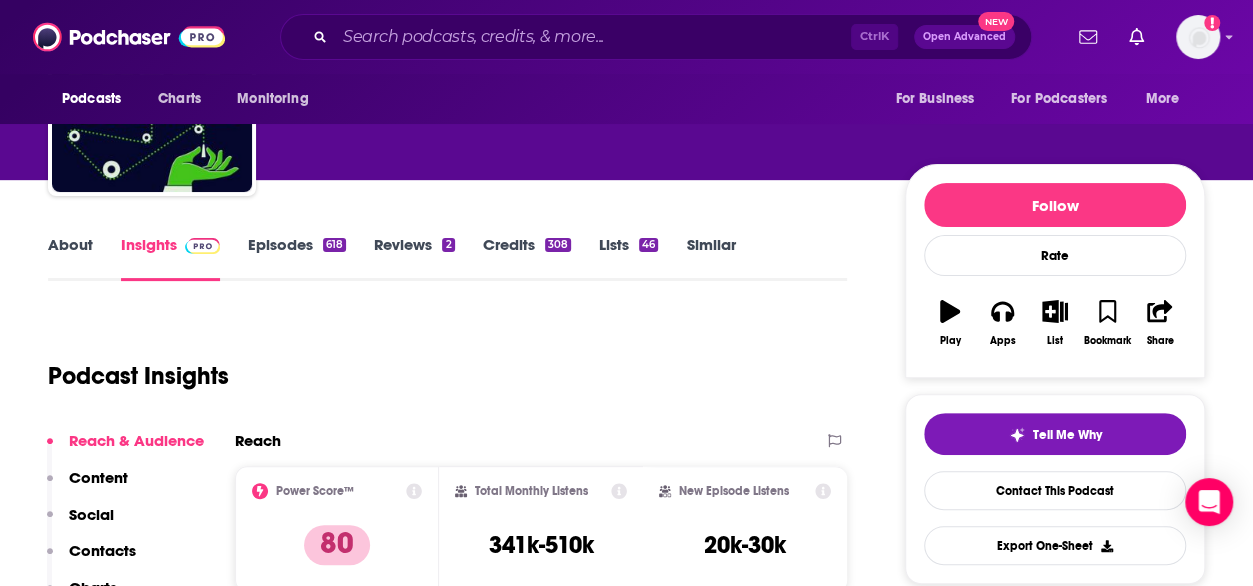 scroll, scrollTop: 147, scrollLeft: 0, axis: vertical 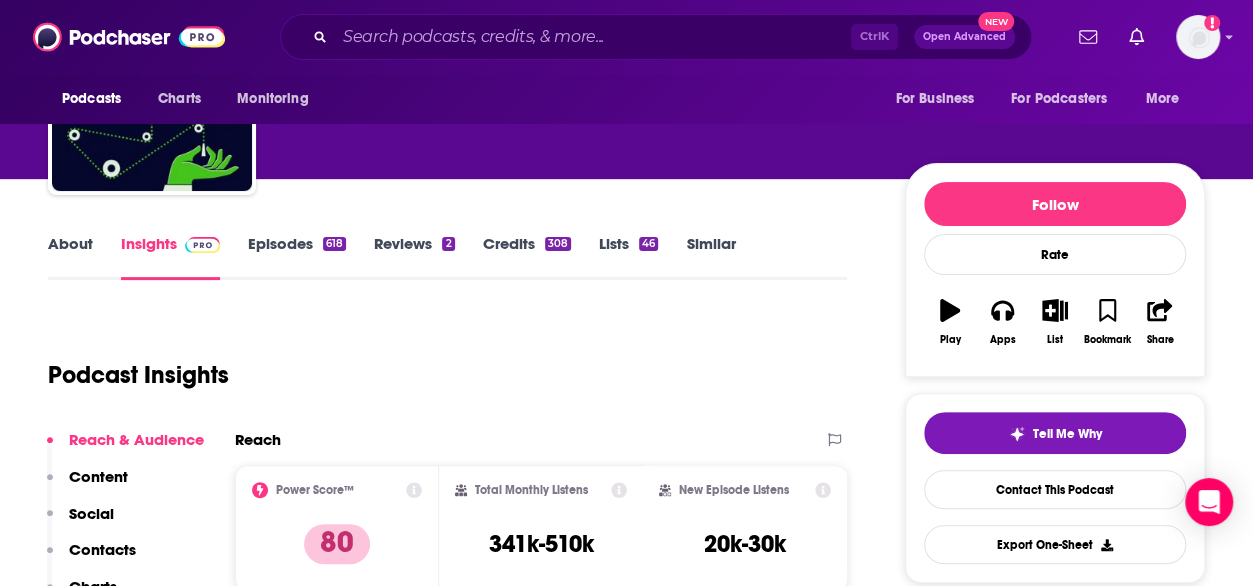 click on "About" at bounding box center [70, 257] 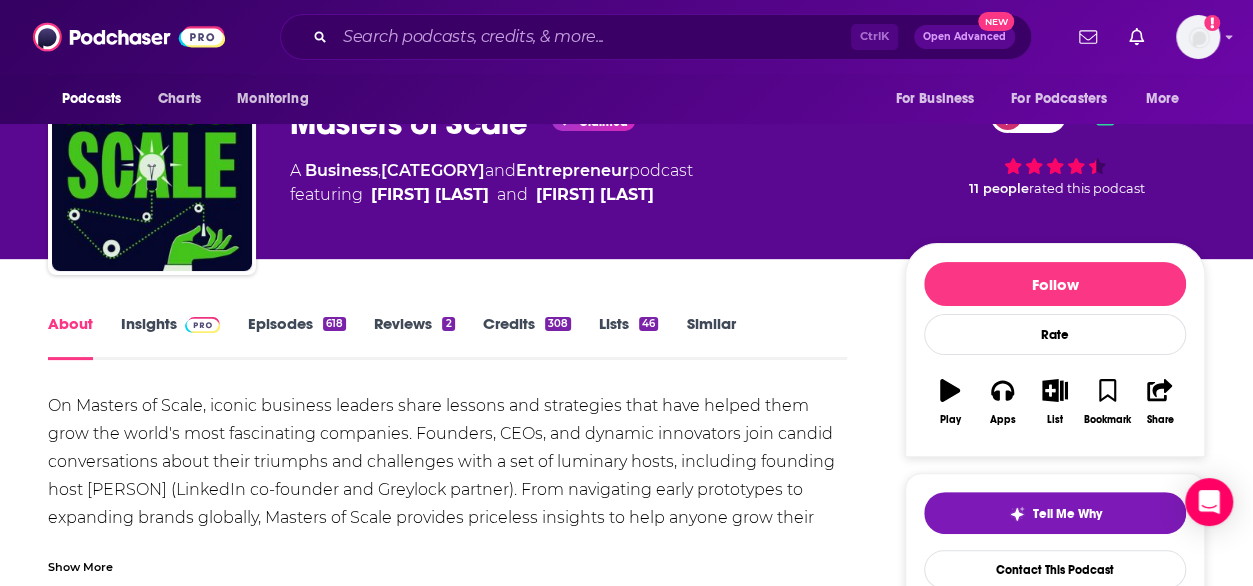 scroll, scrollTop: 152, scrollLeft: 0, axis: vertical 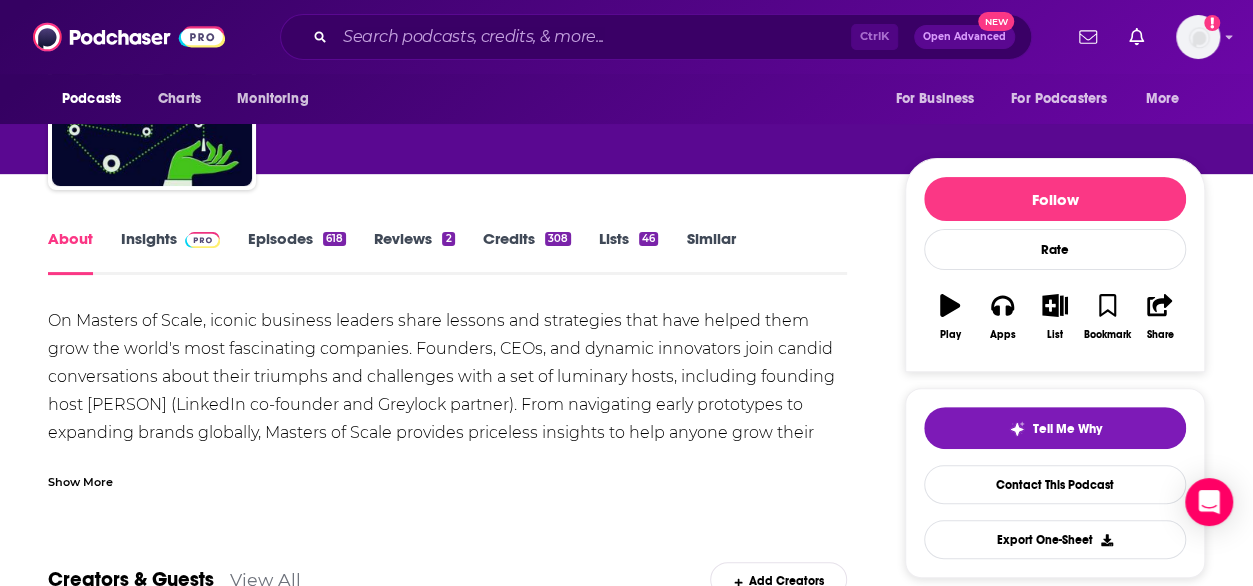 click on "Show More" at bounding box center [80, 480] 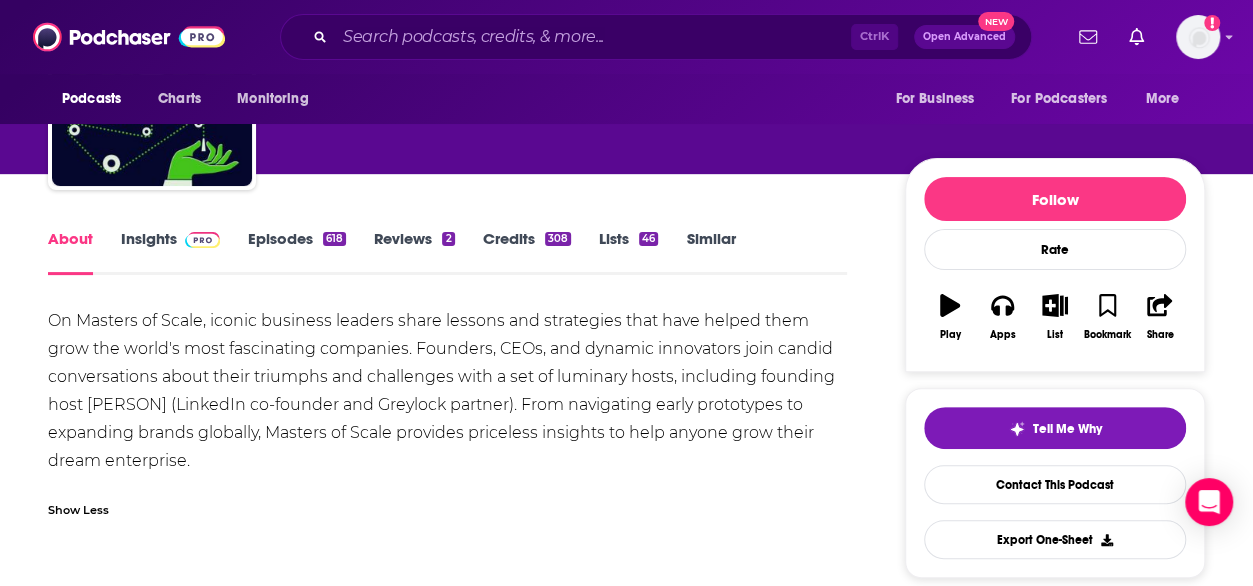 click on "Insights" at bounding box center [170, 252] 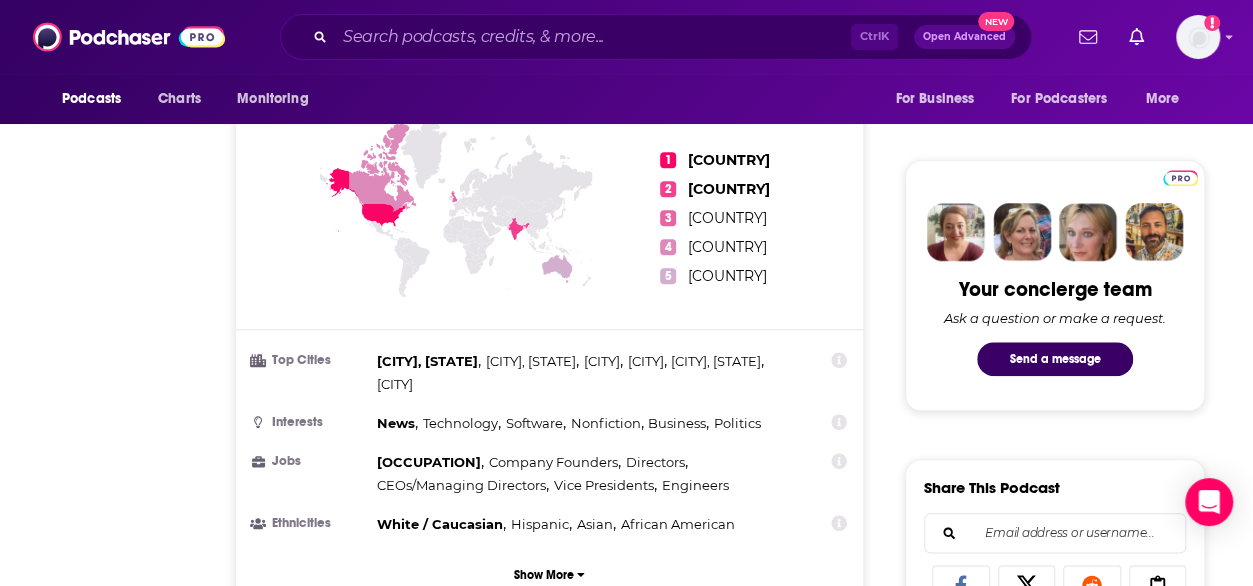 scroll, scrollTop: 0, scrollLeft: 0, axis: both 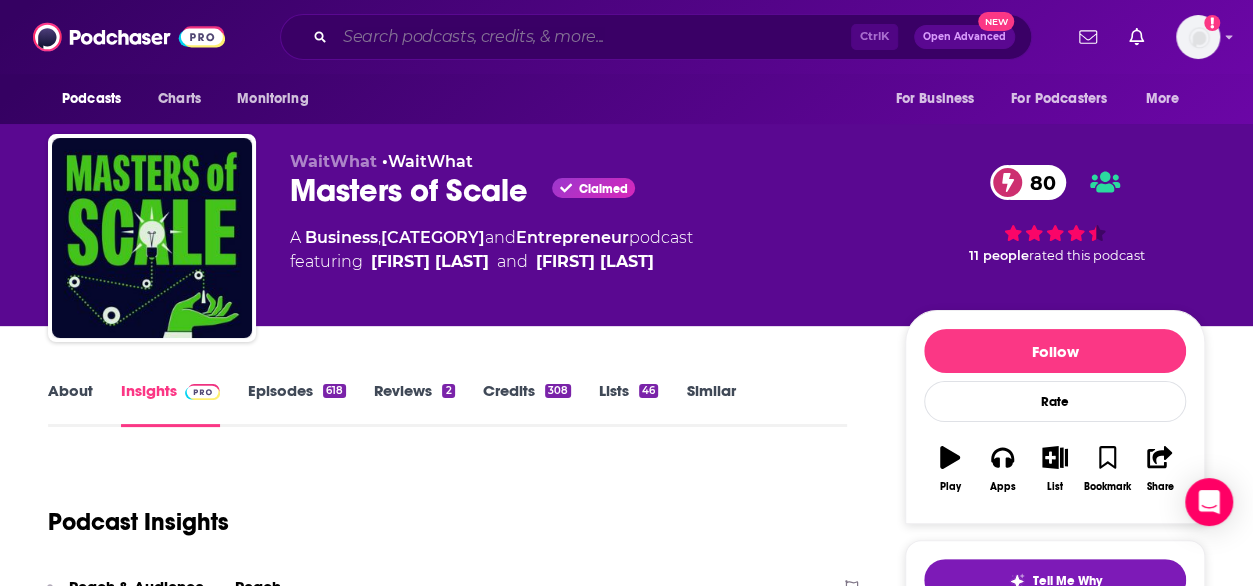 click at bounding box center (593, 37) 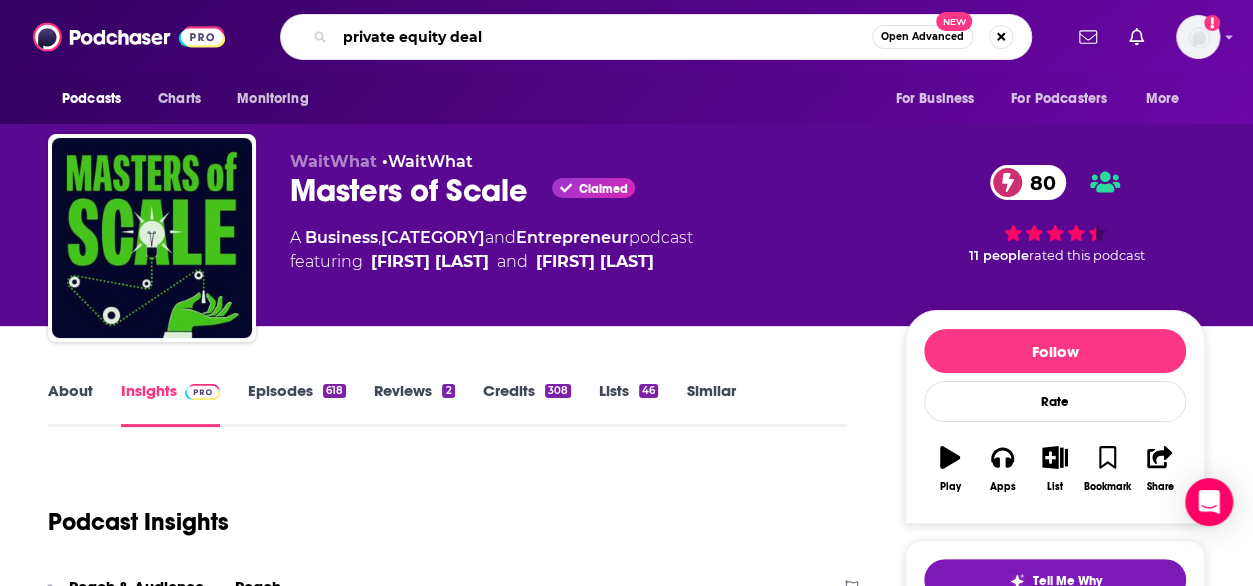 type on "private equity deals" 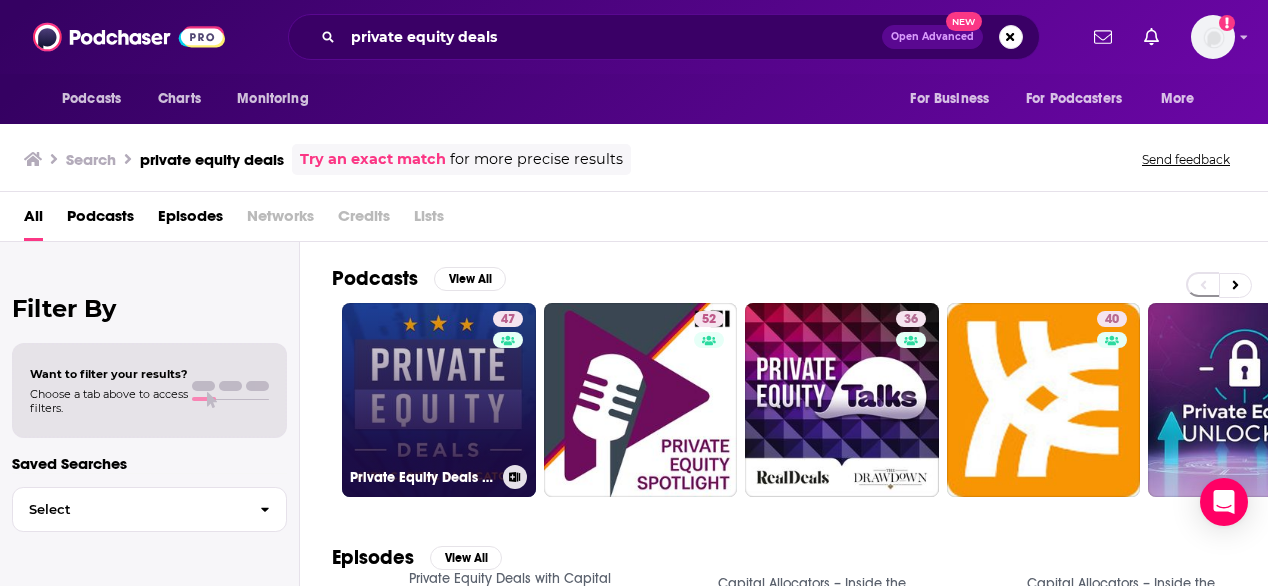 click on "47 Private Equity Deals with Capital Allocators" at bounding box center [439, 400] 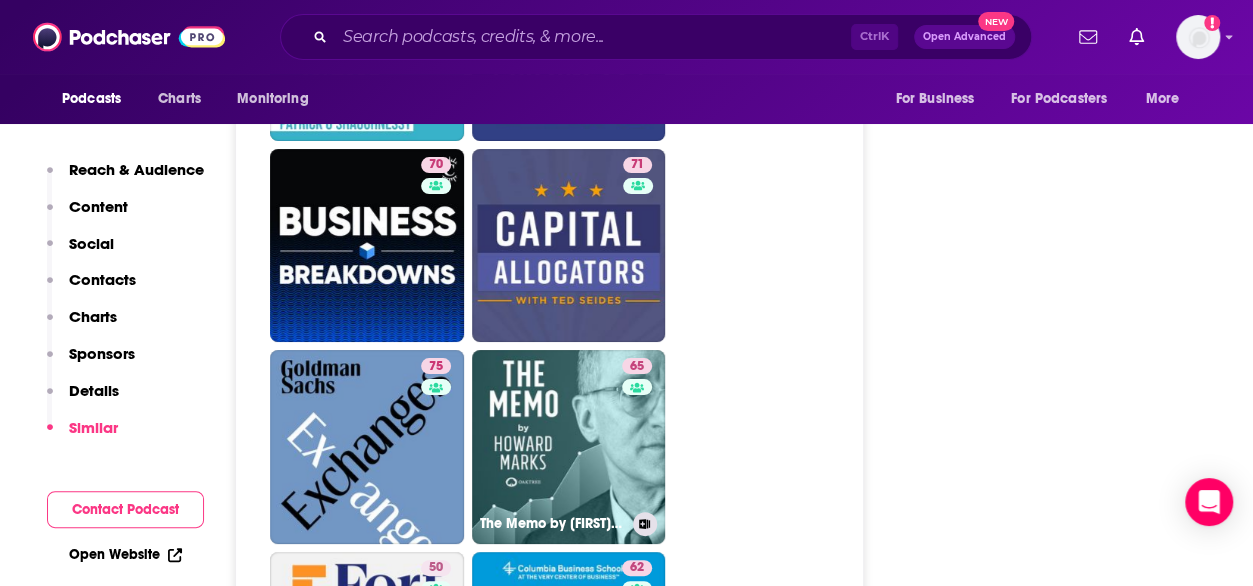 scroll, scrollTop: 3743, scrollLeft: 0, axis: vertical 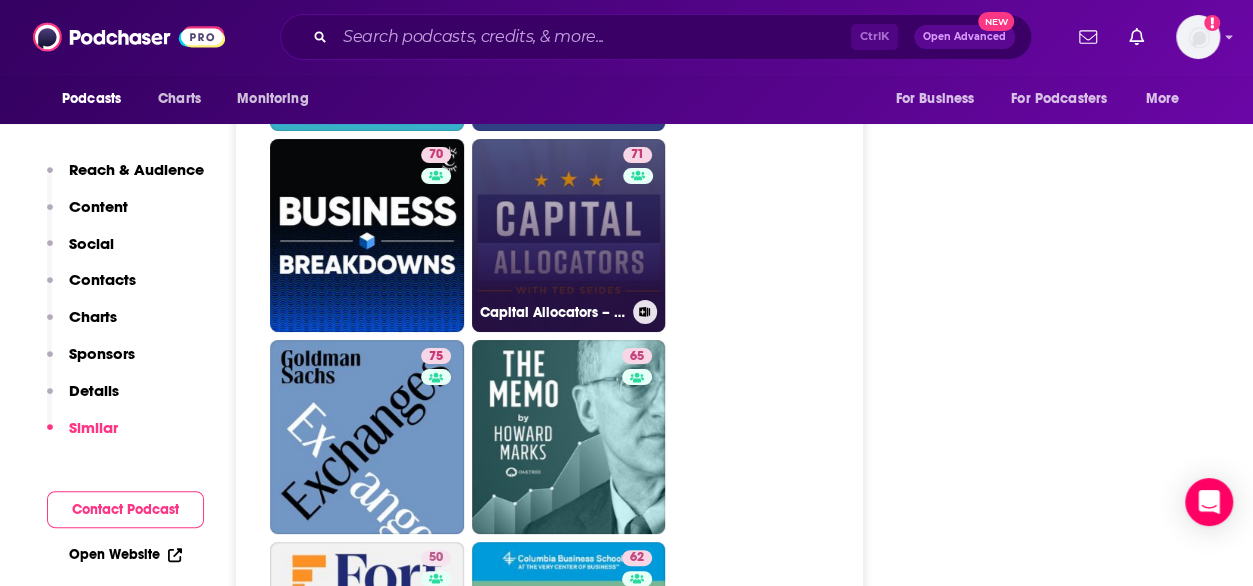click on "71 Capital Allocators – Inside the Institutional Investment Industry" at bounding box center (569, 236) 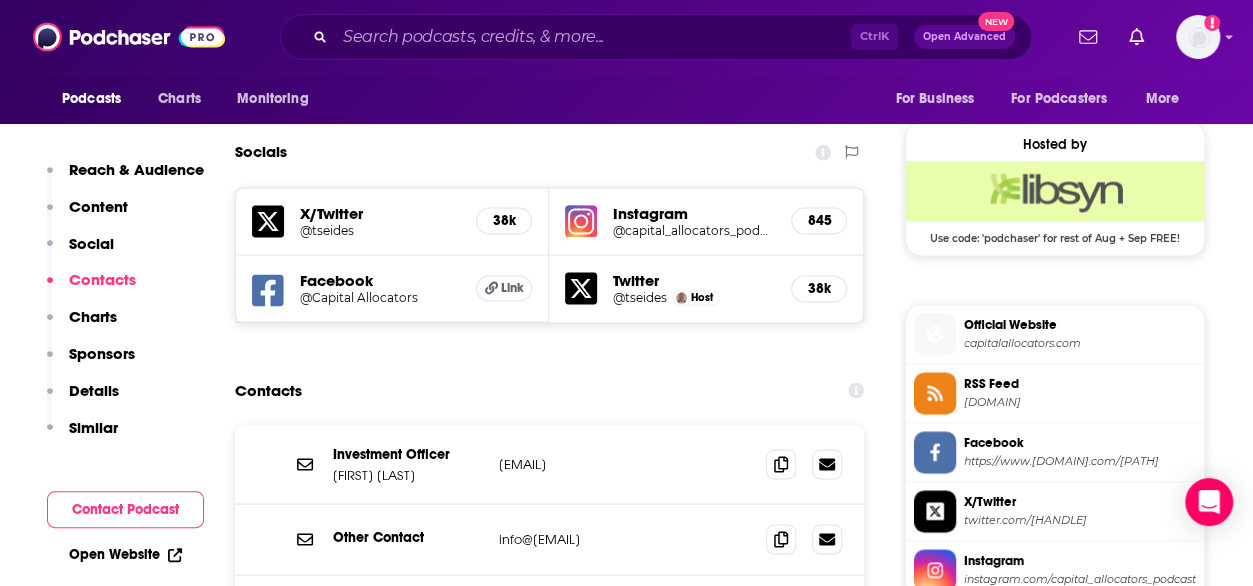 scroll, scrollTop: 1611, scrollLeft: 0, axis: vertical 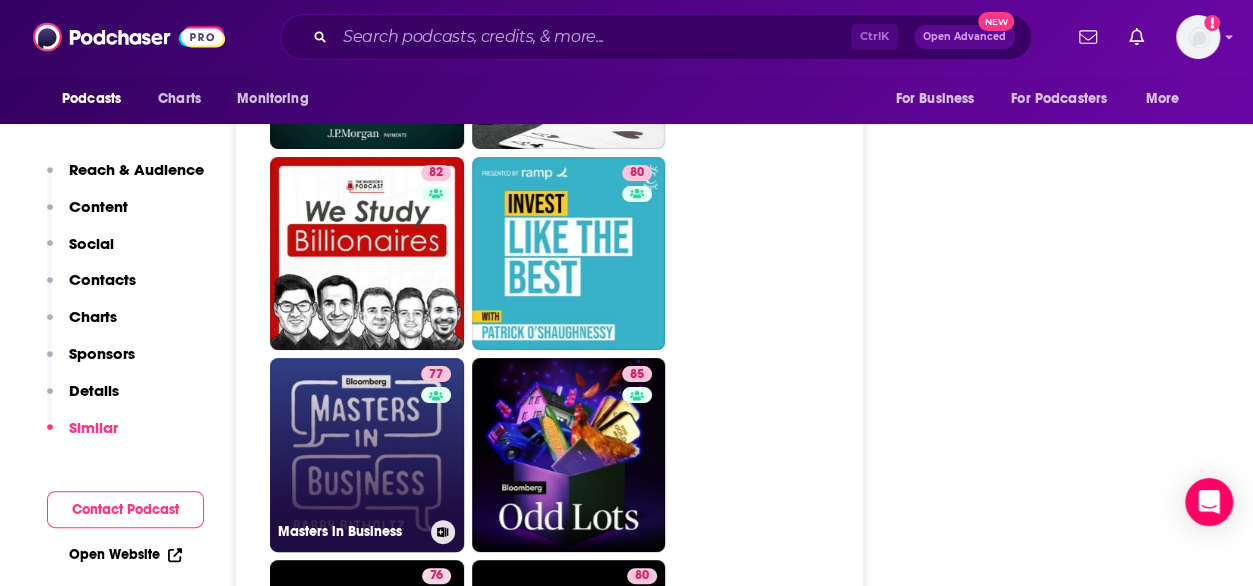 click on "77 Masters in Business" at bounding box center [367, 455] 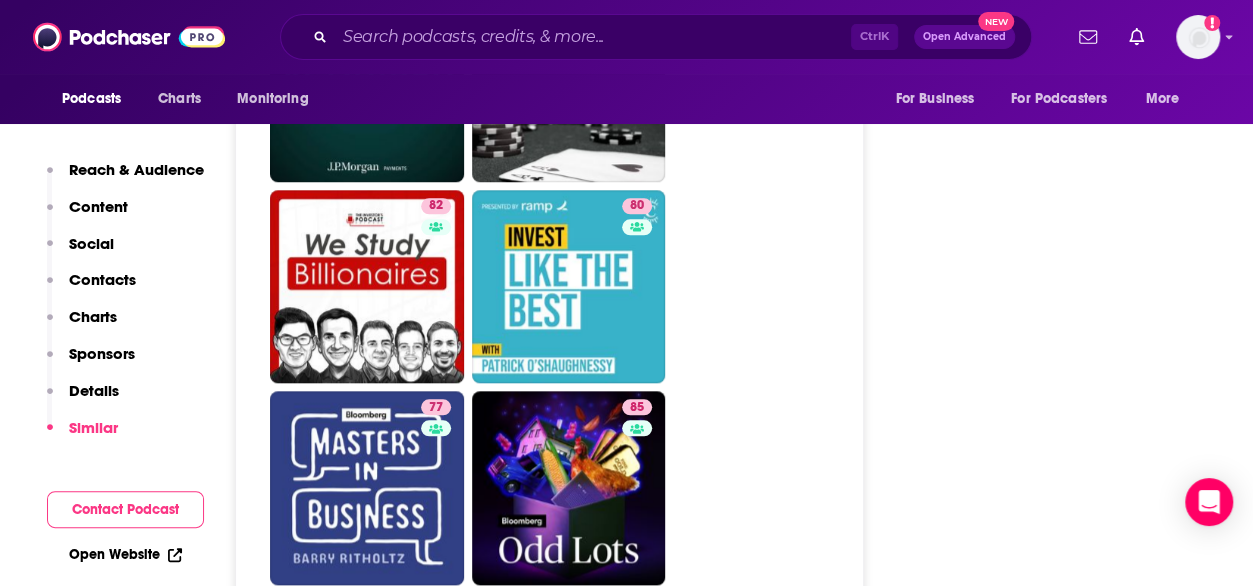 scroll, scrollTop: 4668, scrollLeft: 0, axis: vertical 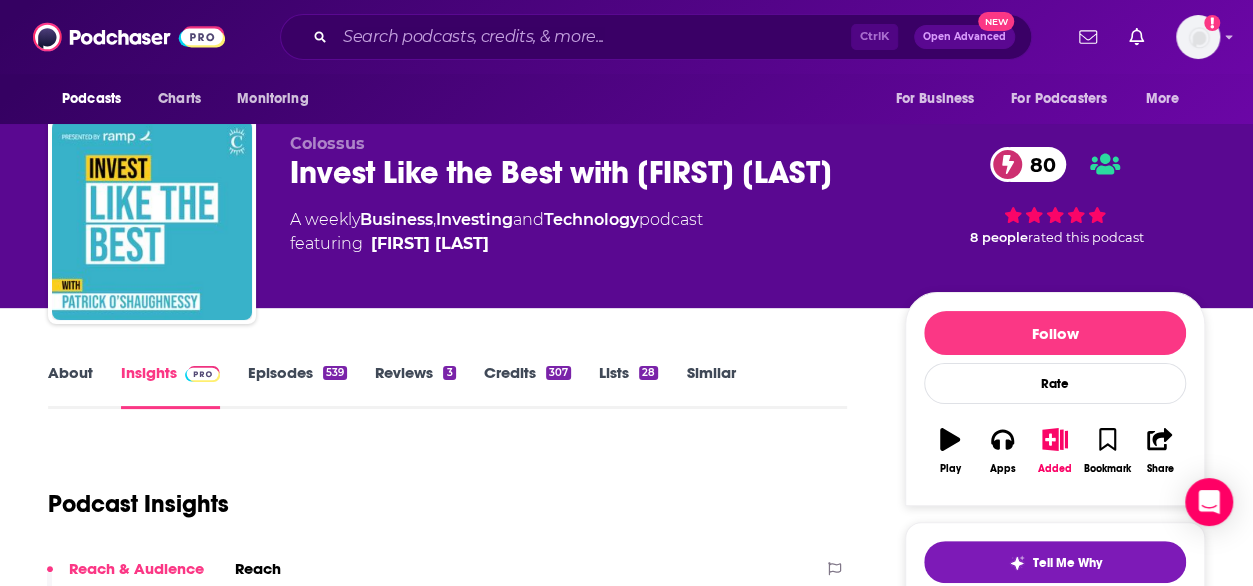 click on "About" at bounding box center [70, 386] 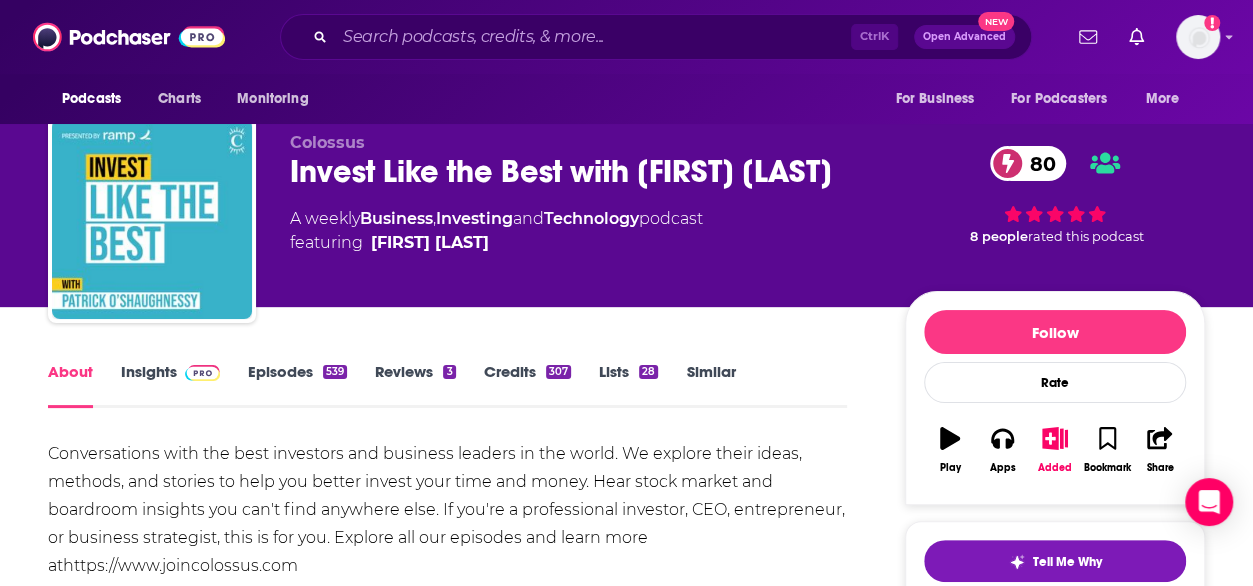 scroll, scrollTop: 20, scrollLeft: 0, axis: vertical 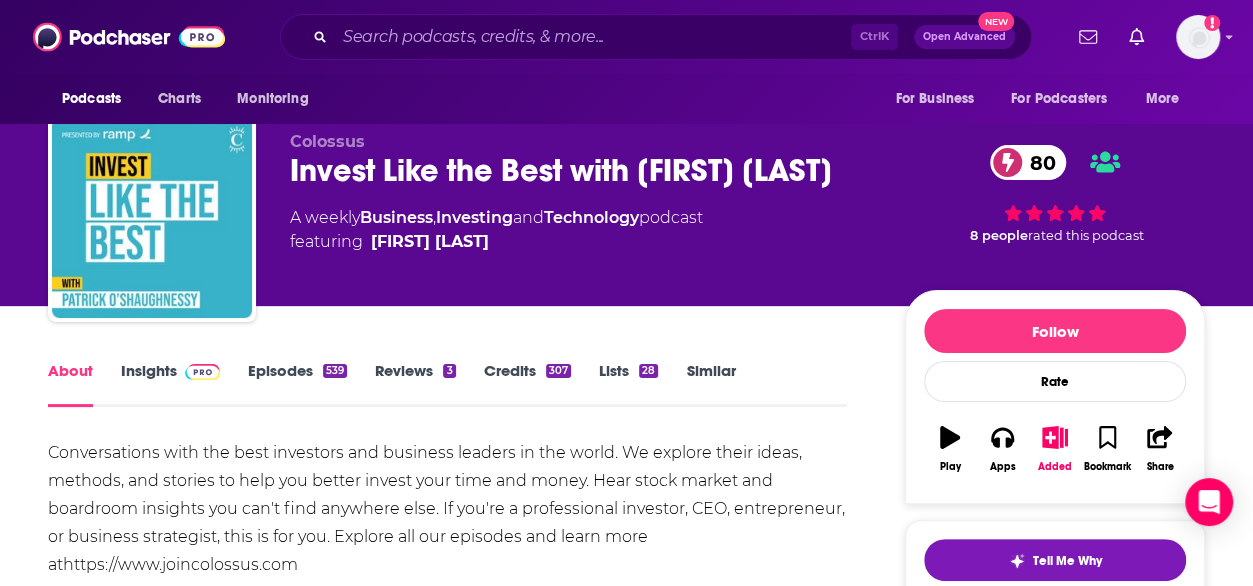 click on "Episodes 539" at bounding box center (297, 384) 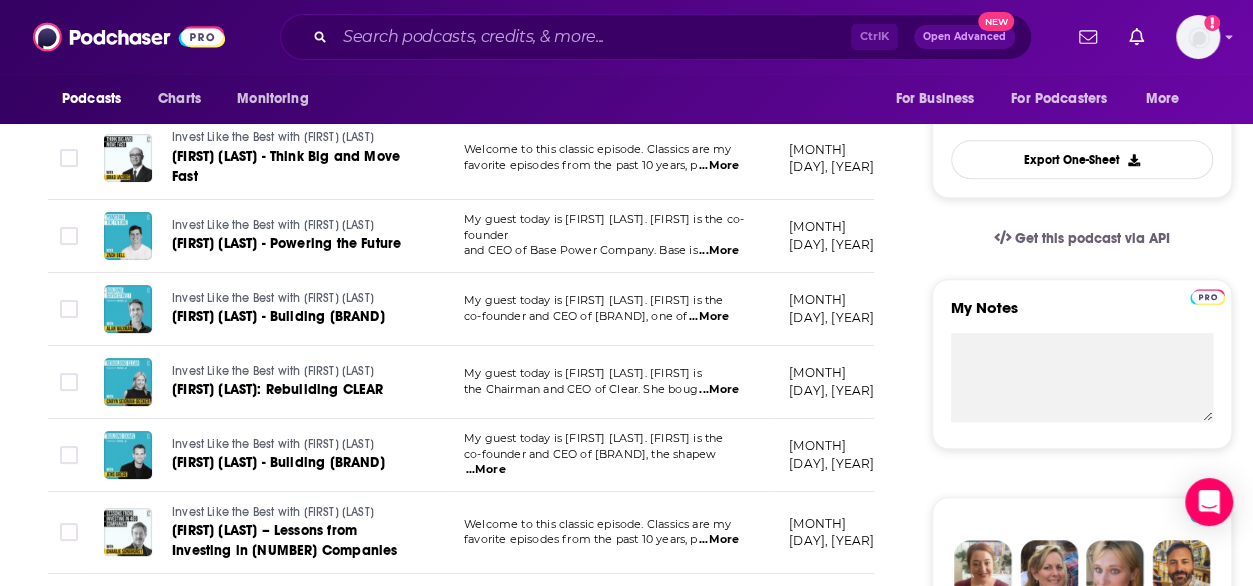 scroll, scrollTop: 544, scrollLeft: 0, axis: vertical 